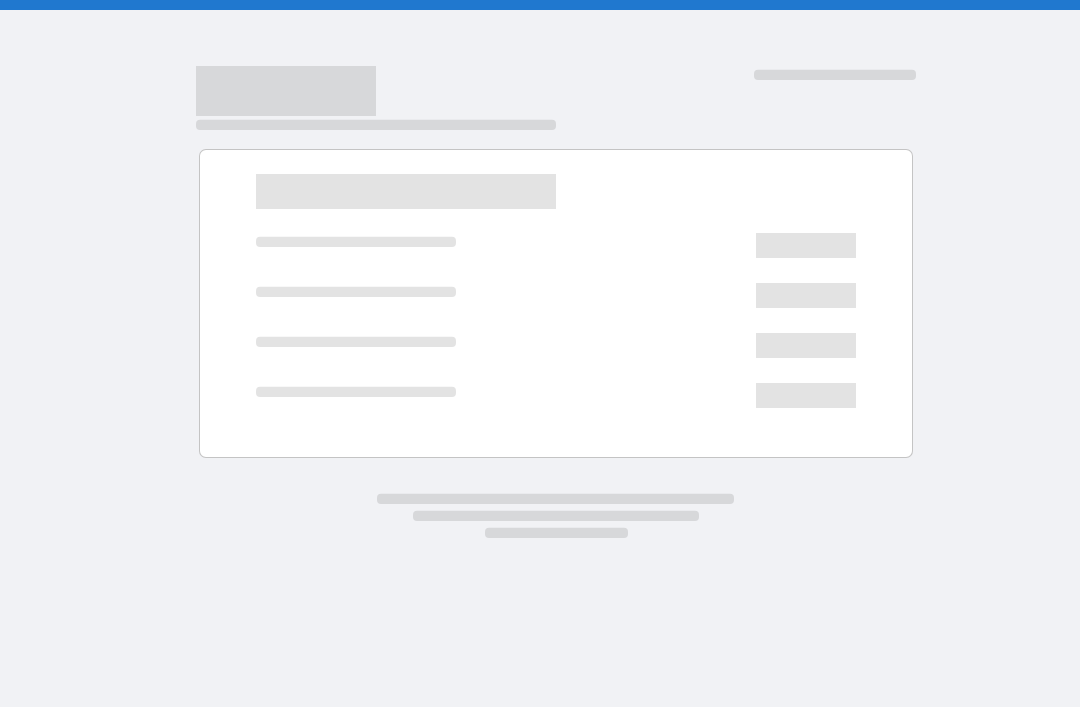 scroll, scrollTop: 0, scrollLeft: 0, axis: both 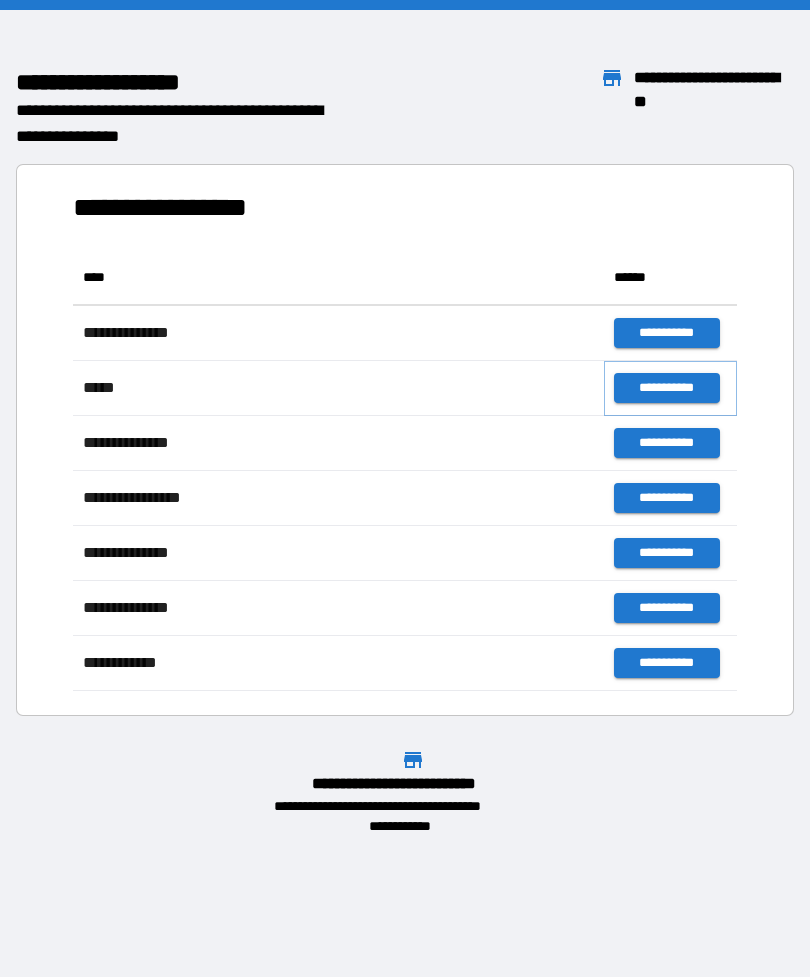 click on "**********" at bounding box center [666, 388] 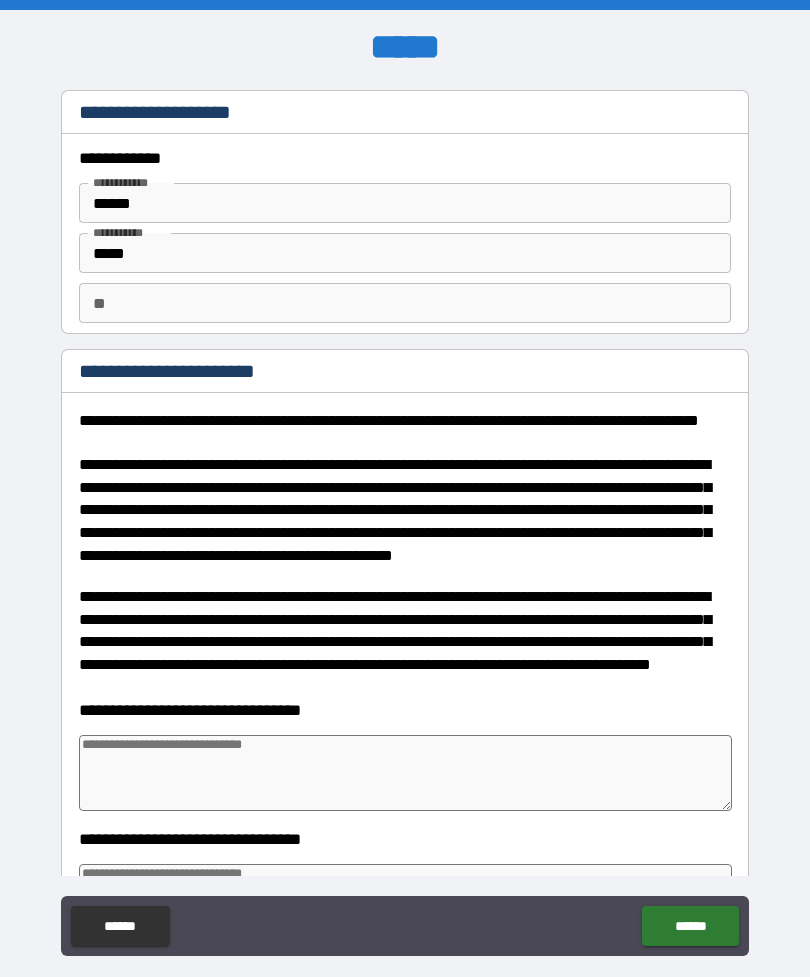 type on "*" 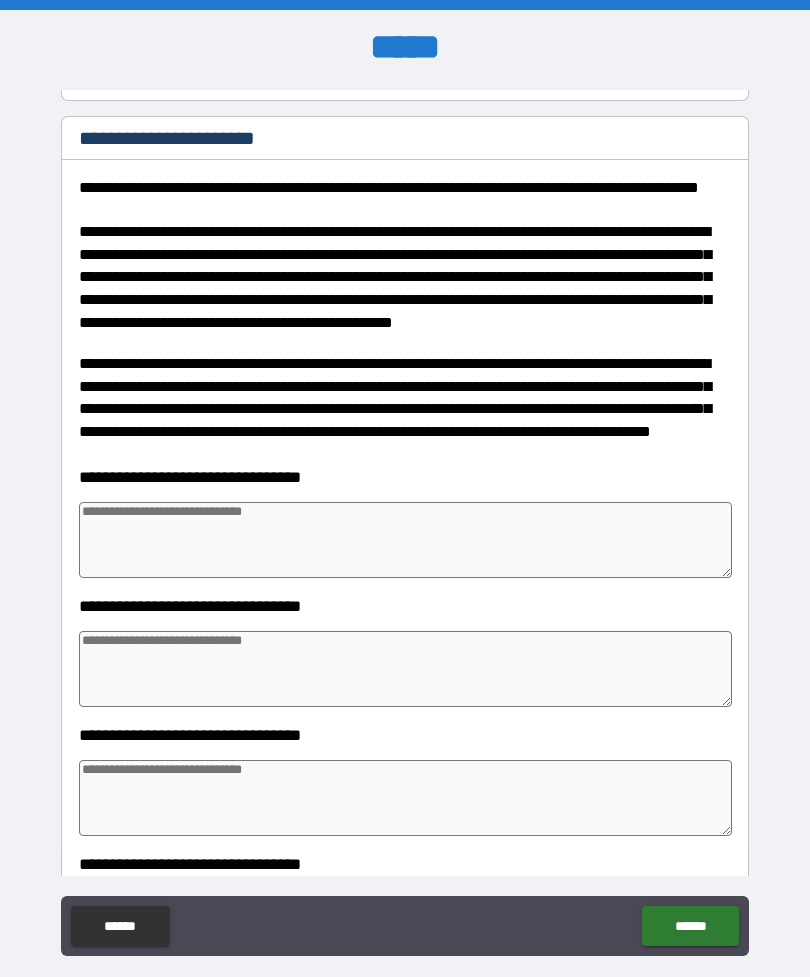 scroll, scrollTop: 243, scrollLeft: 0, axis: vertical 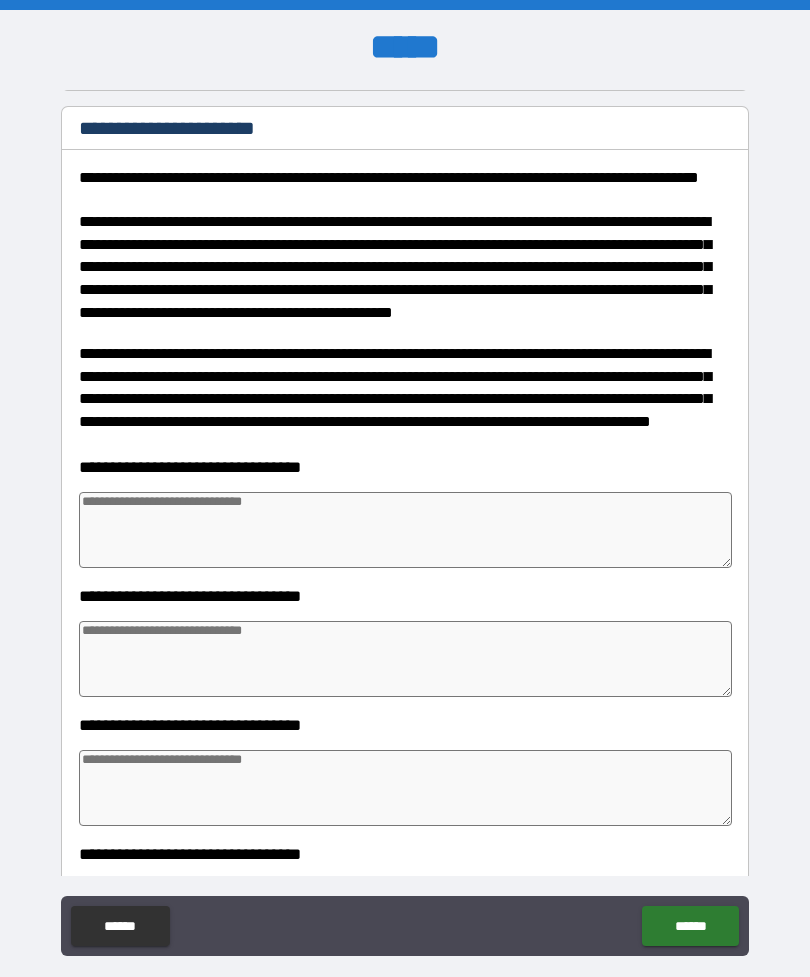 click at bounding box center (405, 530) 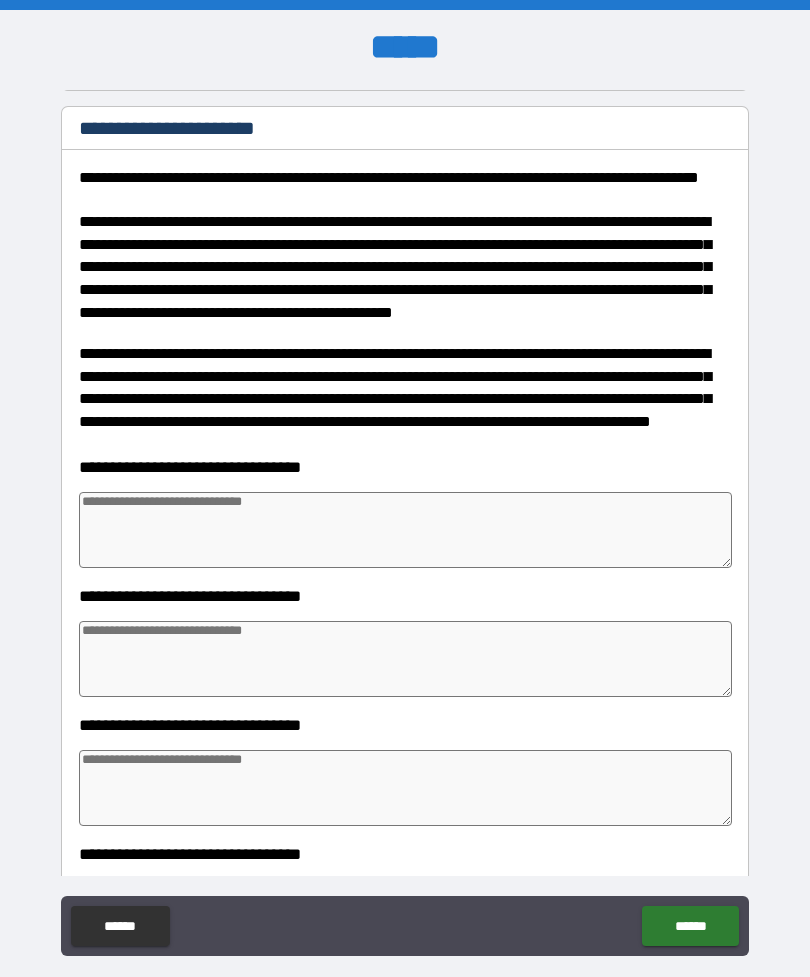 type on "*" 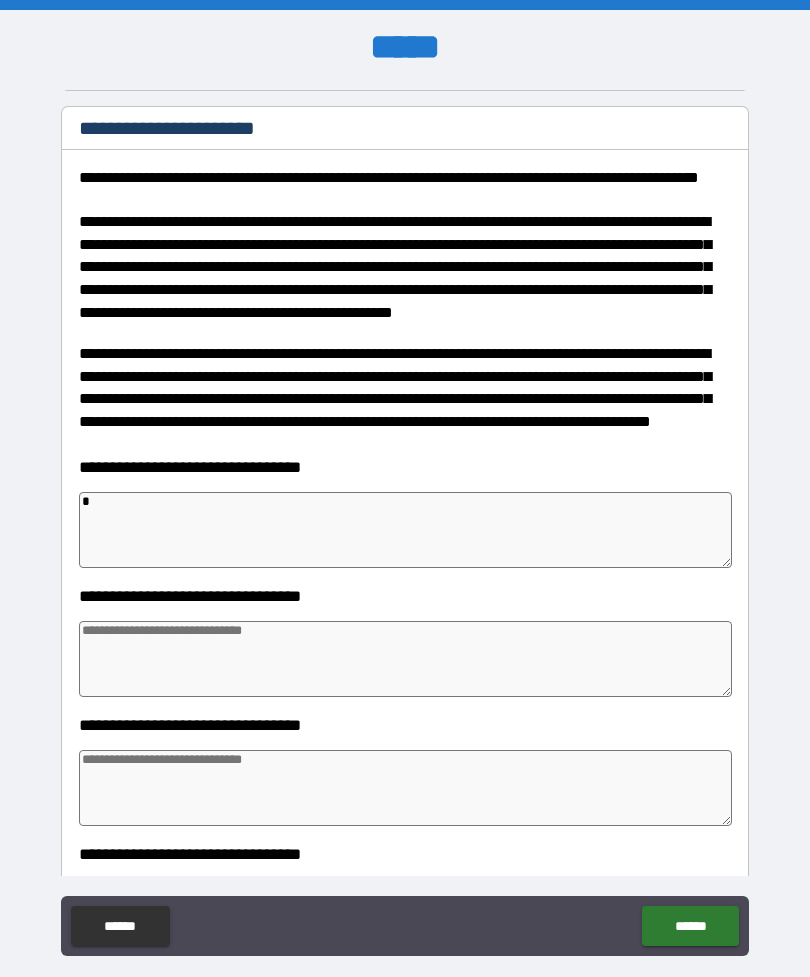 type on "*" 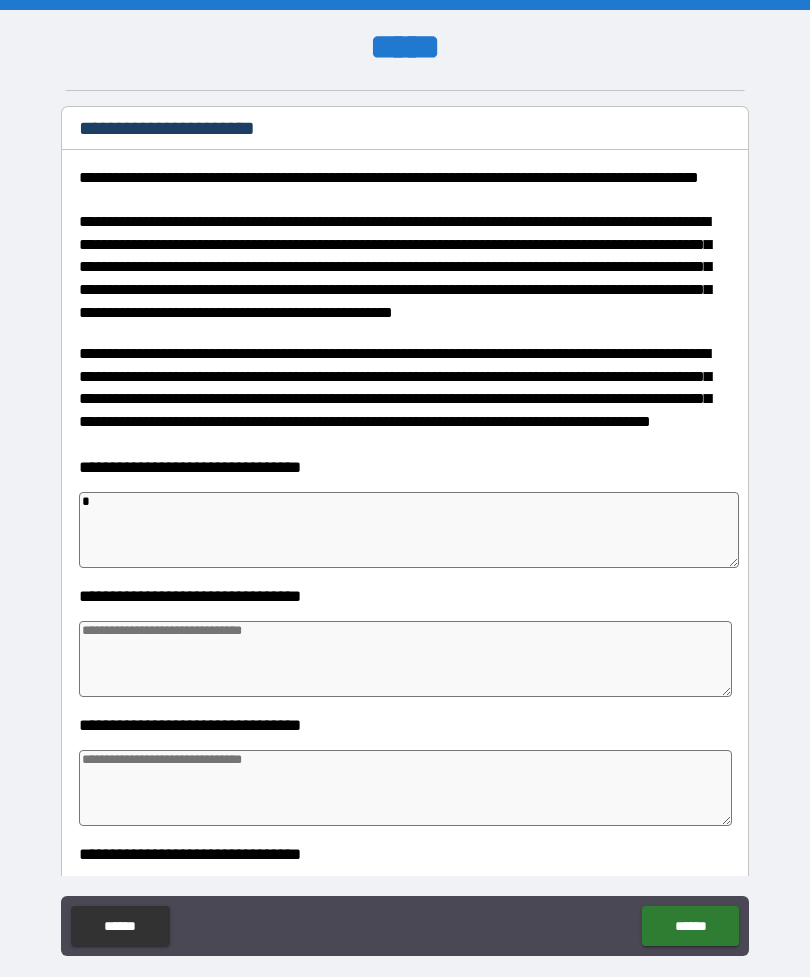type on "*" 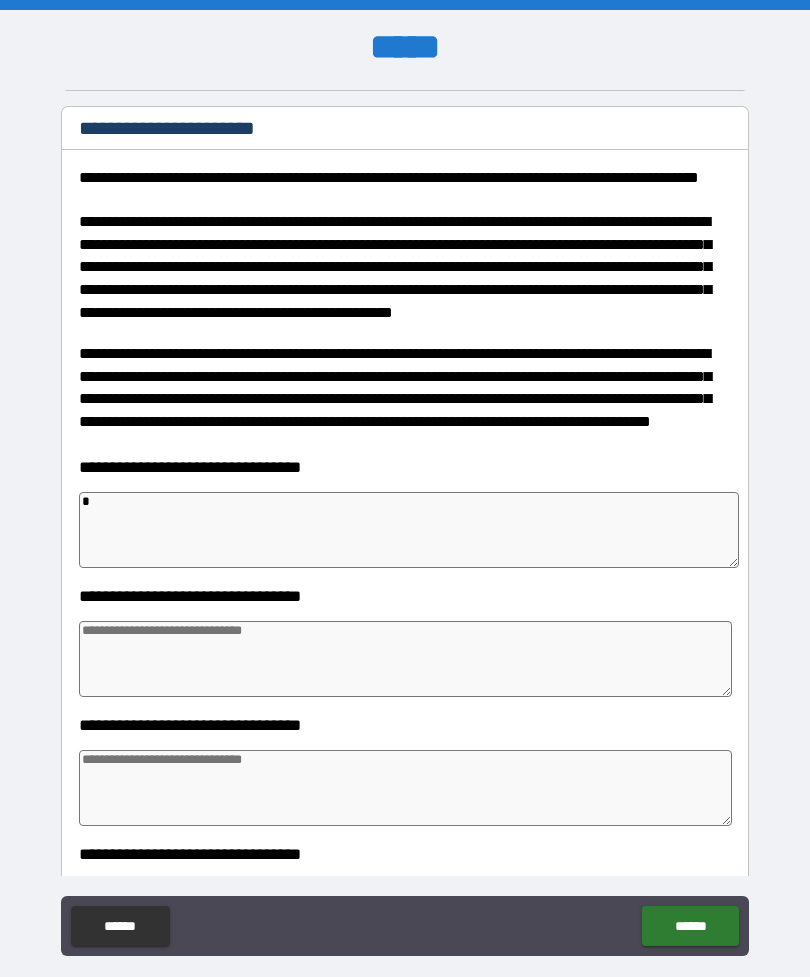 type on "*" 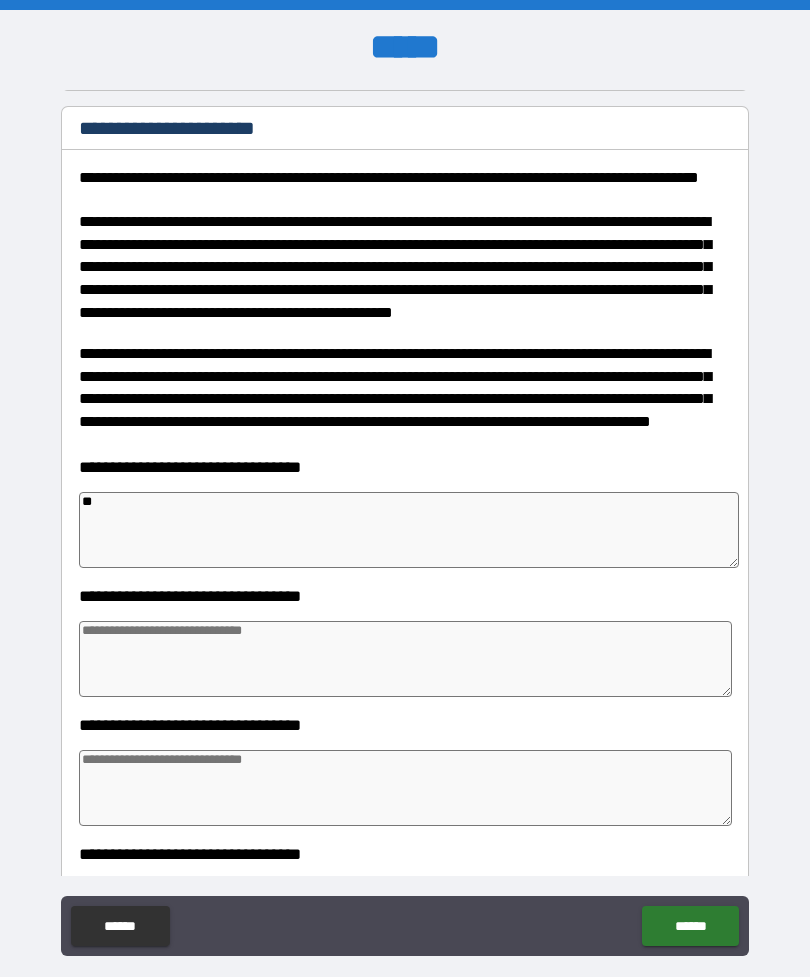 type on "*" 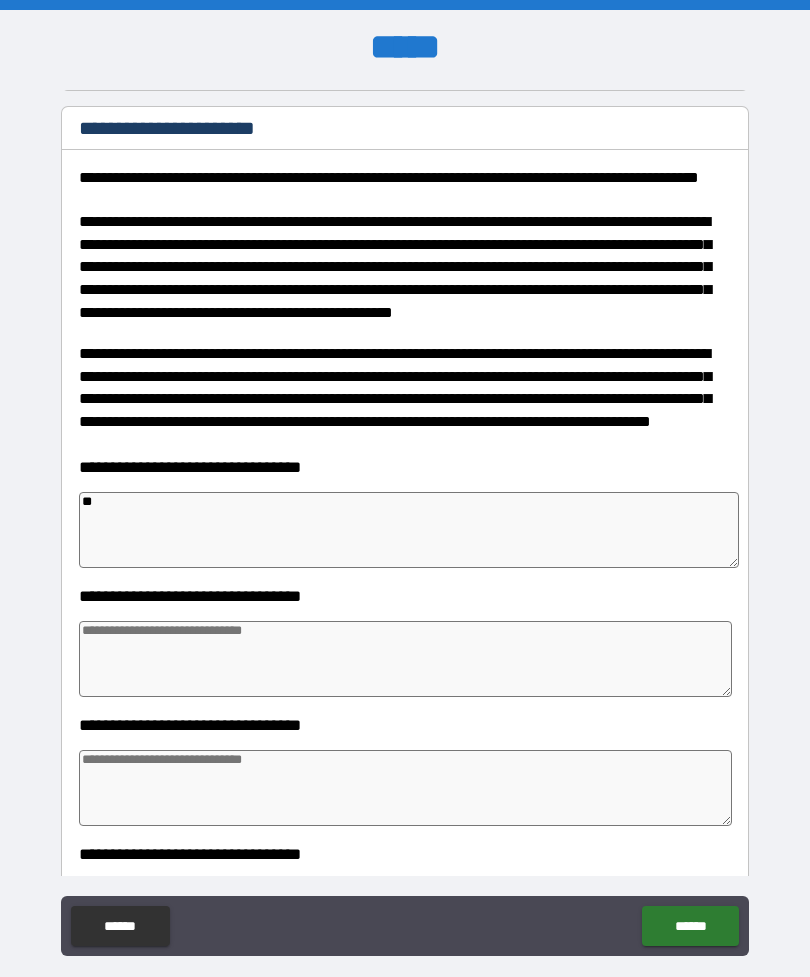 type on "*" 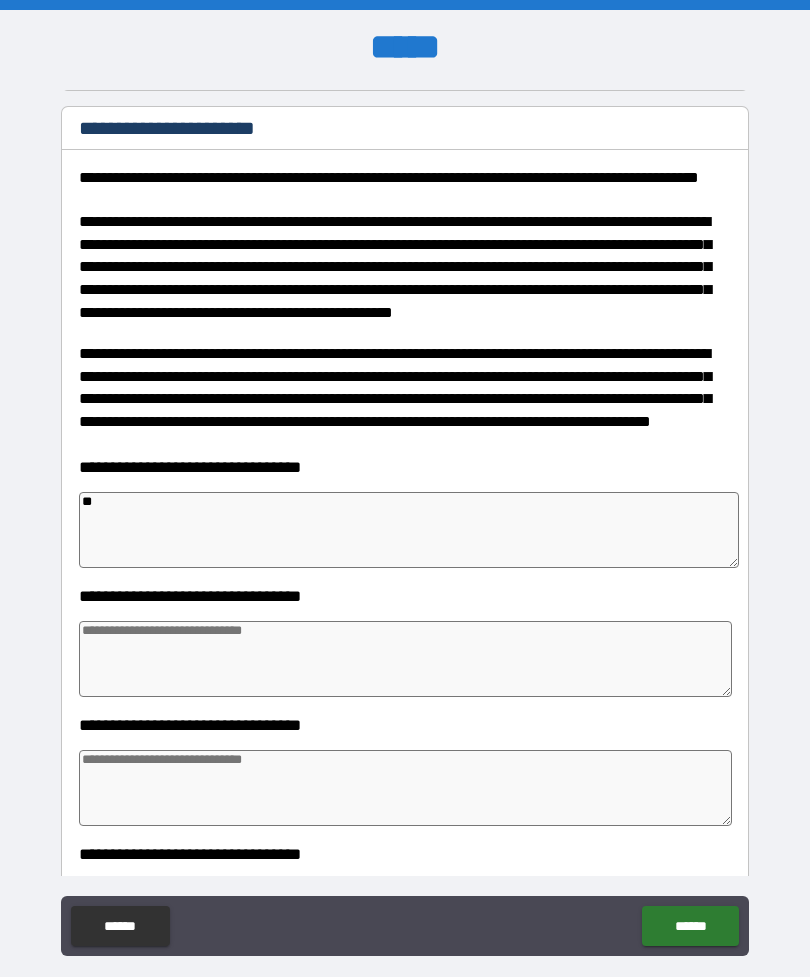 type on "*" 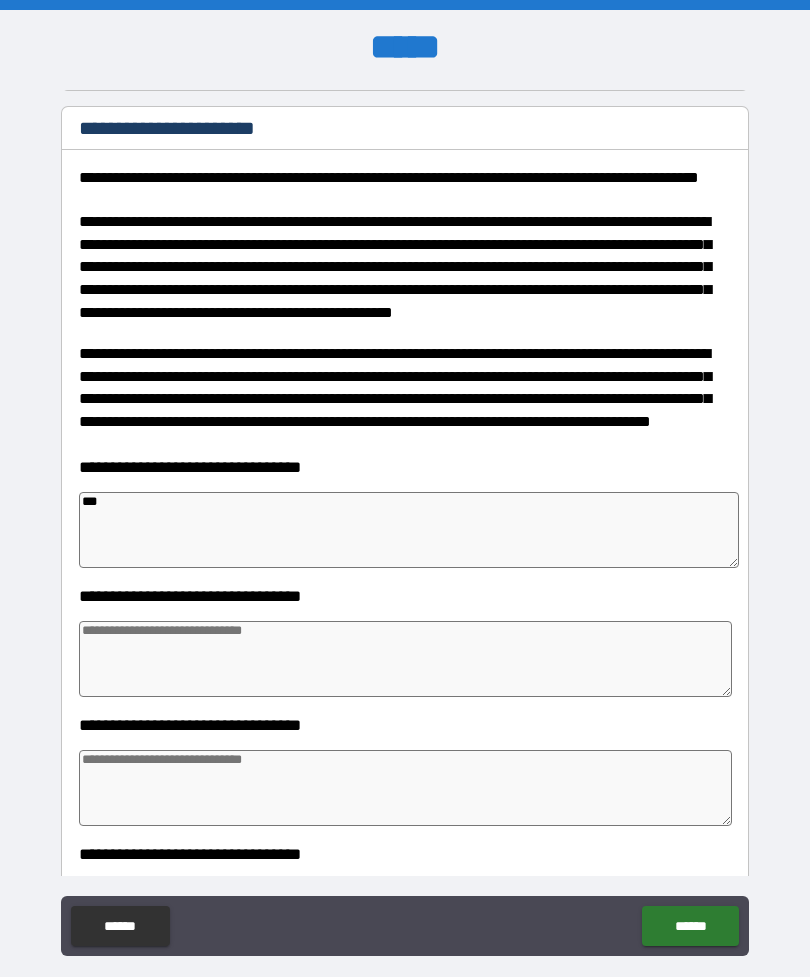 type on "*" 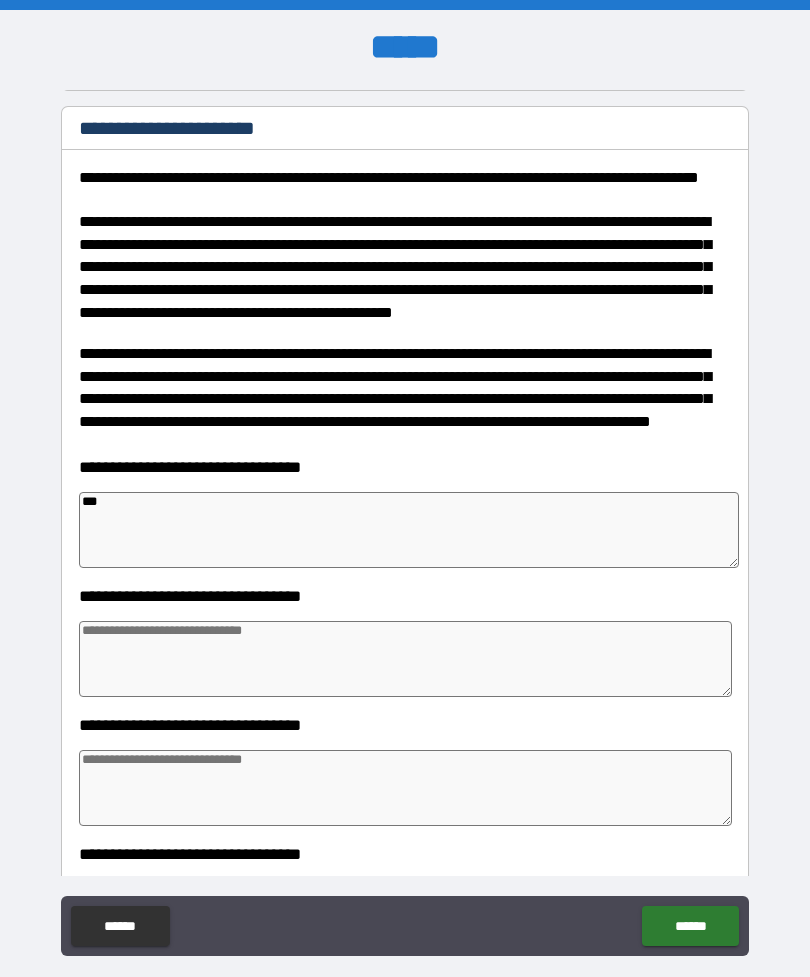 type on "*" 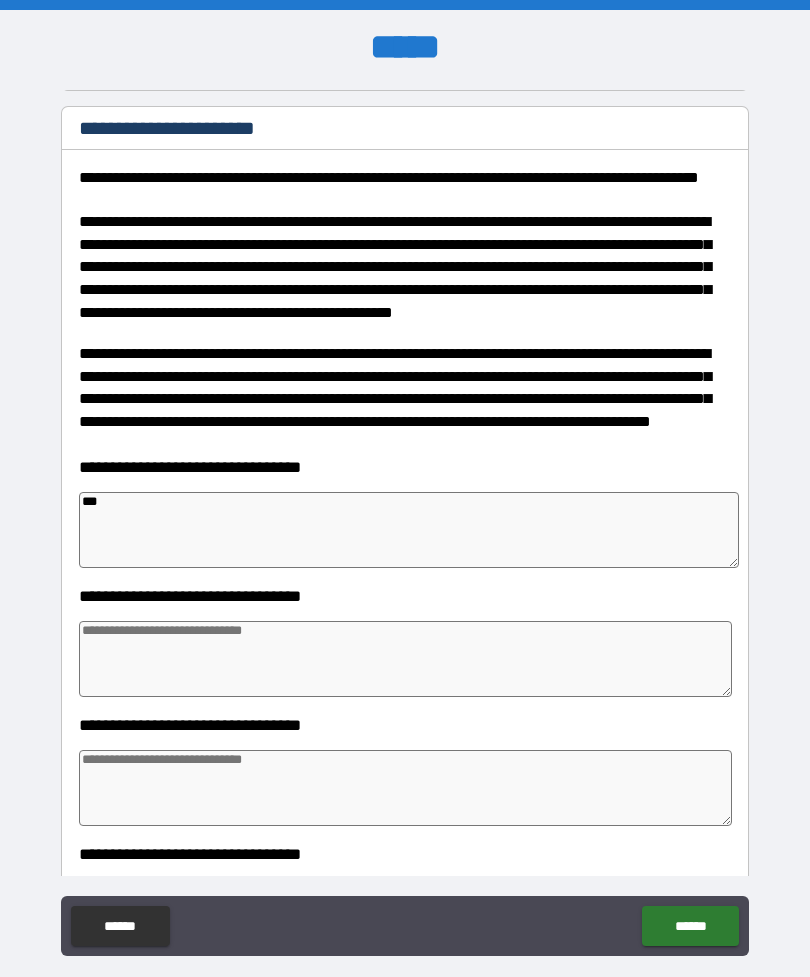type on "*" 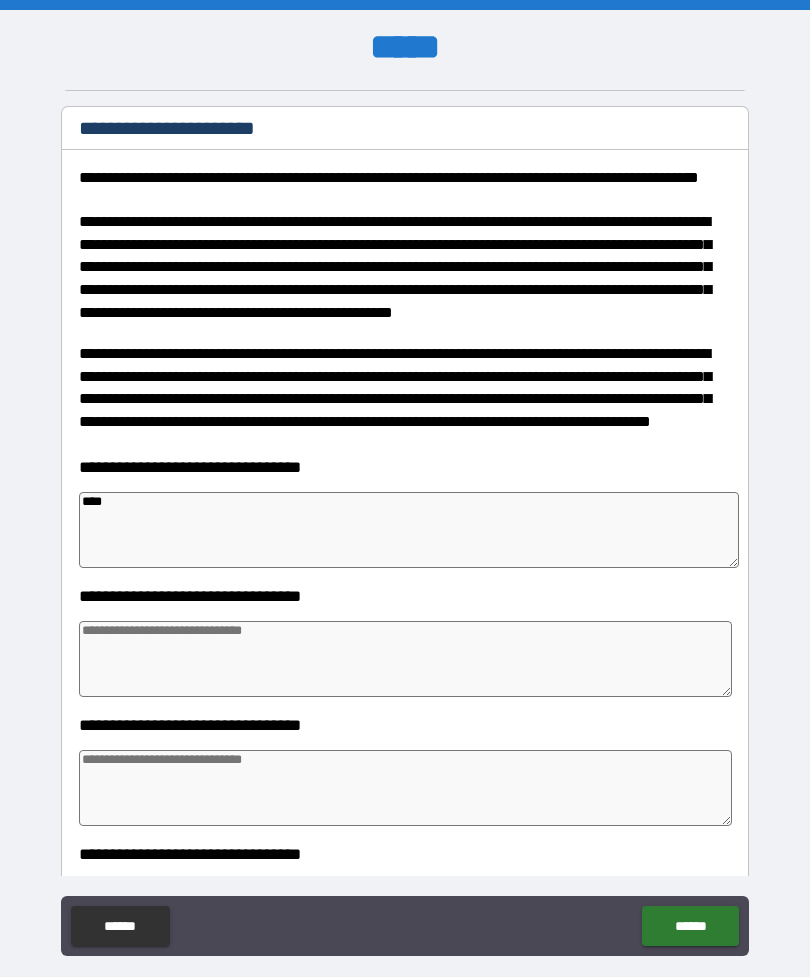 type on "*" 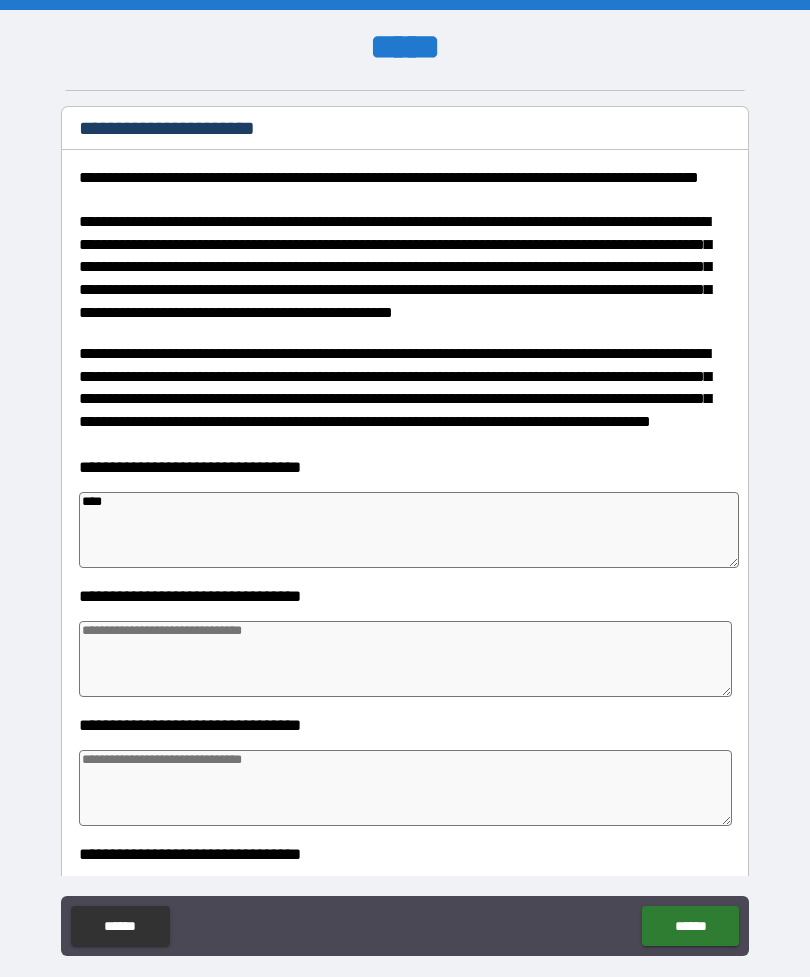 type on "*****" 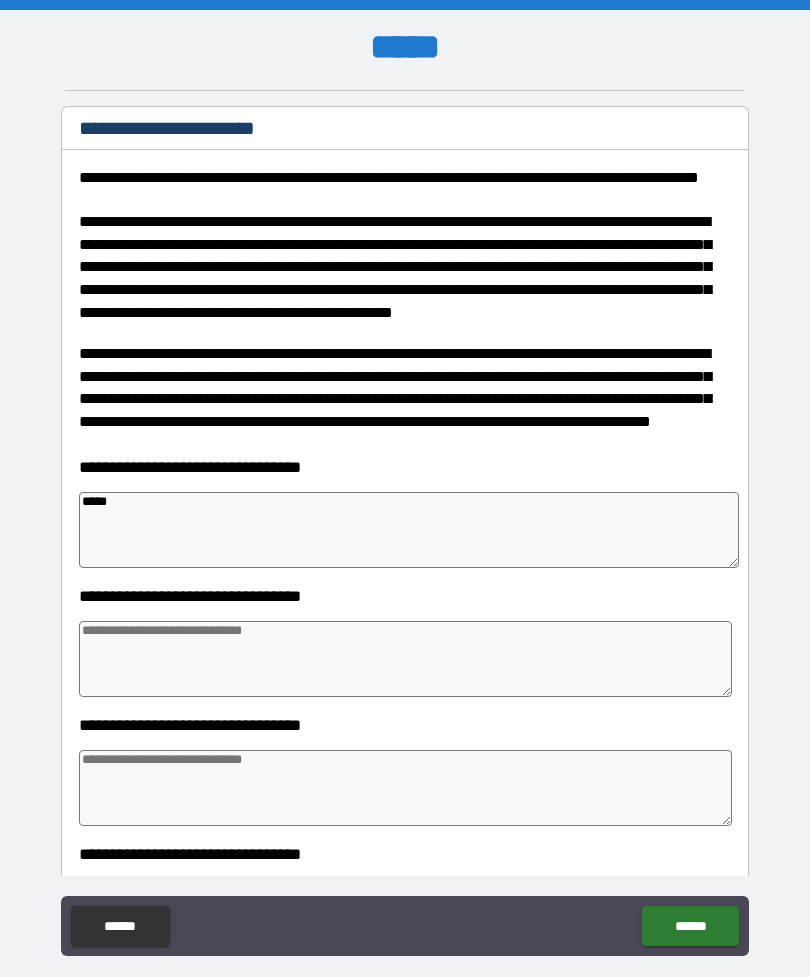 type on "*" 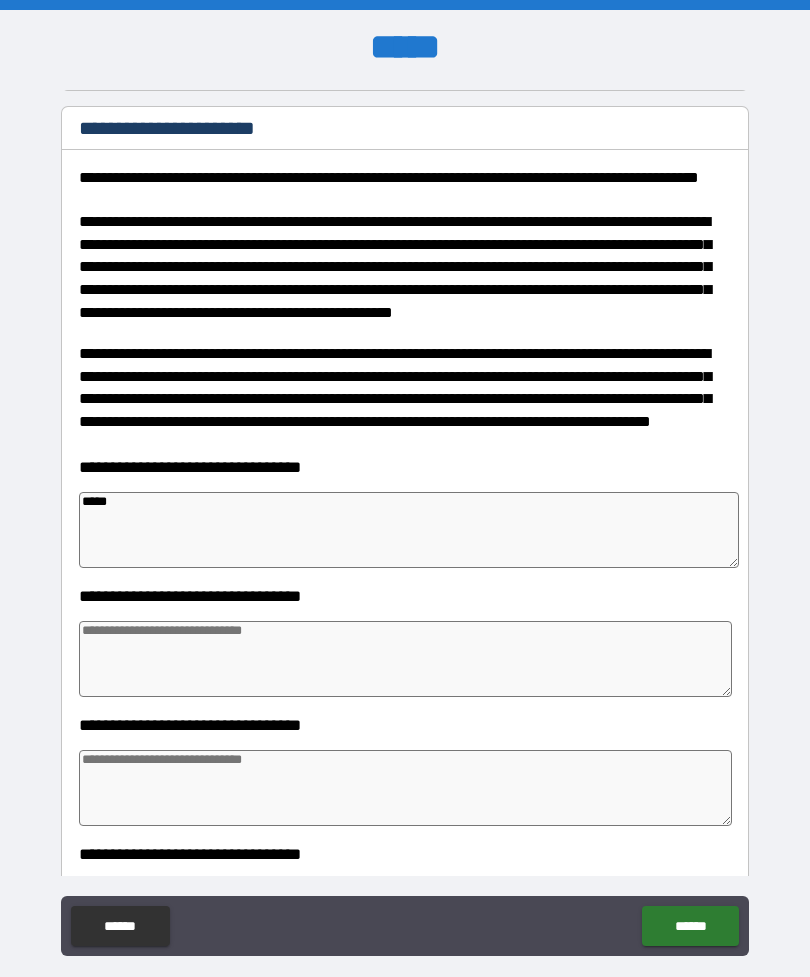 type on "*" 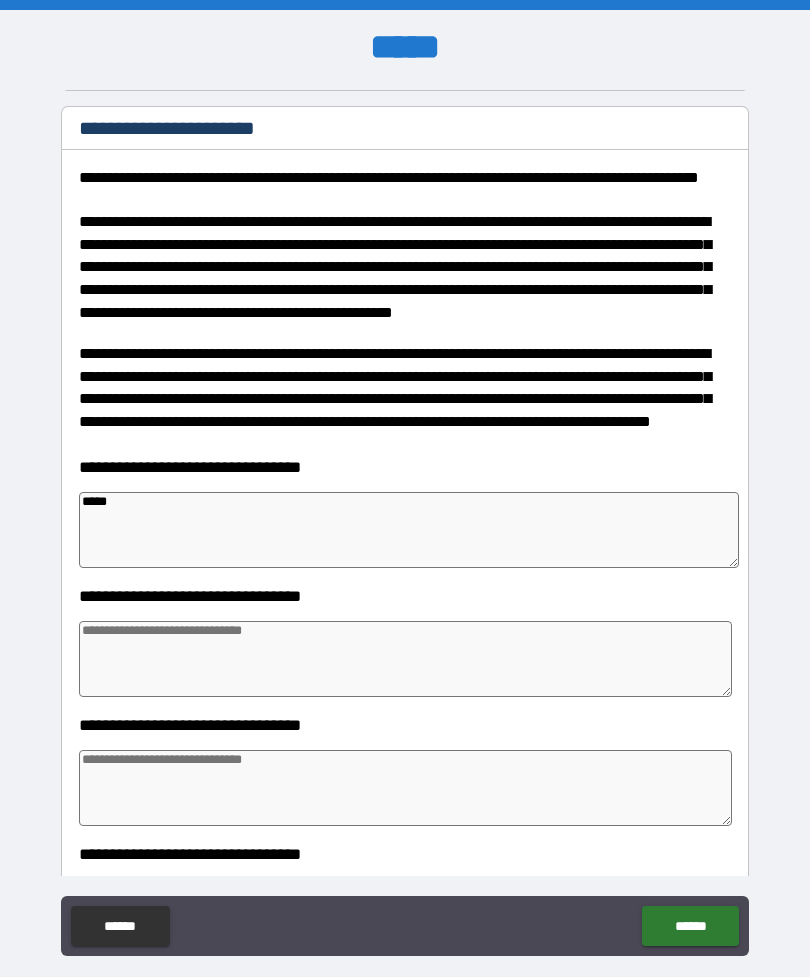 type on "*" 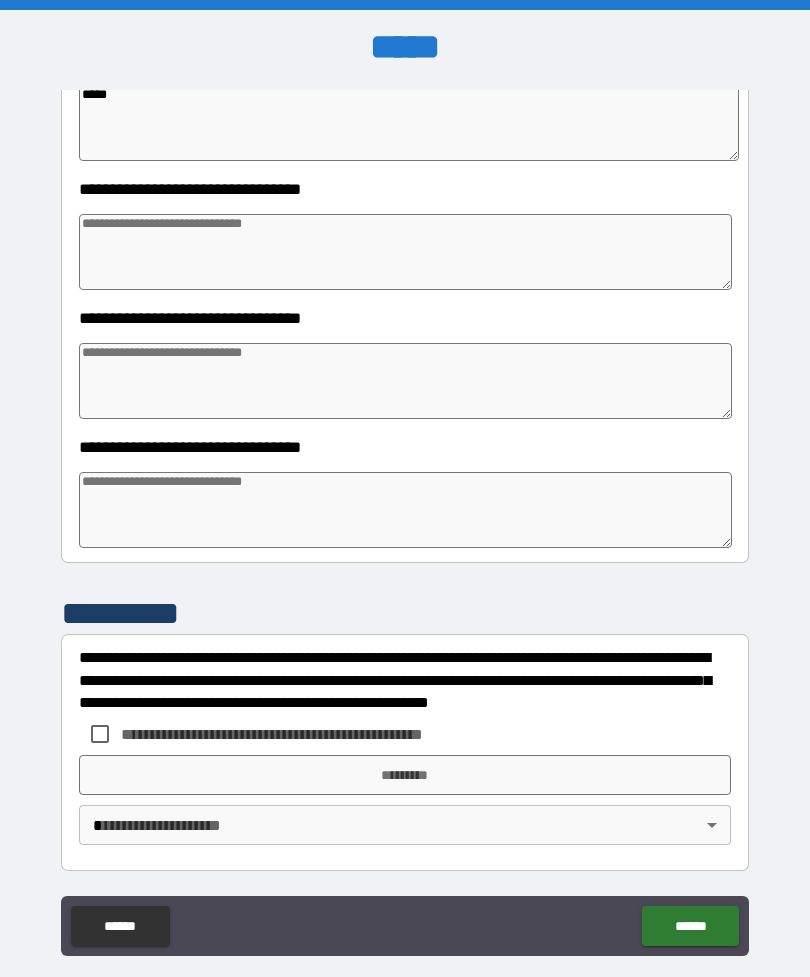 scroll, scrollTop: 650, scrollLeft: 0, axis: vertical 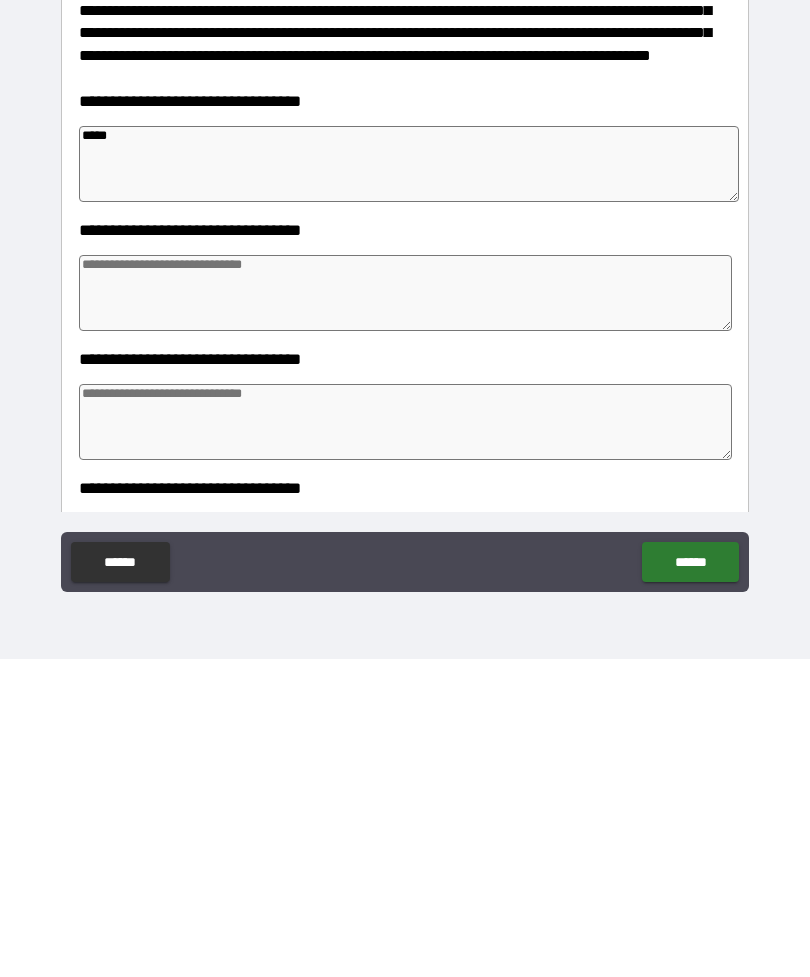 type on "****" 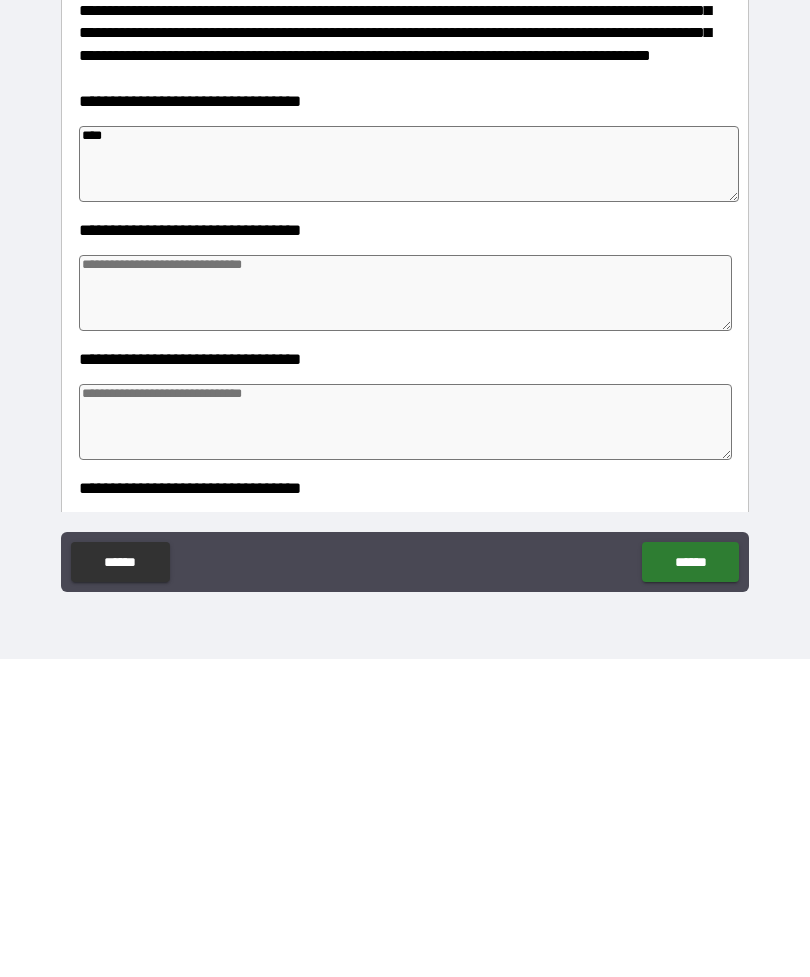 type on "*" 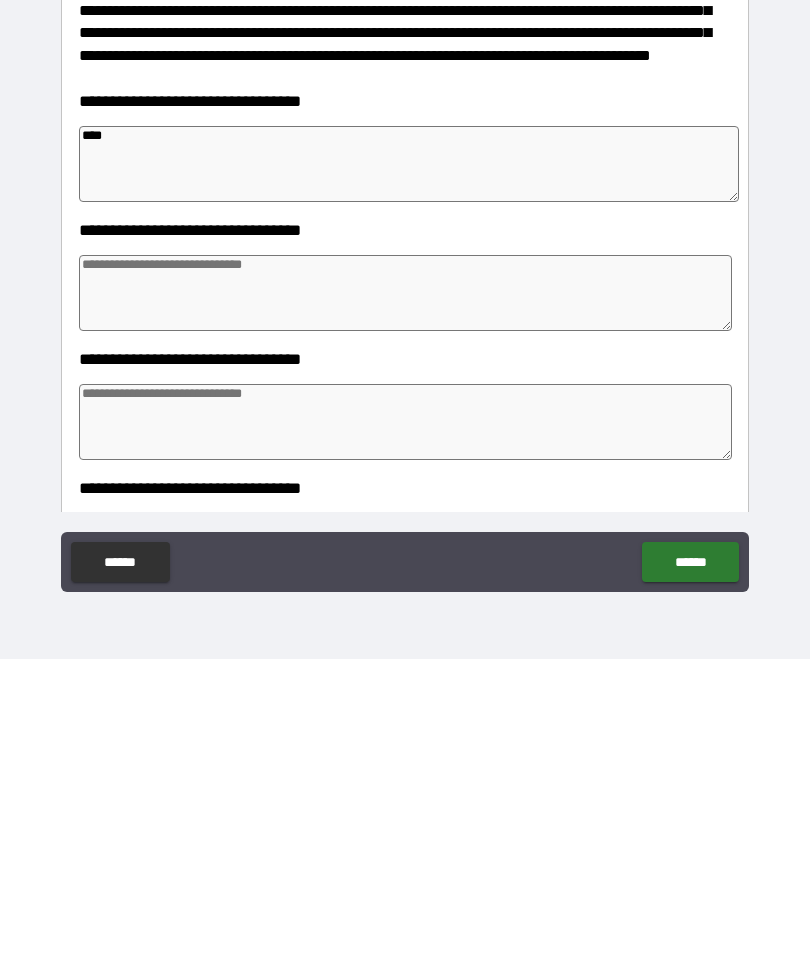type on "***" 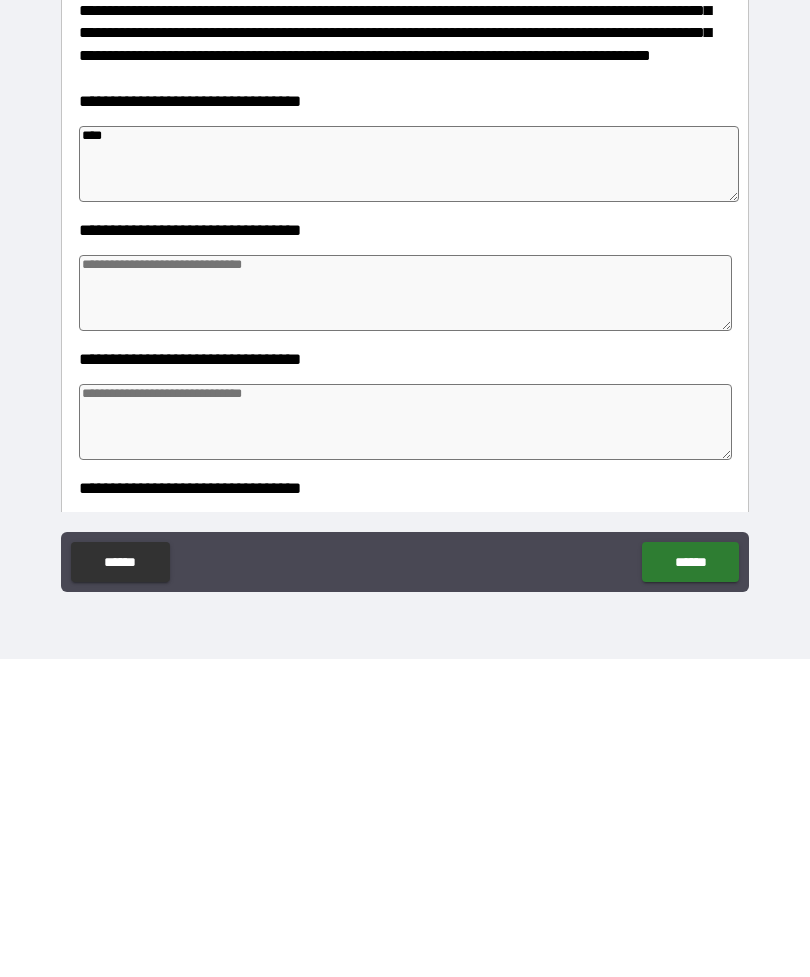 type on "*" 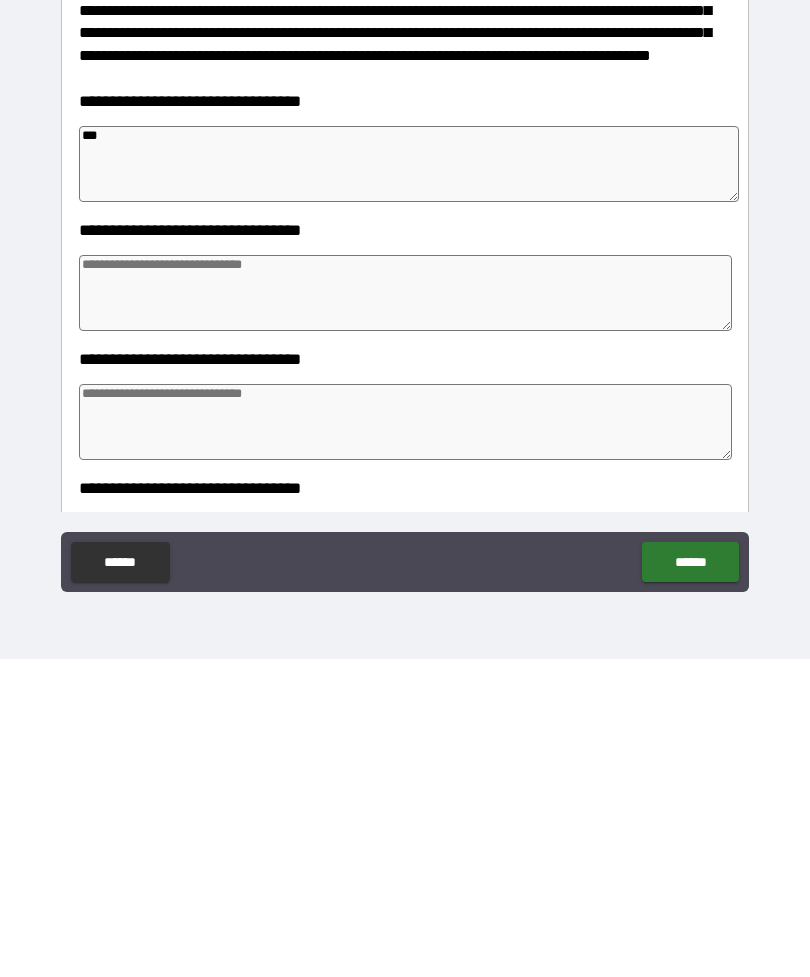 type on "**" 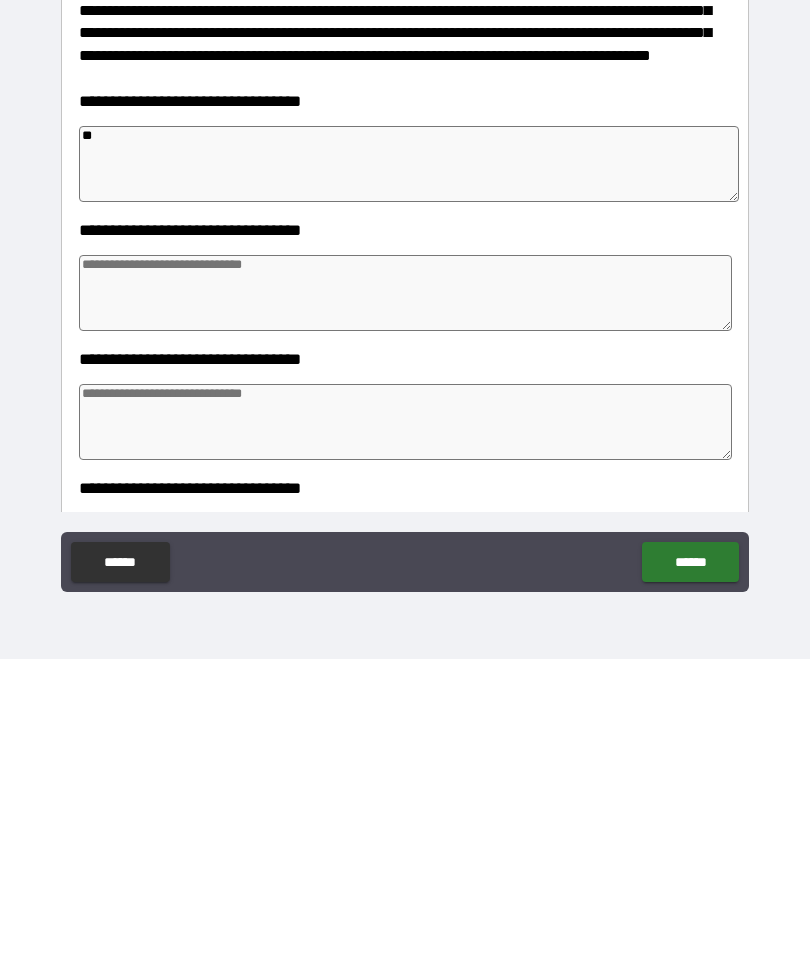 type on "*" 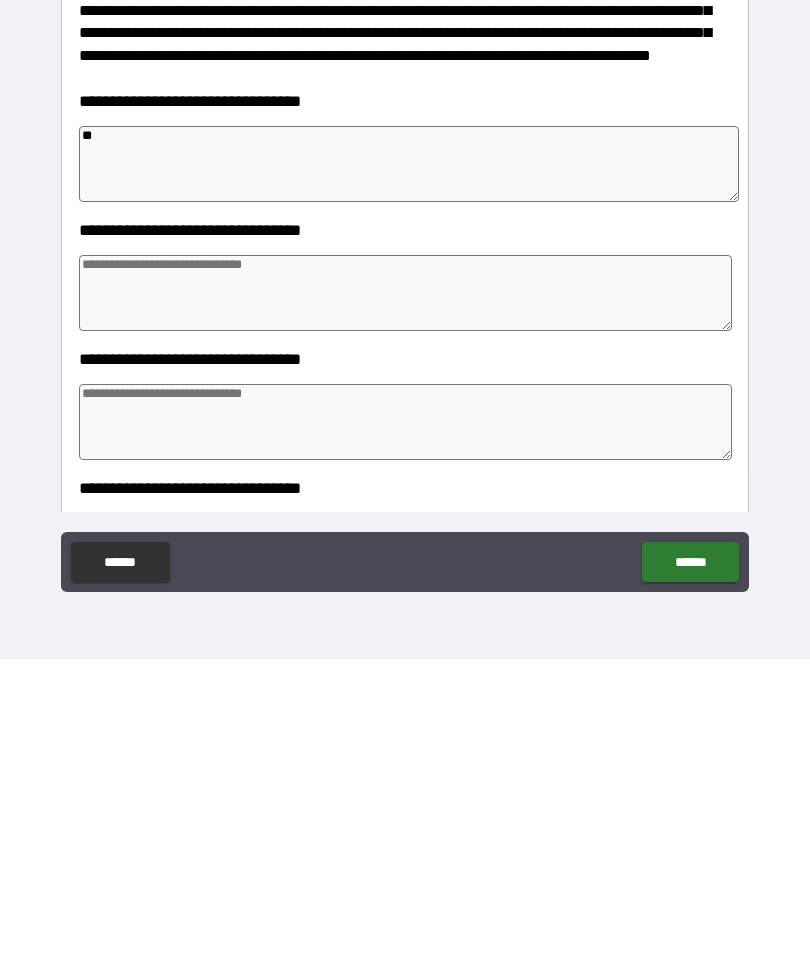 type on "*" 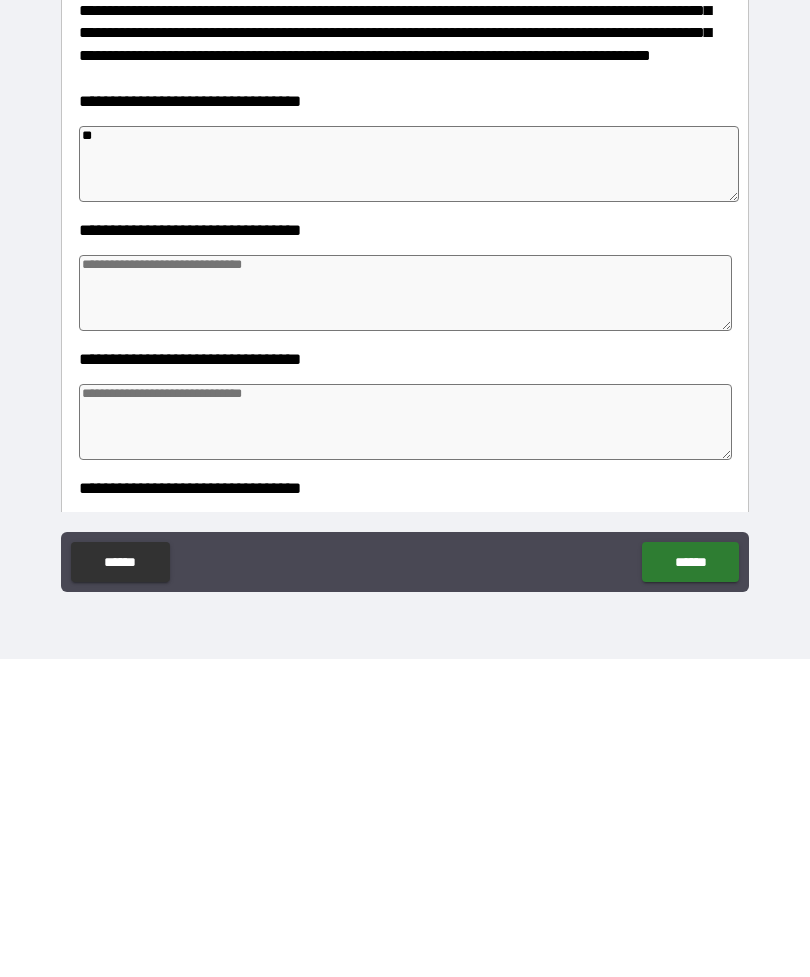 type on "*" 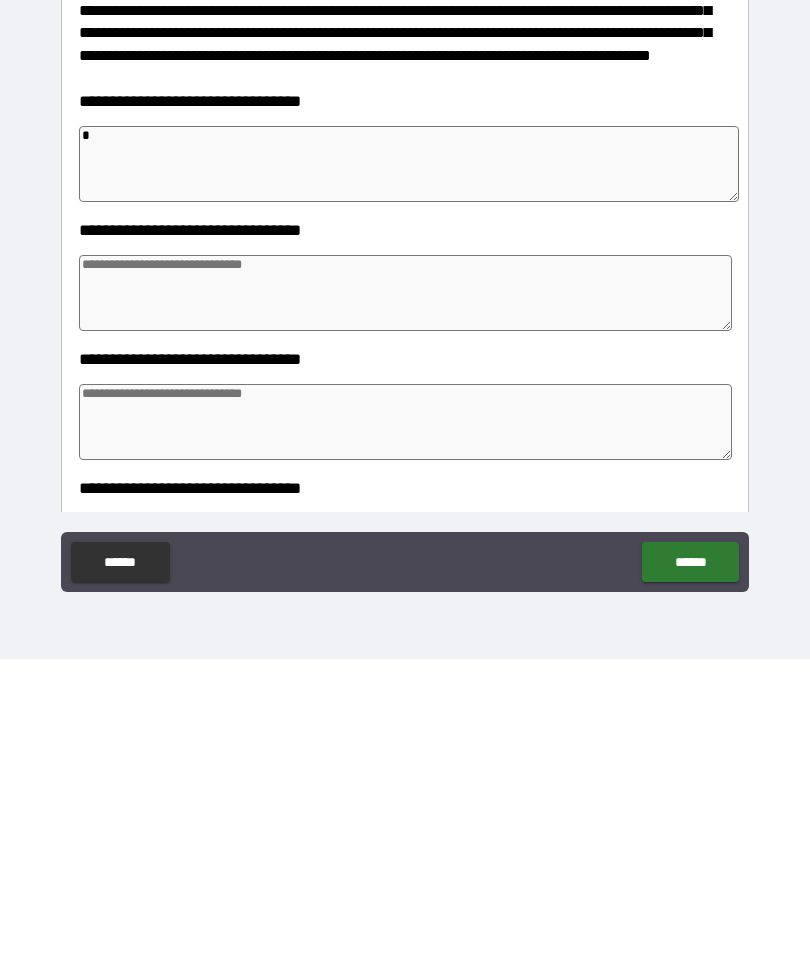 type 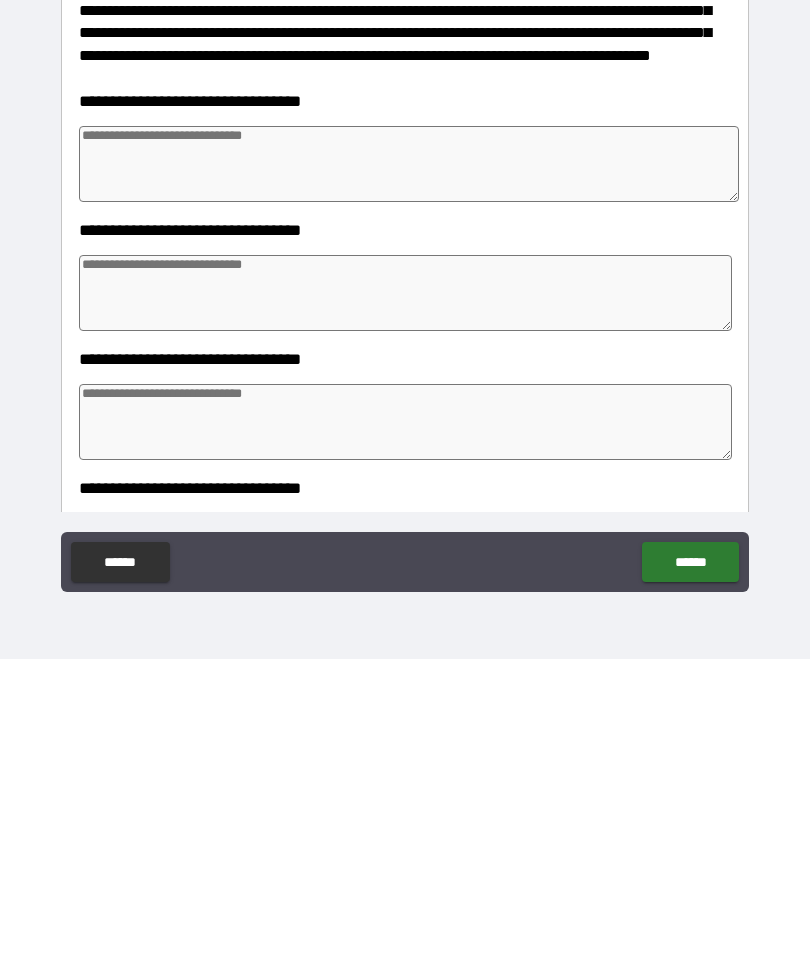 type on "*" 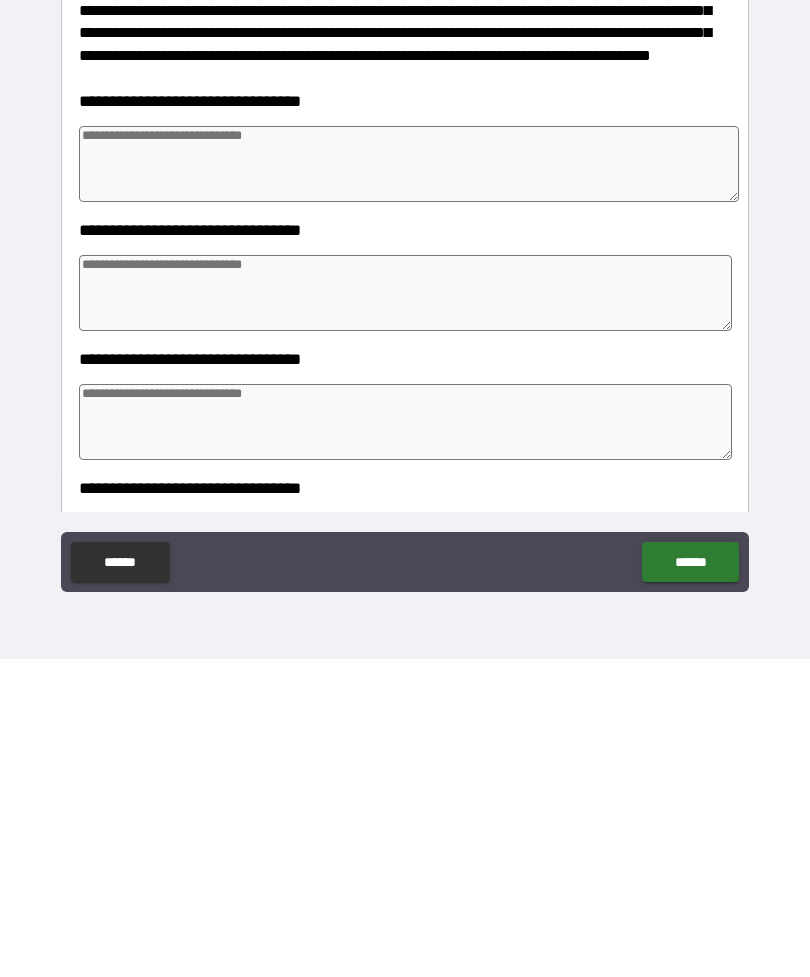 type on "*" 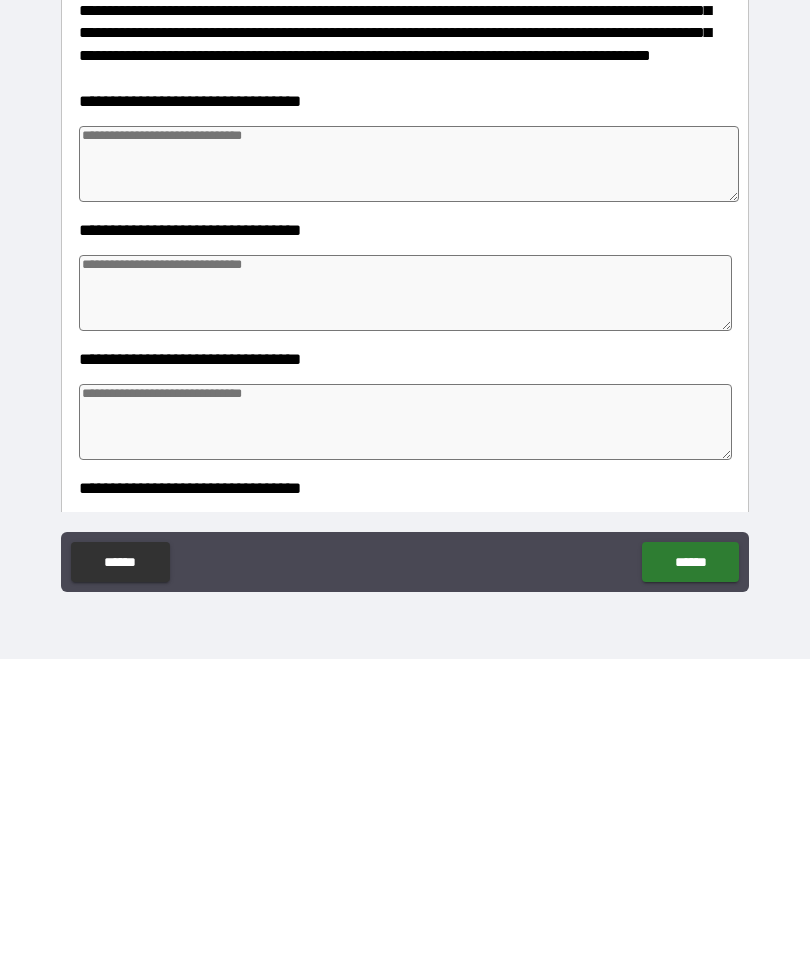type on "*" 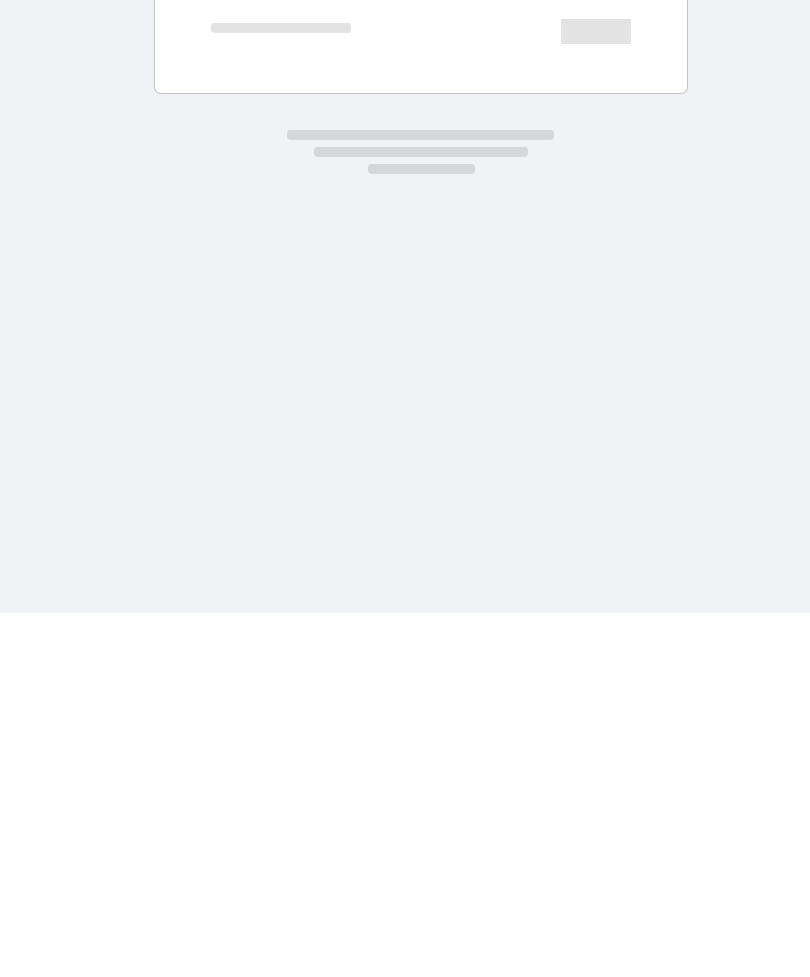 scroll, scrollTop: 0, scrollLeft: 0, axis: both 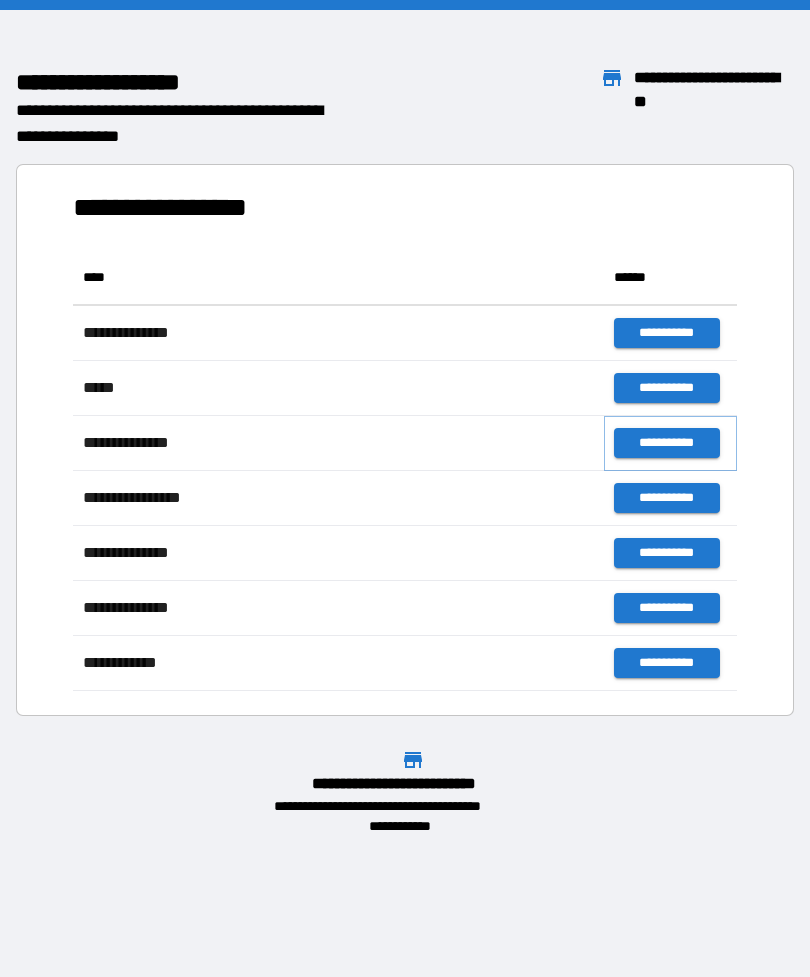 click on "**********" at bounding box center (666, 443) 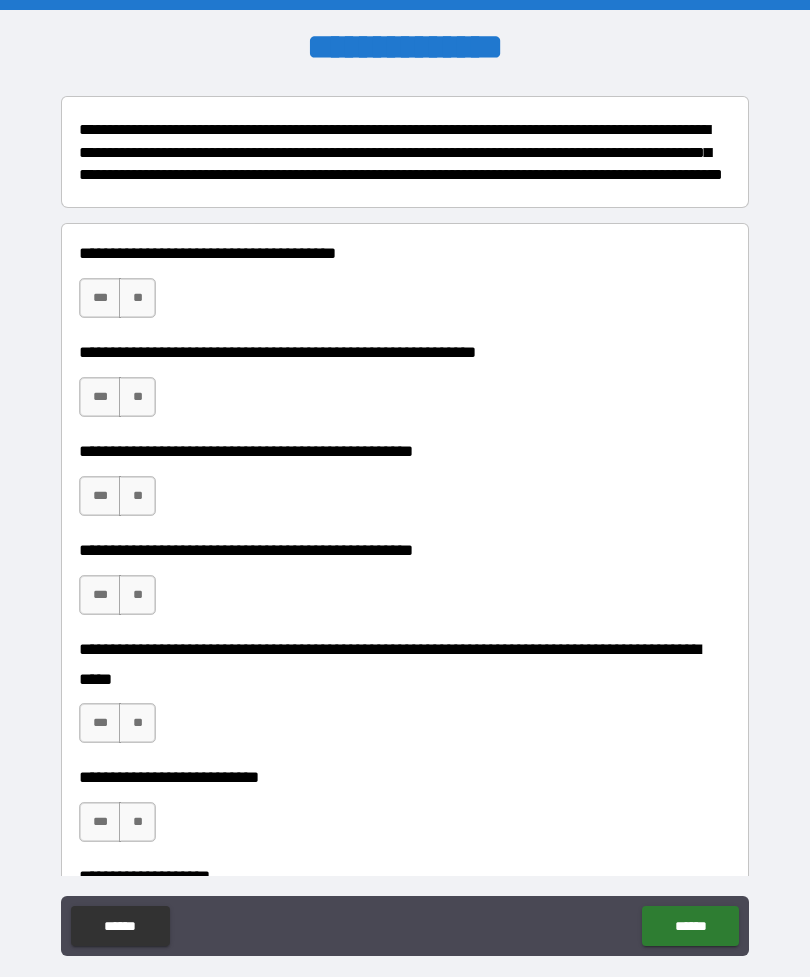 scroll, scrollTop: 254, scrollLeft: 0, axis: vertical 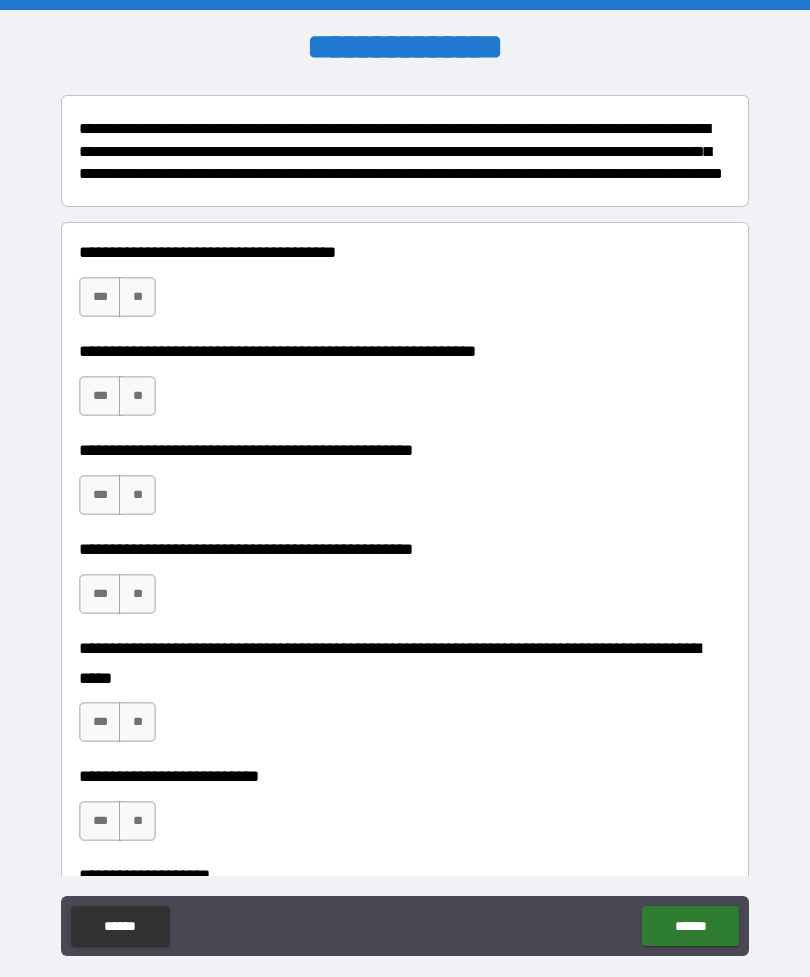click on "***" at bounding box center (100, 297) 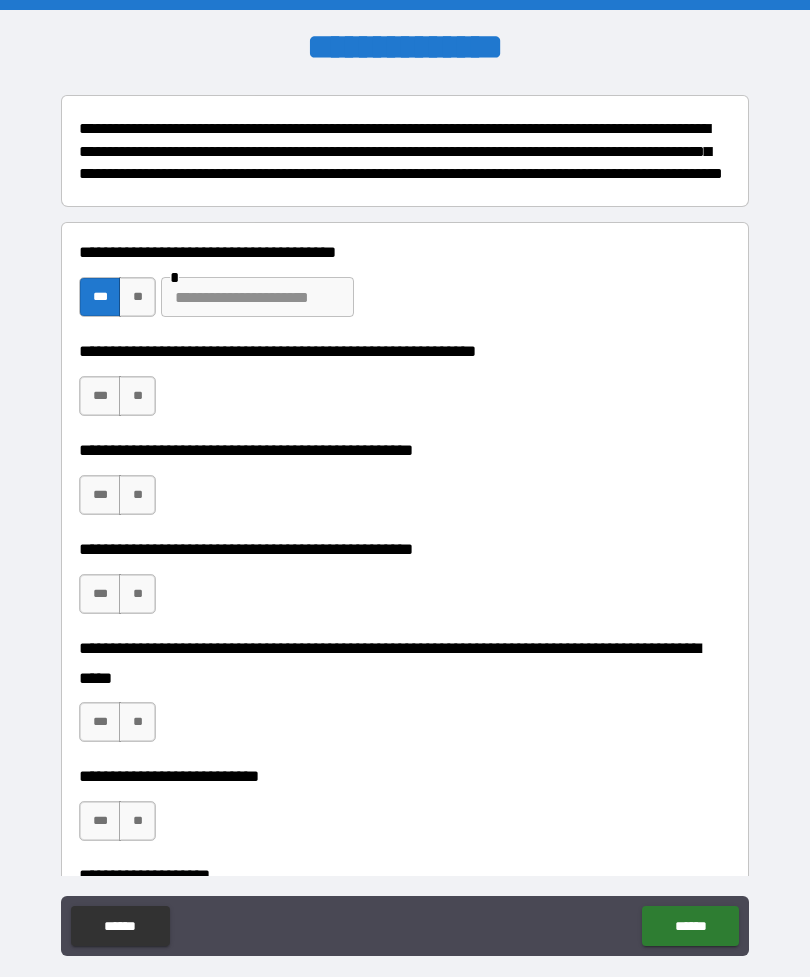 click on "**" at bounding box center (137, 297) 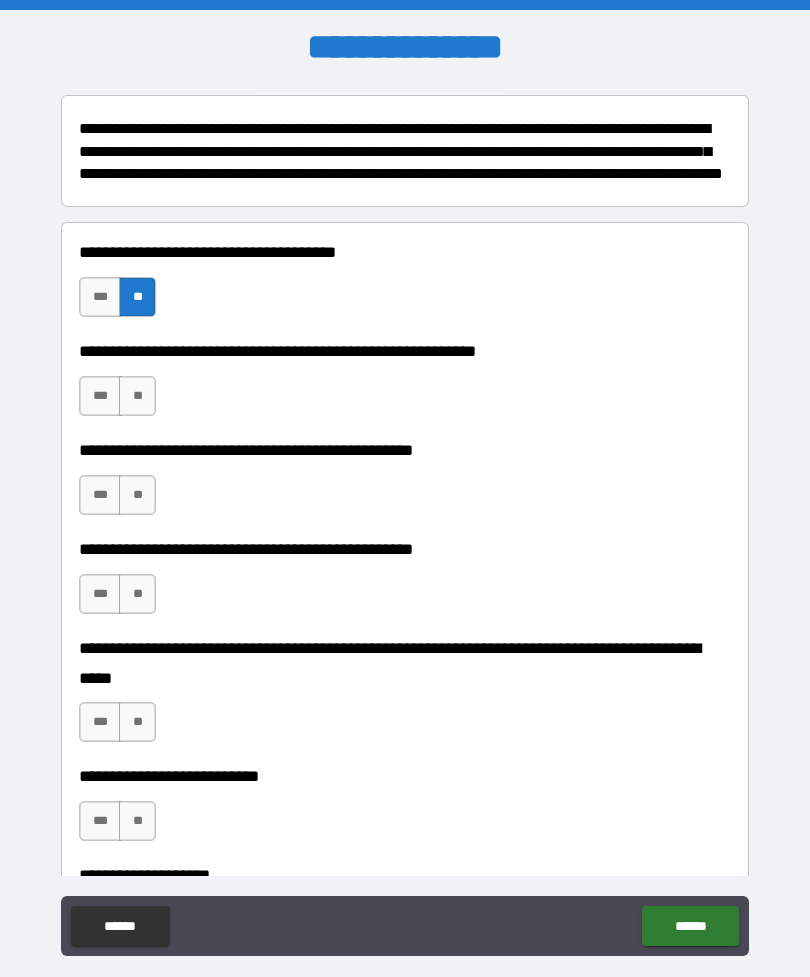 click on "**" at bounding box center (137, 396) 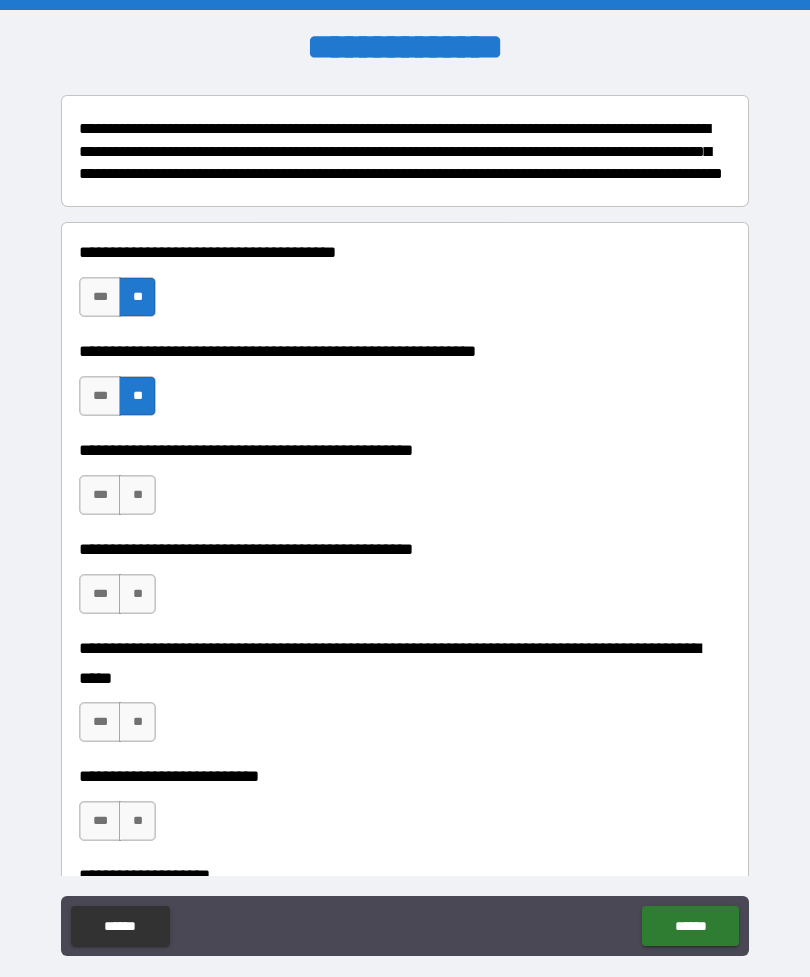 click on "**" at bounding box center (137, 495) 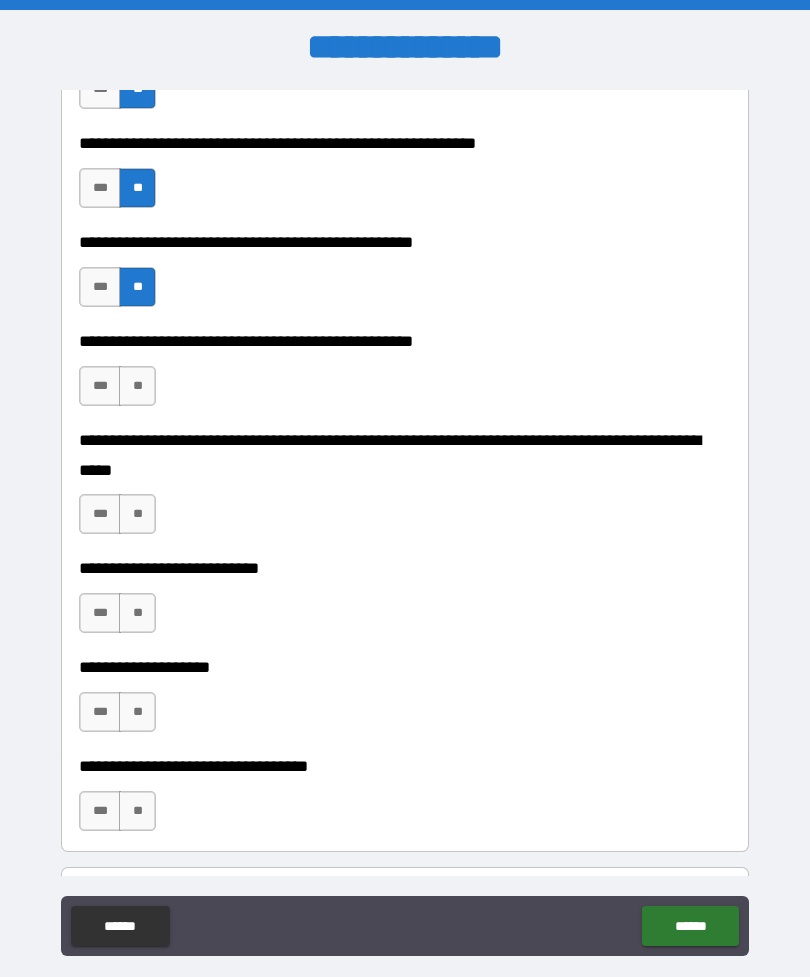 scroll, scrollTop: 488, scrollLeft: 0, axis: vertical 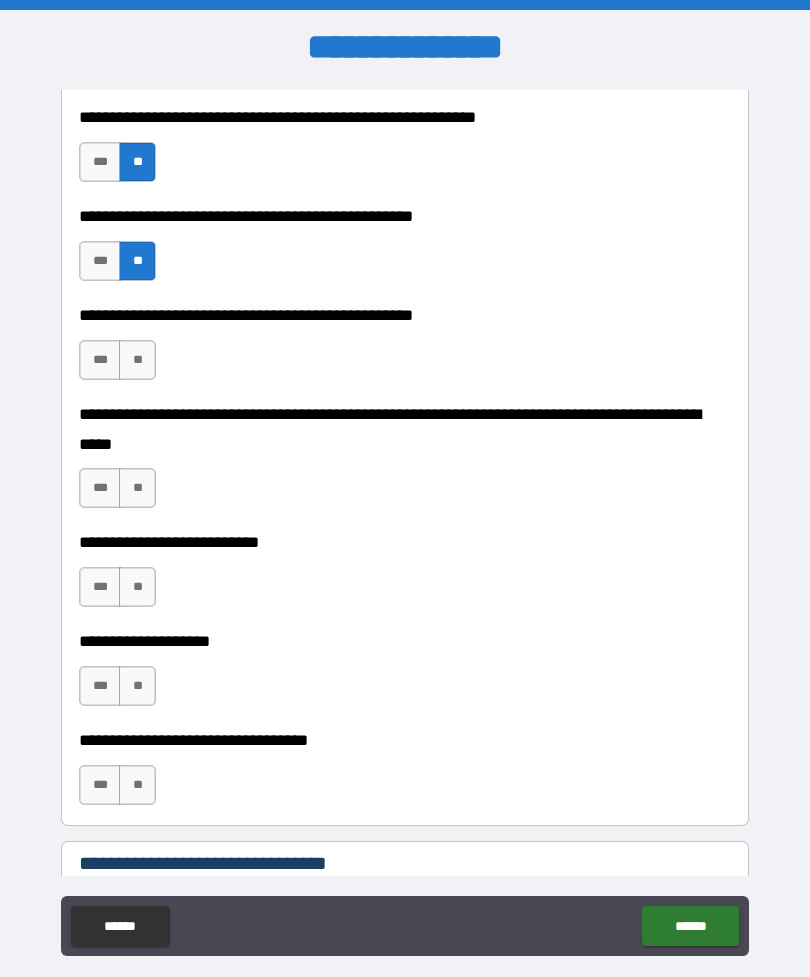 click on "**" at bounding box center (137, 360) 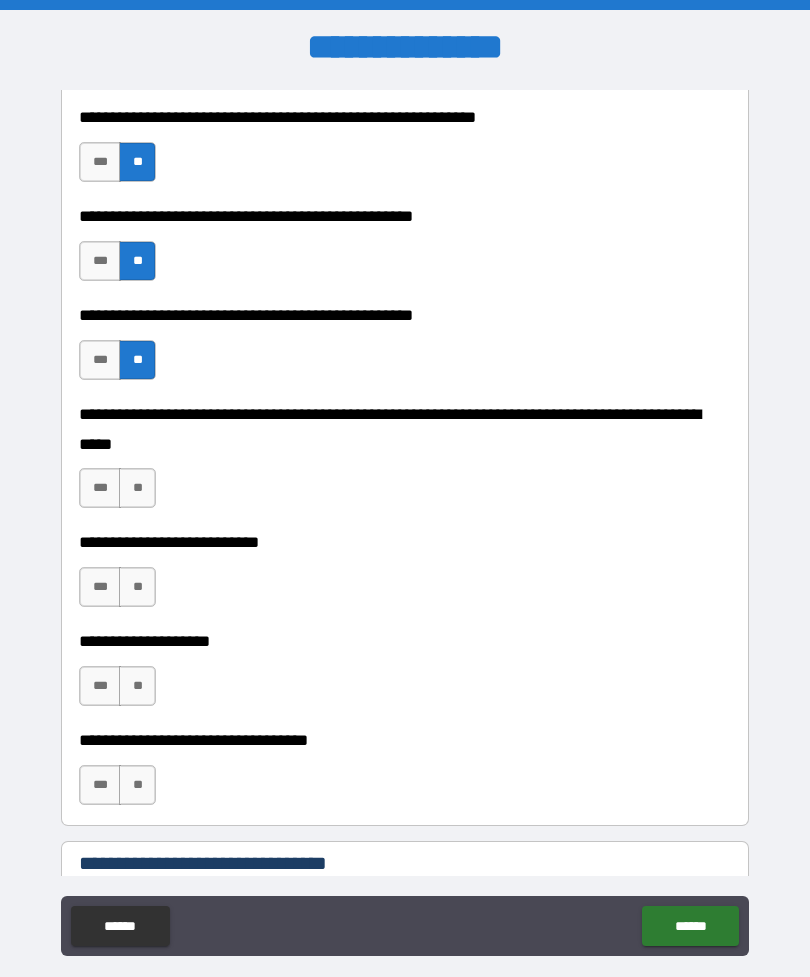 click on "**" at bounding box center [137, 488] 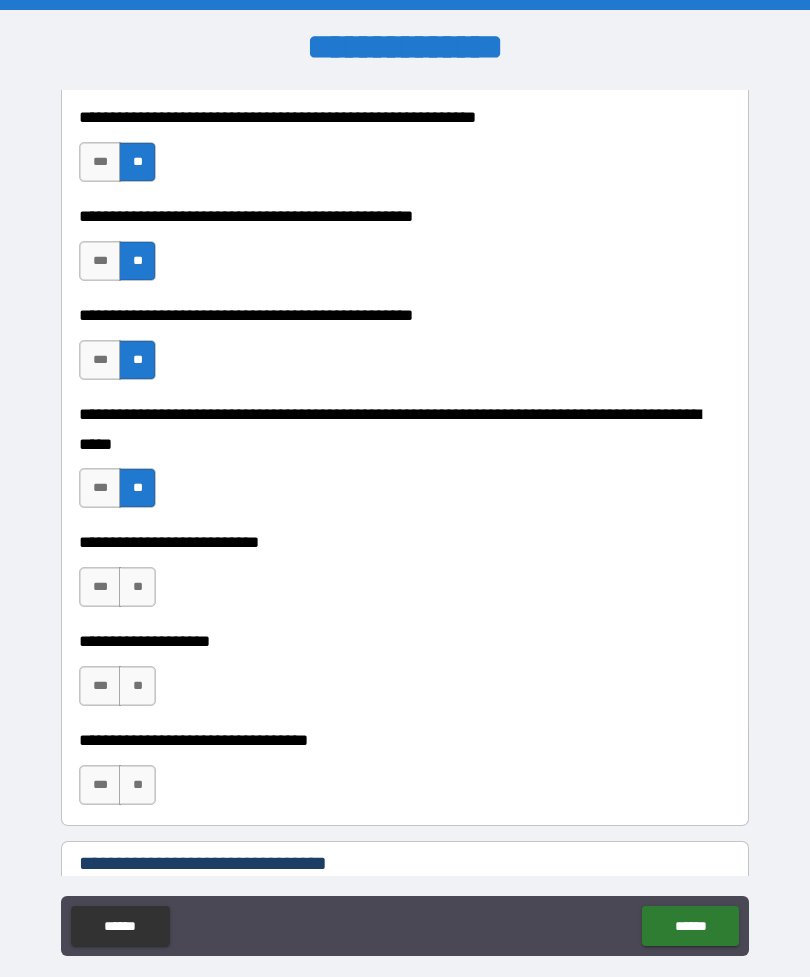 click on "**" at bounding box center (137, 587) 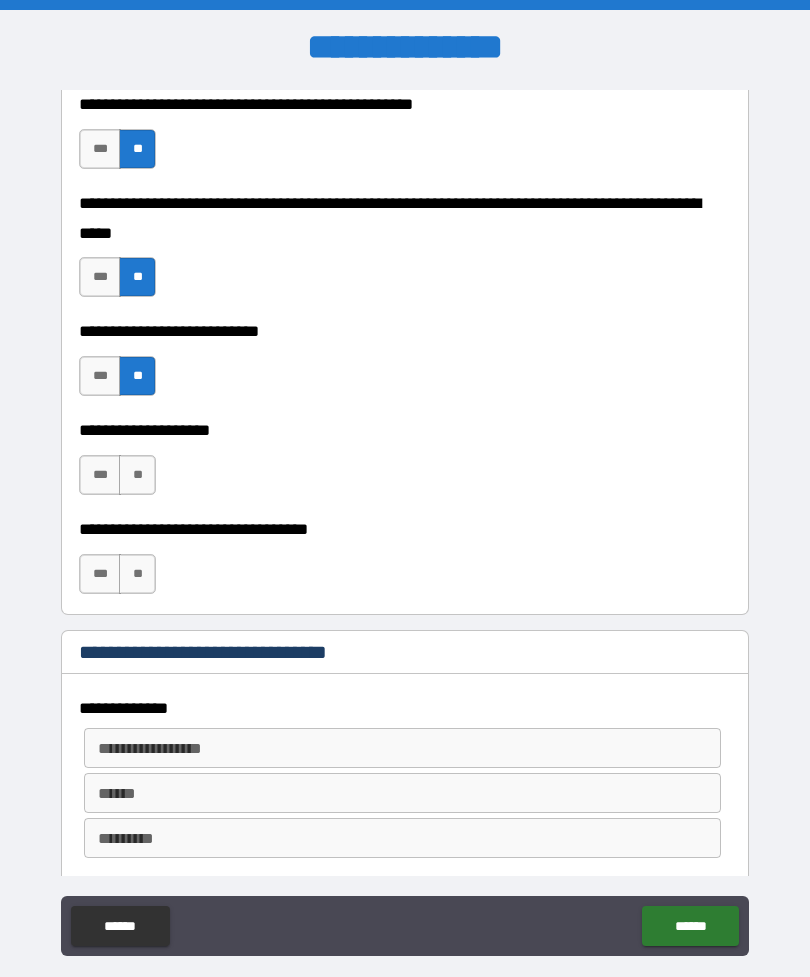 scroll, scrollTop: 706, scrollLeft: 0, axis: vertical 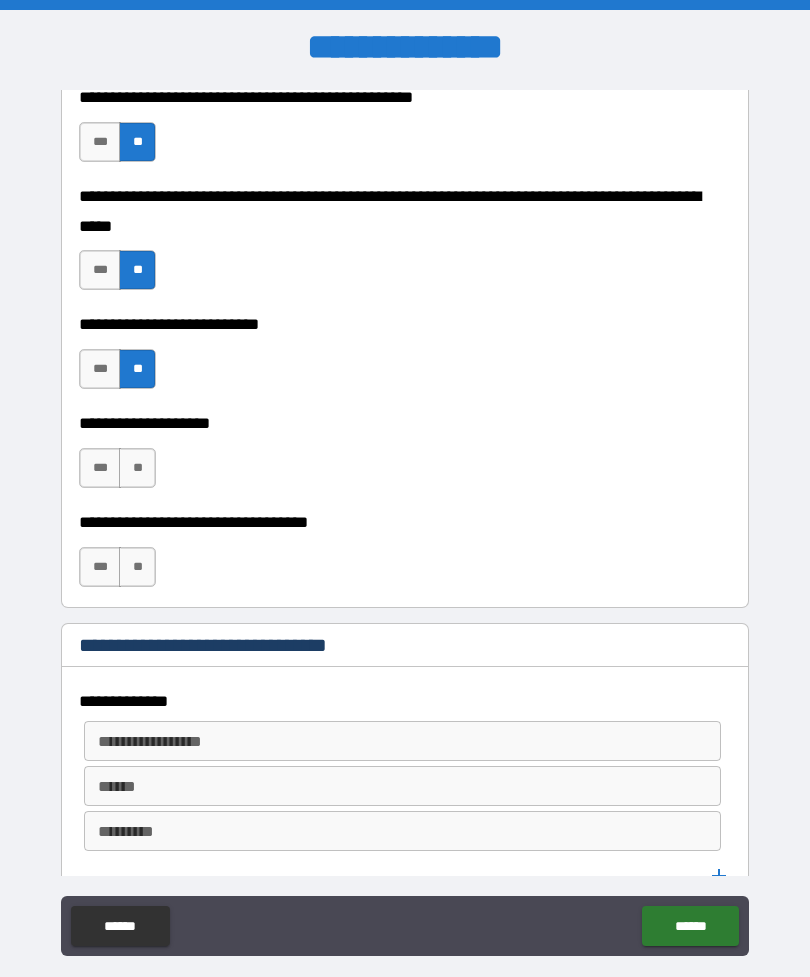click on "**" at bounding box center (137, 468) 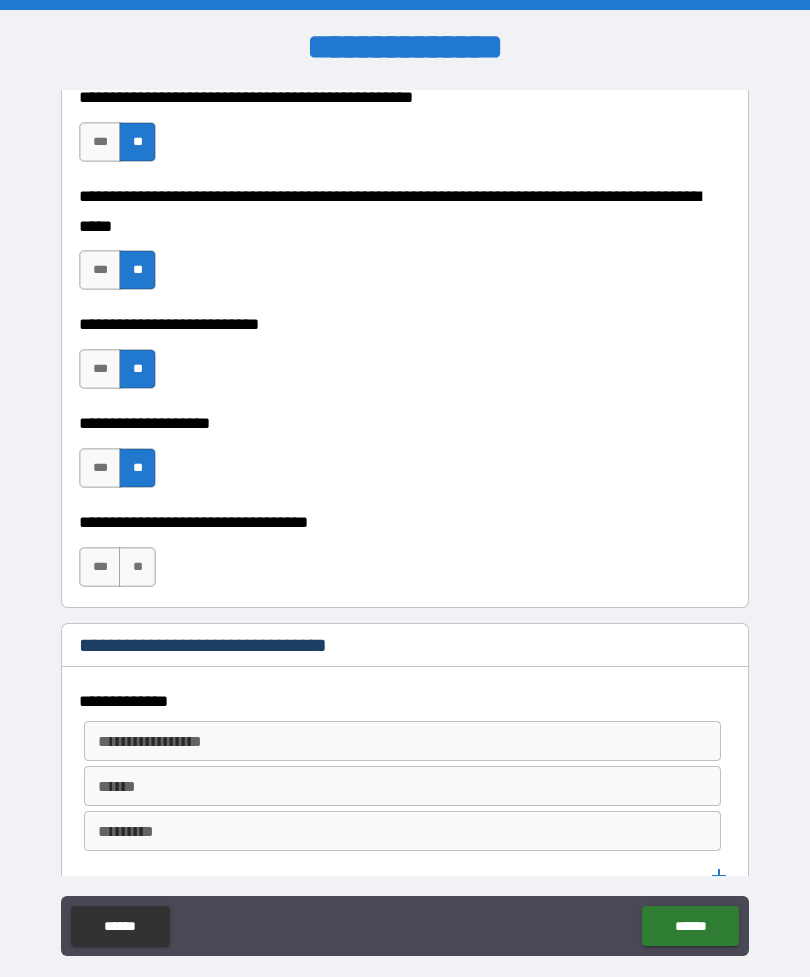 click on "**" at bounding box center (137, 567) 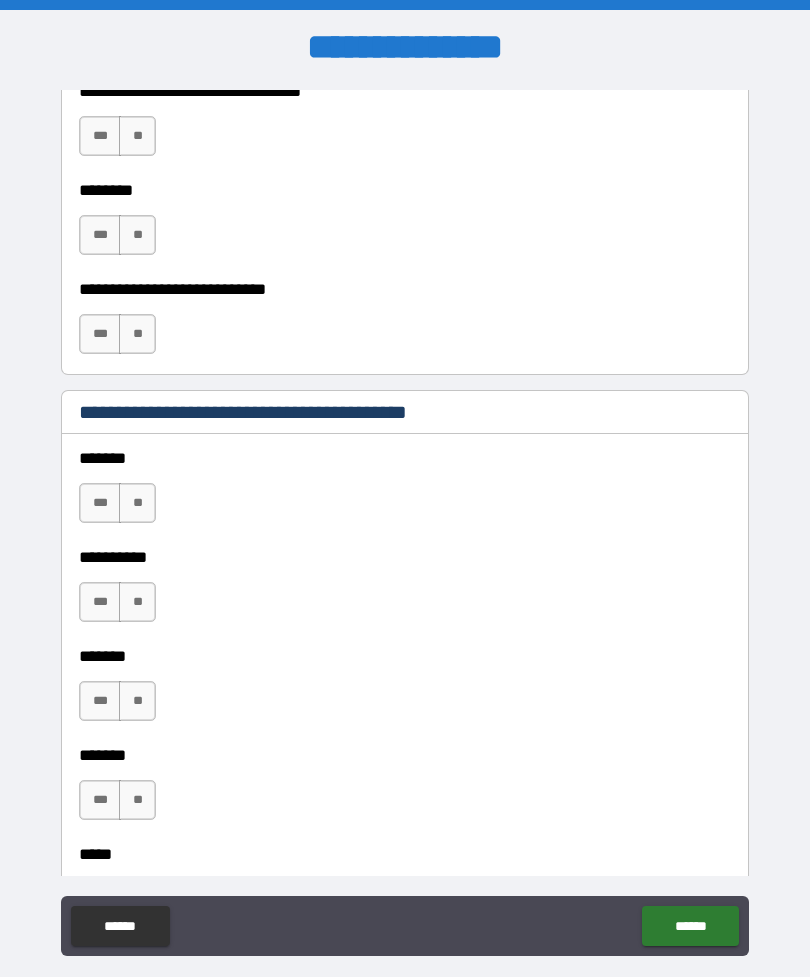 scroll, scrollTop: 1604, scrollLeft: 0, axis: vertical 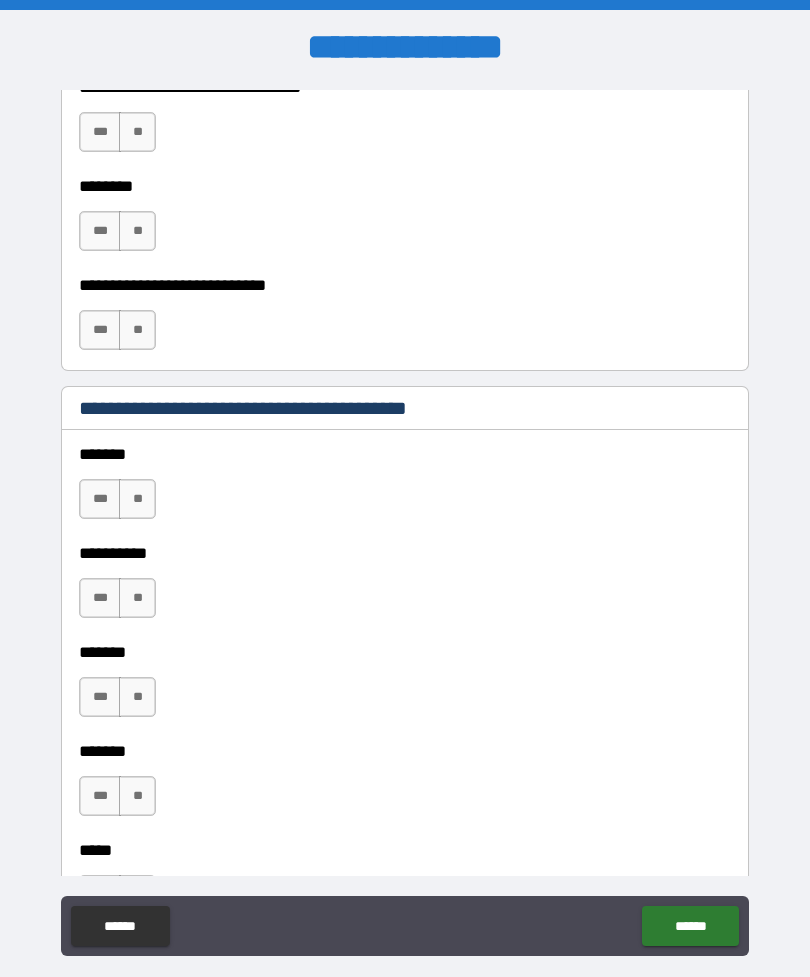 click on "**" at bounding box center [137, 499] 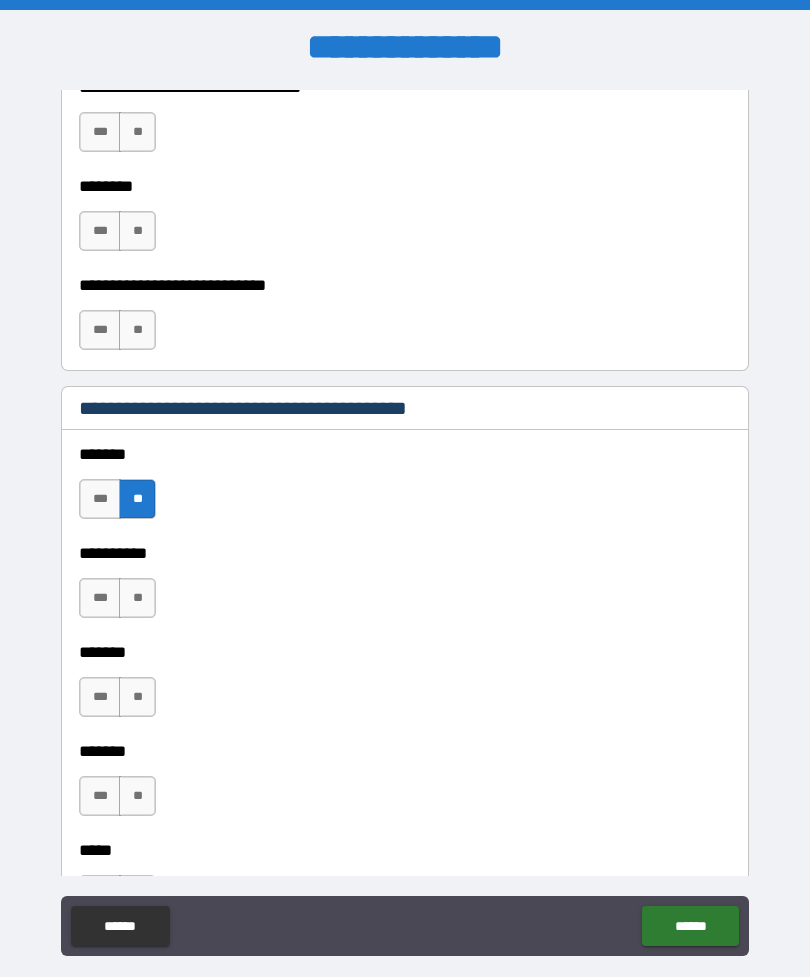 click on "**" at bounding box center [137, 598] 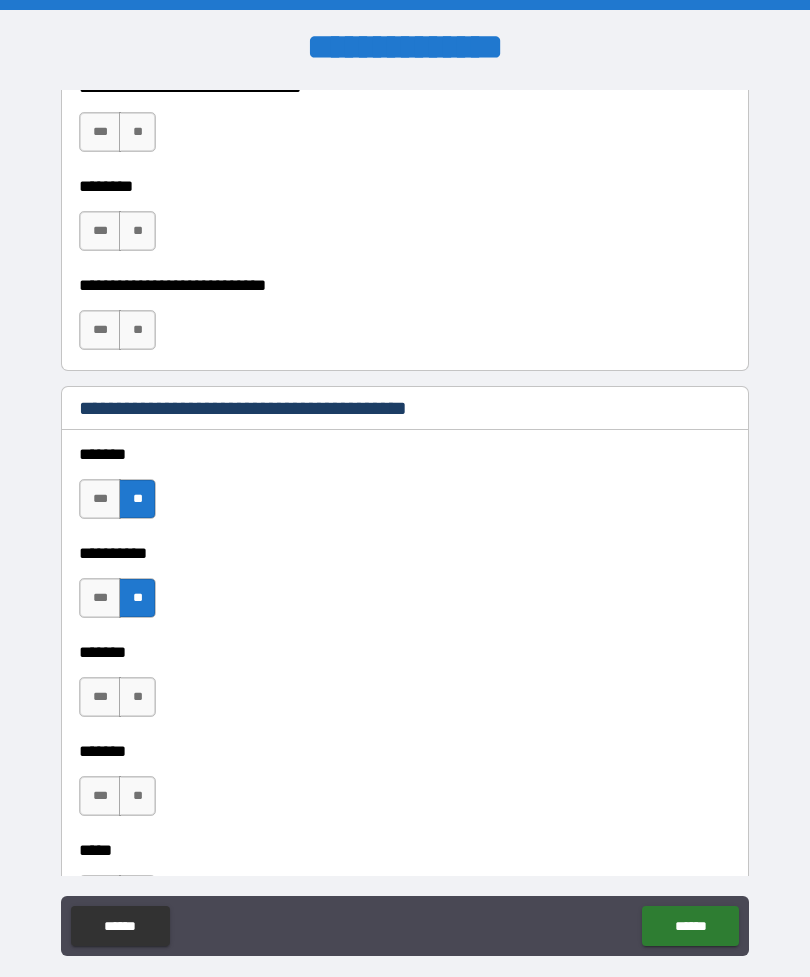 click on "**" at bounding box center (137, 697) 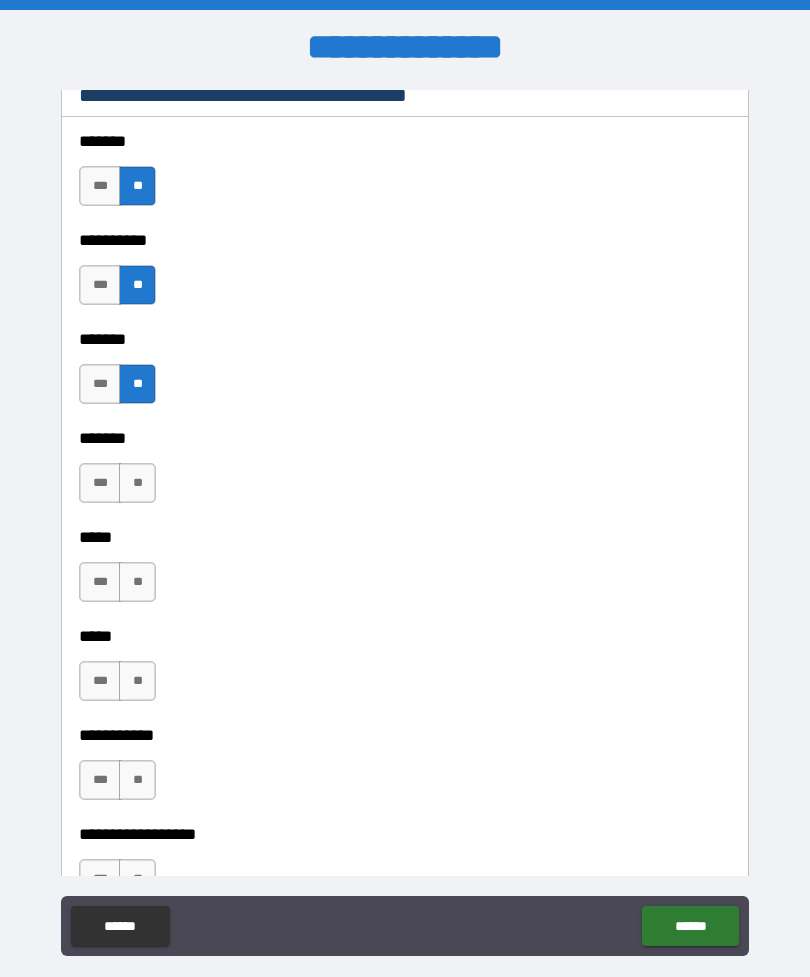 scroll, scrollTop: 1928, scrollLeft: 0, axis: vertical 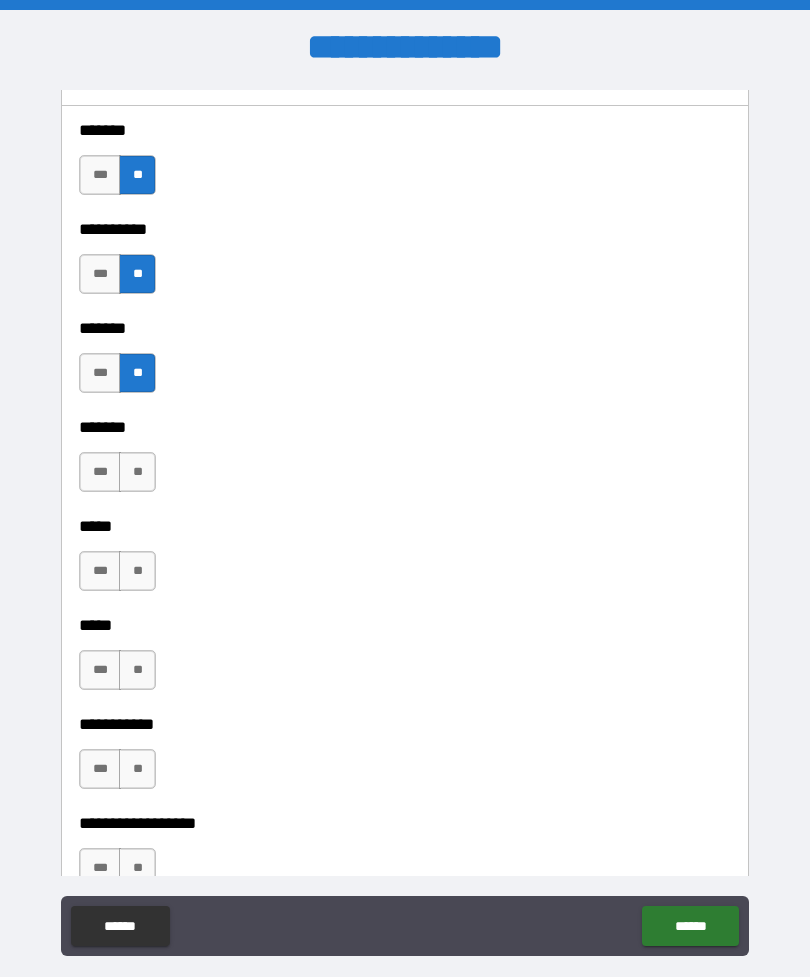click on "**" at bounding box center [137, 472] 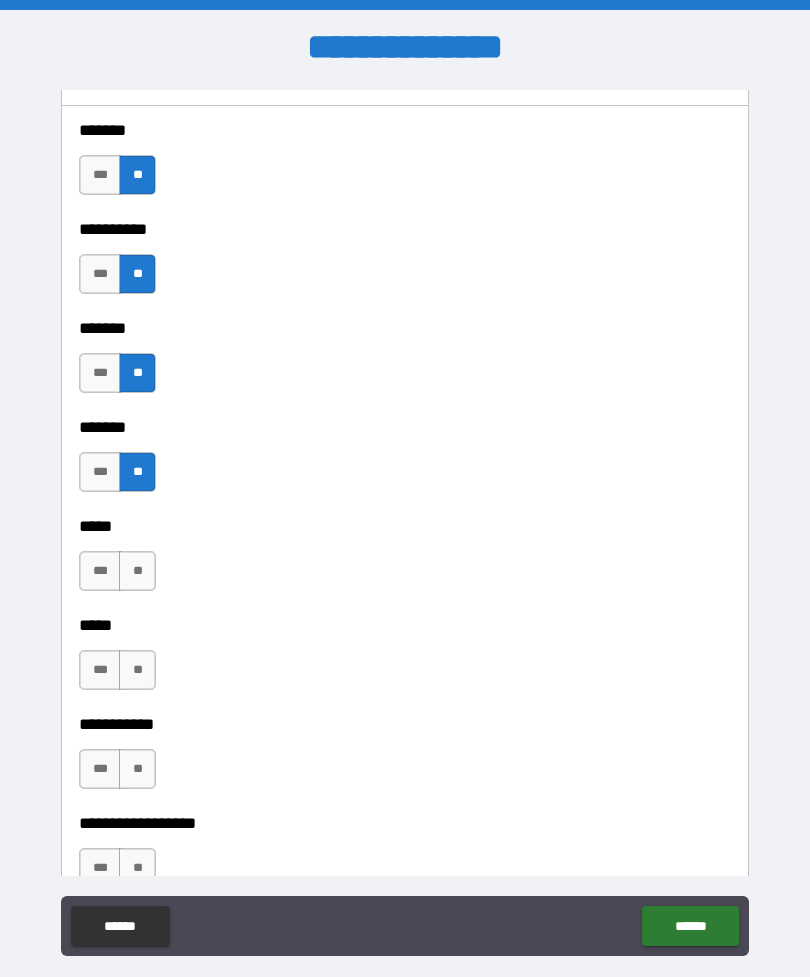 click on "**" at bounding box center [137, 571] 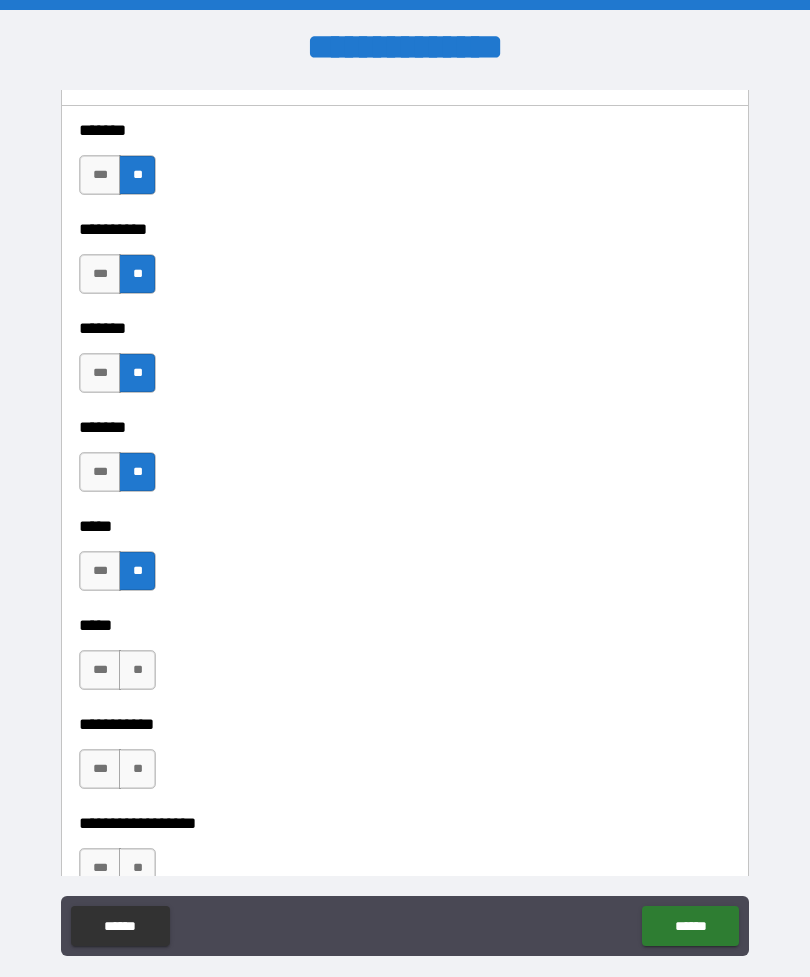 click on "**" at bounding box center (137, 670) 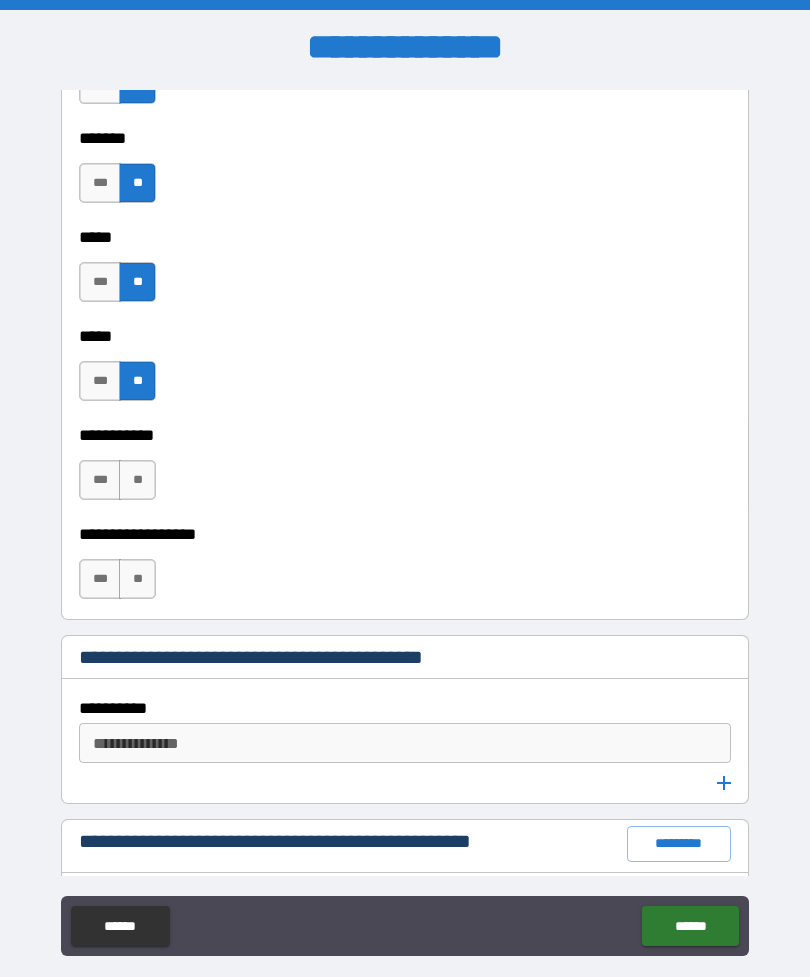 scroll, scrollTop: 2222, scrollLeft: 0, axis: vertical 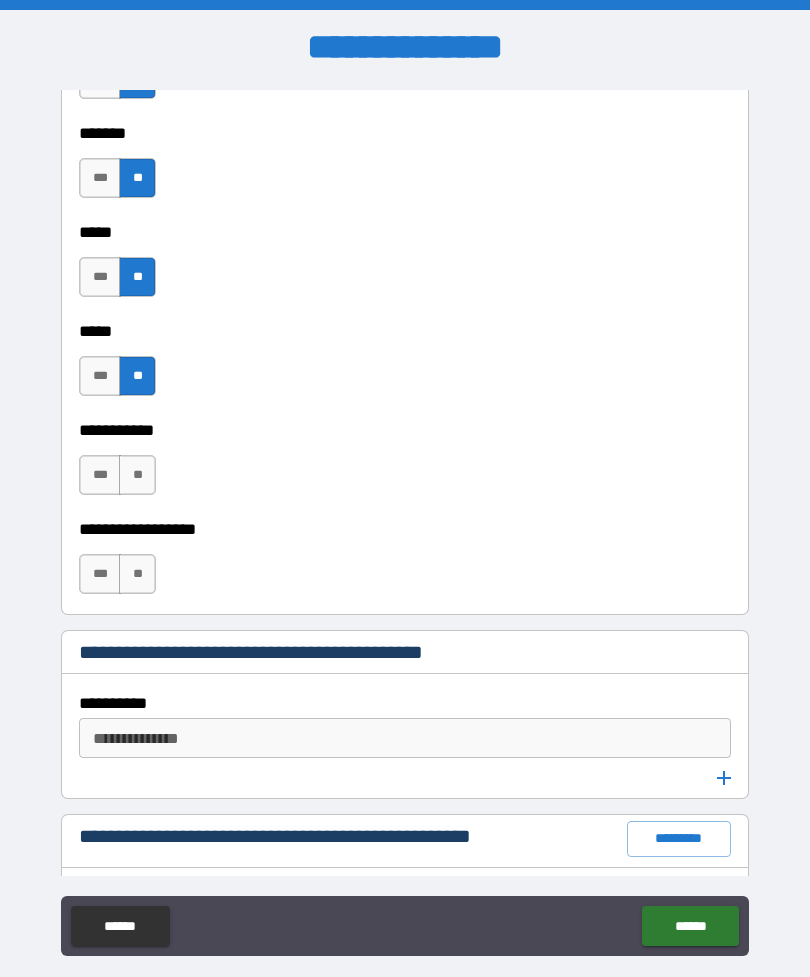 click on "**" at bounding box center (137, 475) 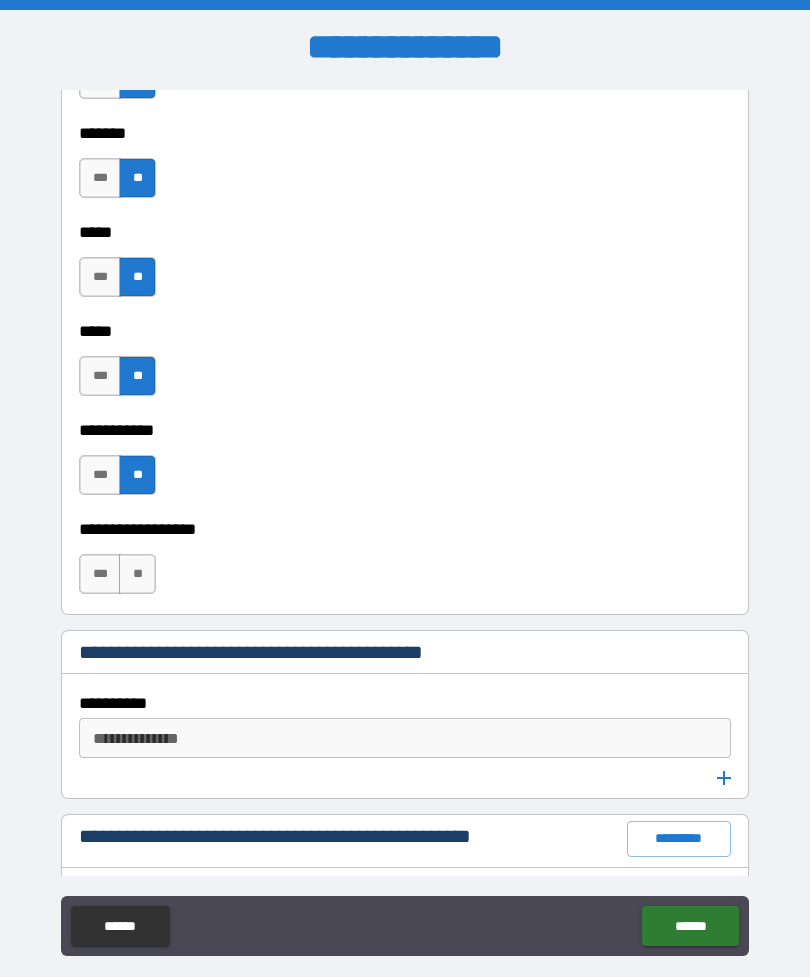 click on "**" at bounding box center [137, 574] 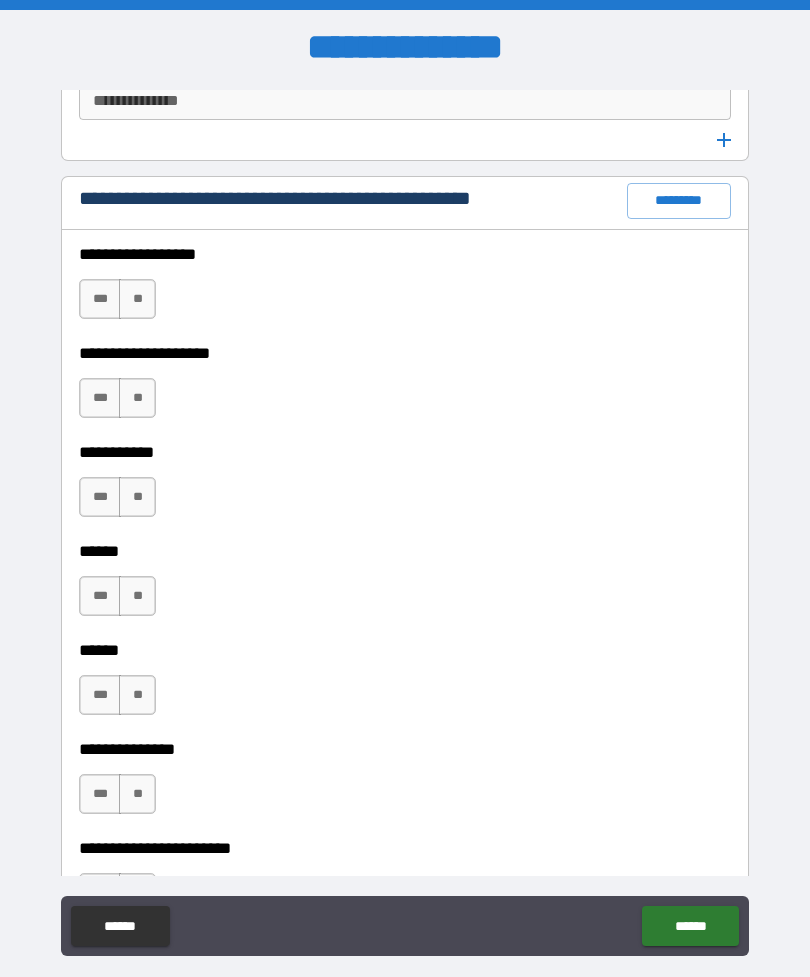 scroll, scrollTop: 2863, scrollLeft: 0, axis: vertical 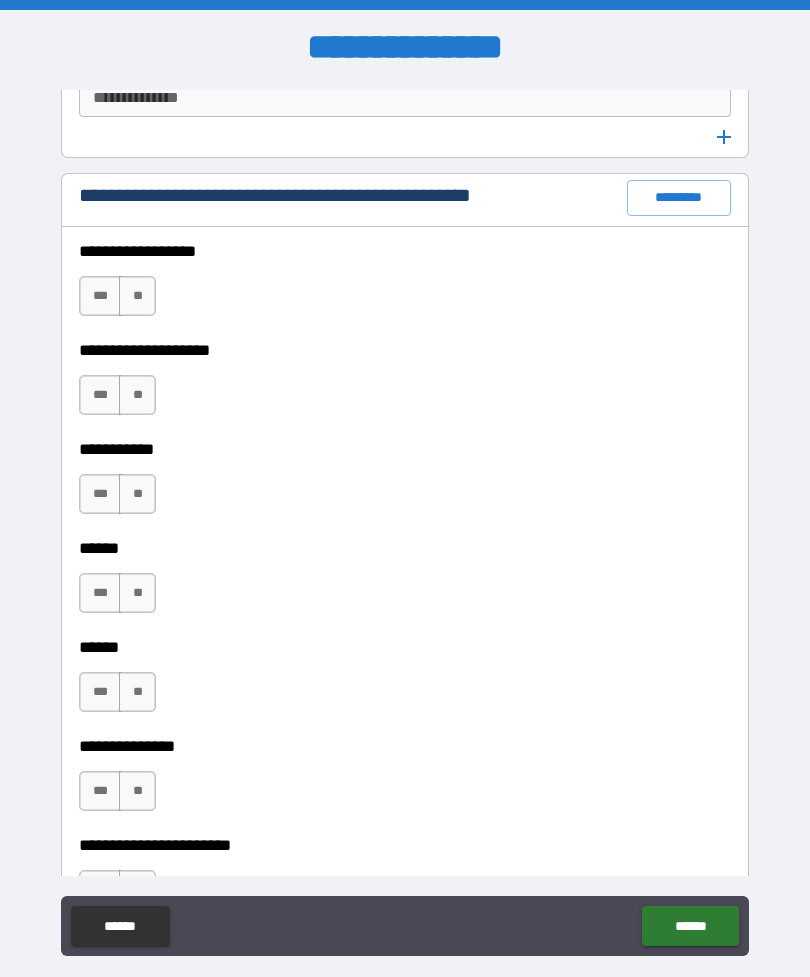 click on "**" at bounding box center [137, 296] 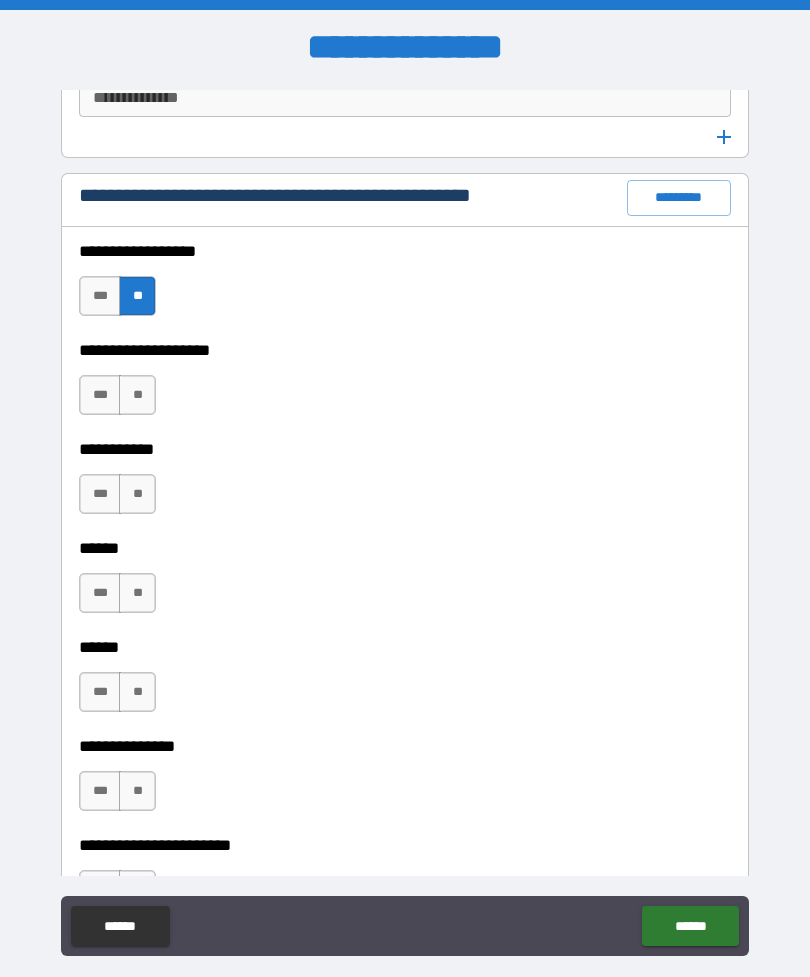 click on "**" at bounding box center (137, 395) 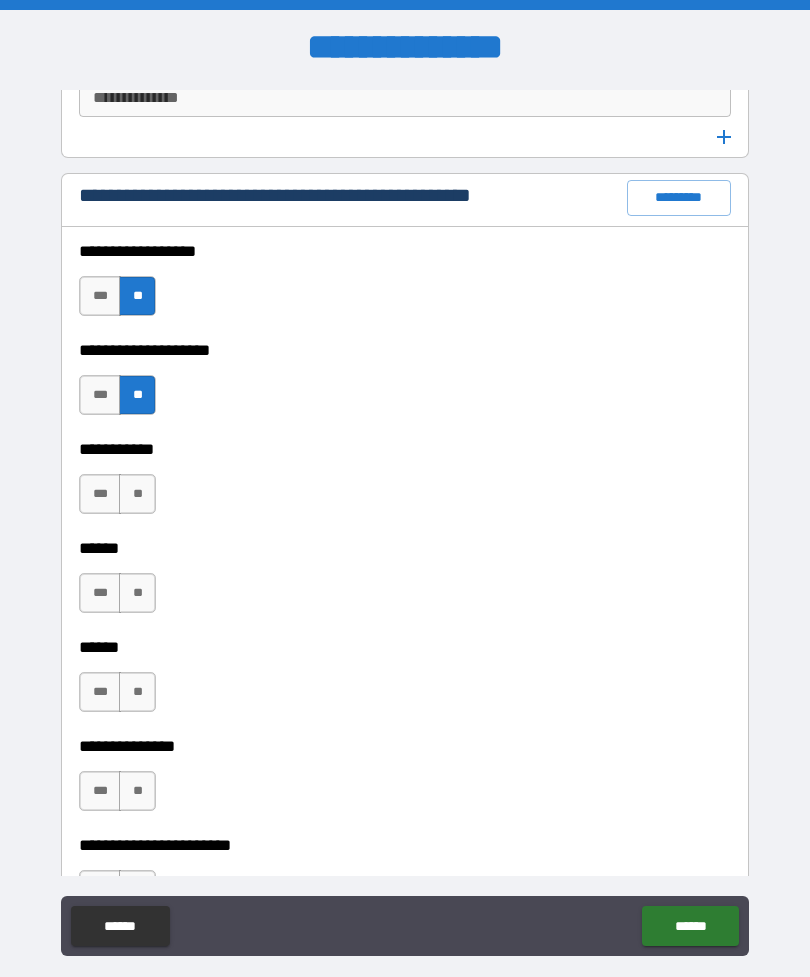 click on "**" at bounding box center (137, 494) 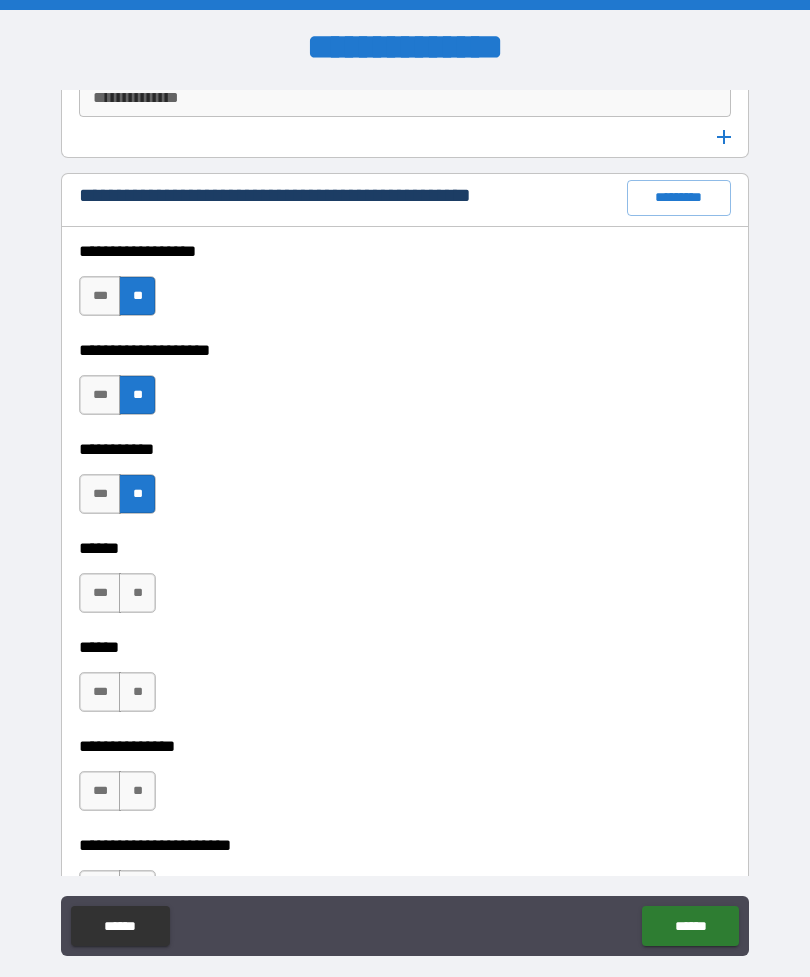 click on "**" at bounding box center (137, 593) 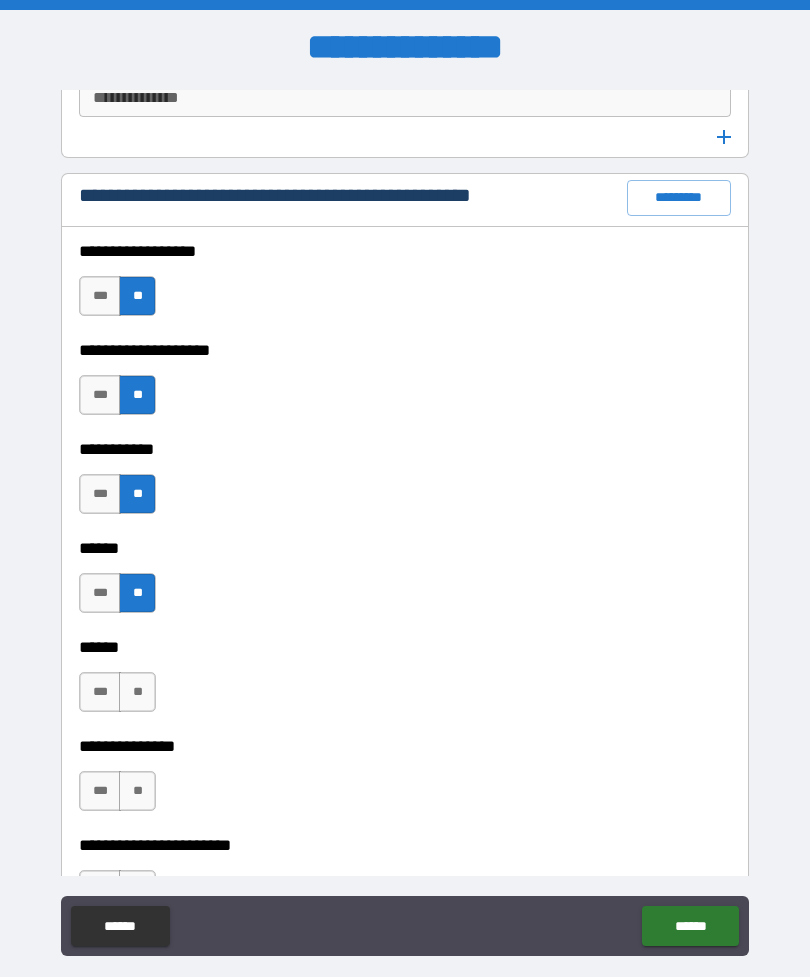 click on "**" at bounding box center (137, 692) 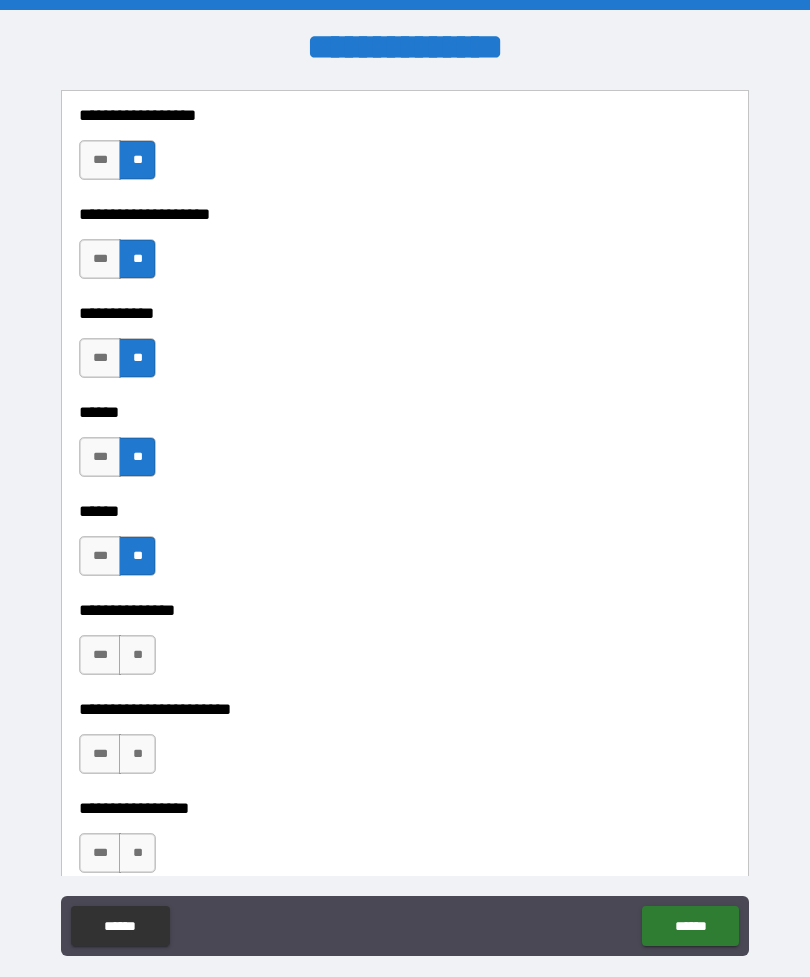 scroll, scrollTop: 3084, scrollLeft: 0, axis: vertical 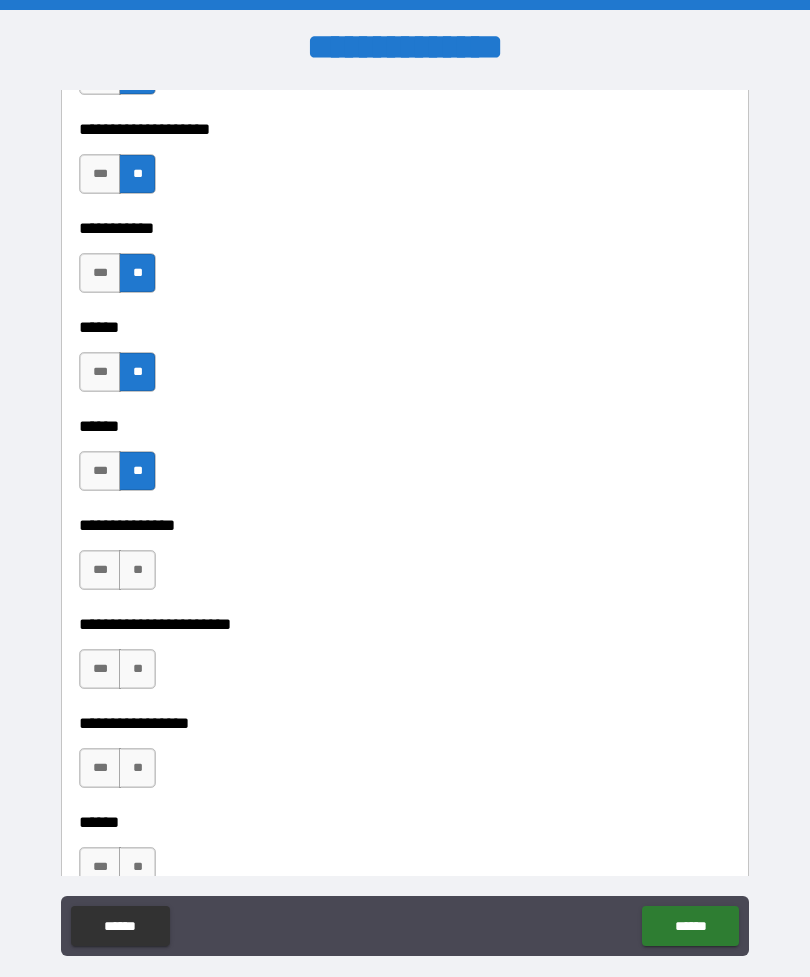 click on "**" at bounding box center (137, 570) 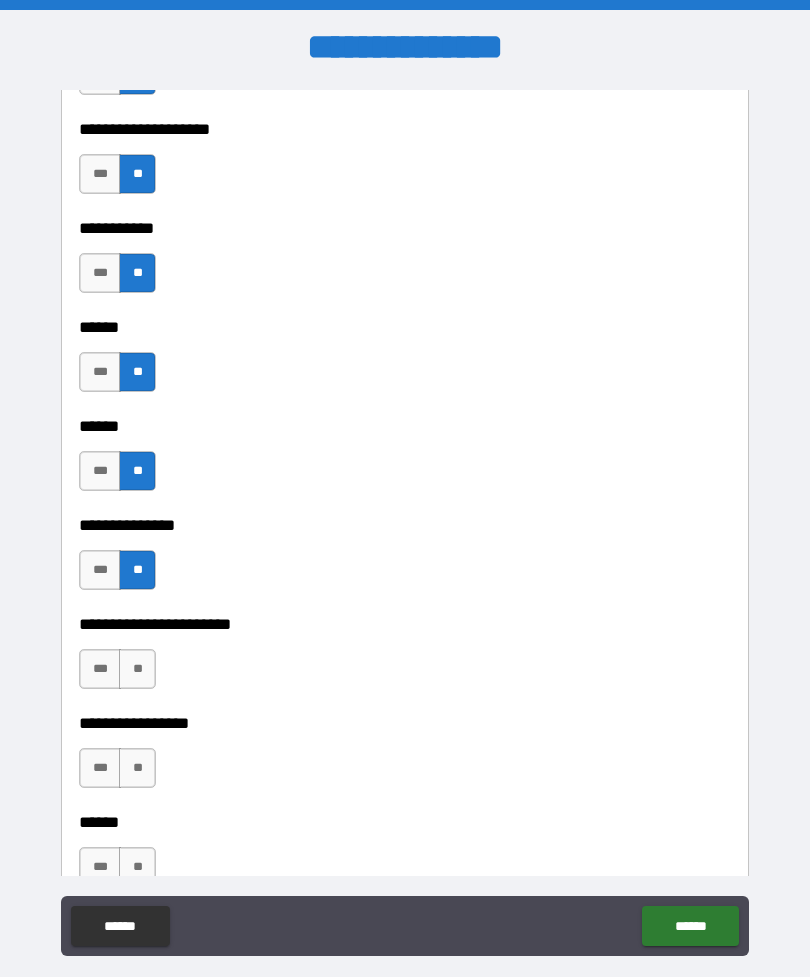 click on "**" at bounding box center (137, 669) 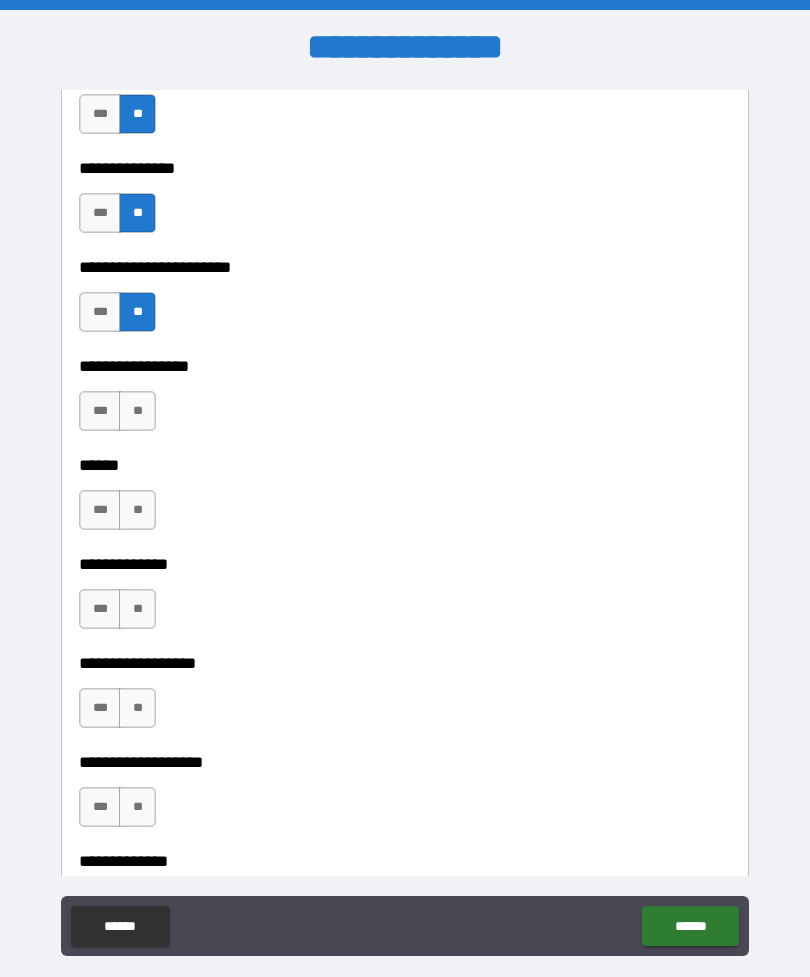 scroll, scrollTop: 3459, scrollLeft: 0, axis: vertical 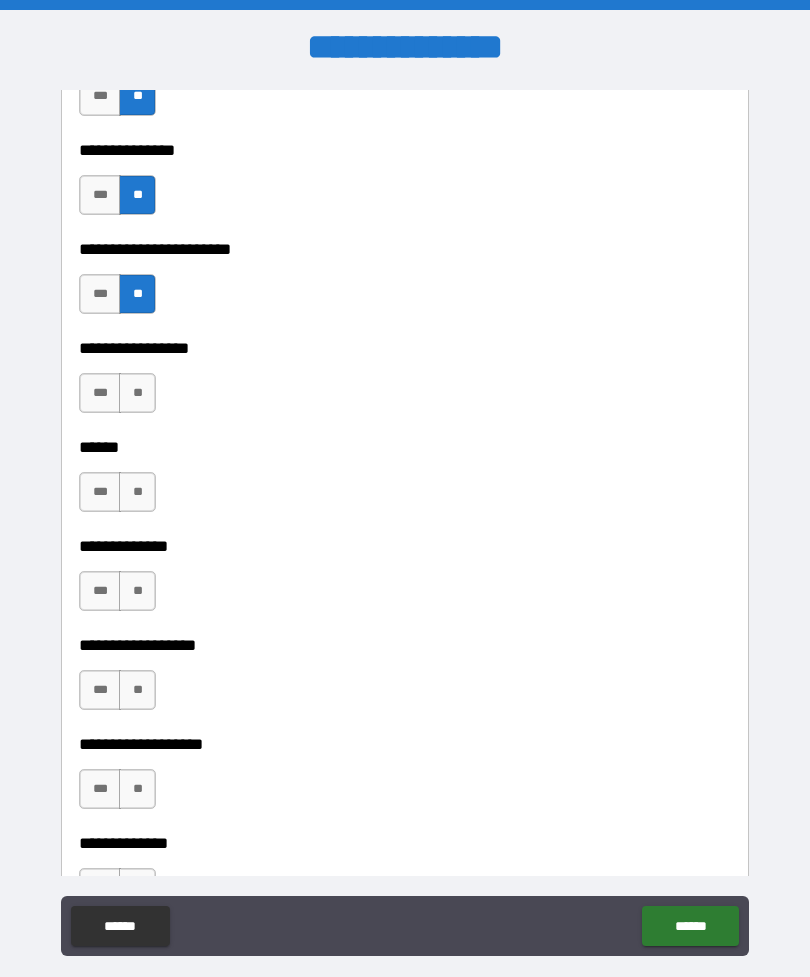 click on "**" at bounding box center [137, 393] 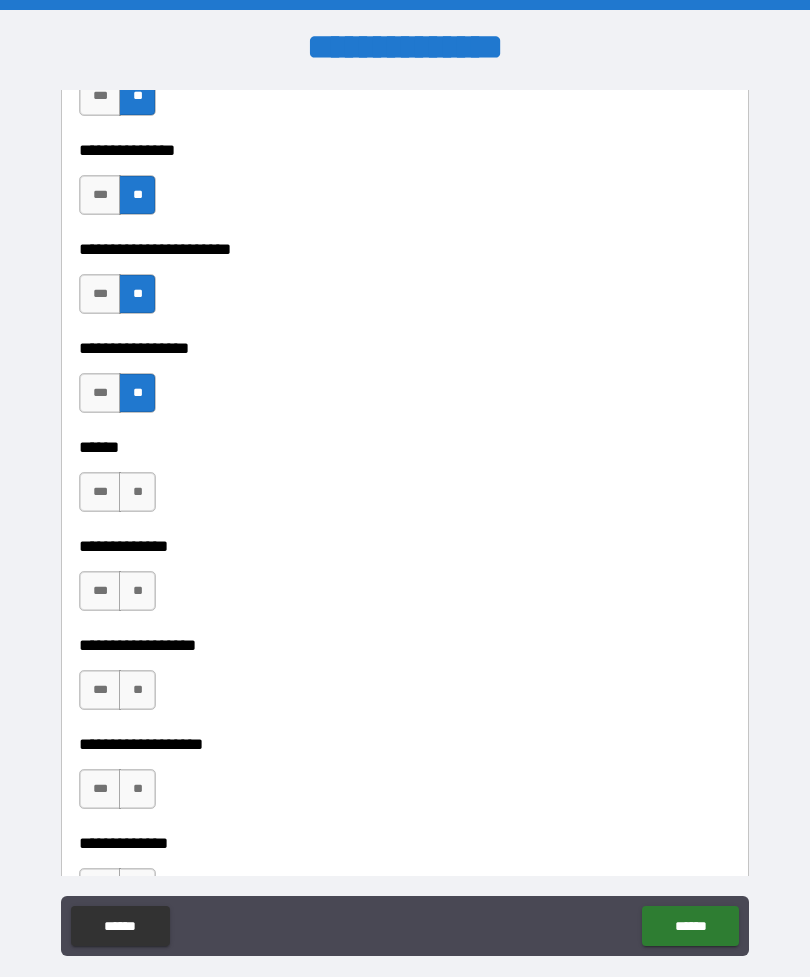 click on "**" at bounding box center [137, 492] 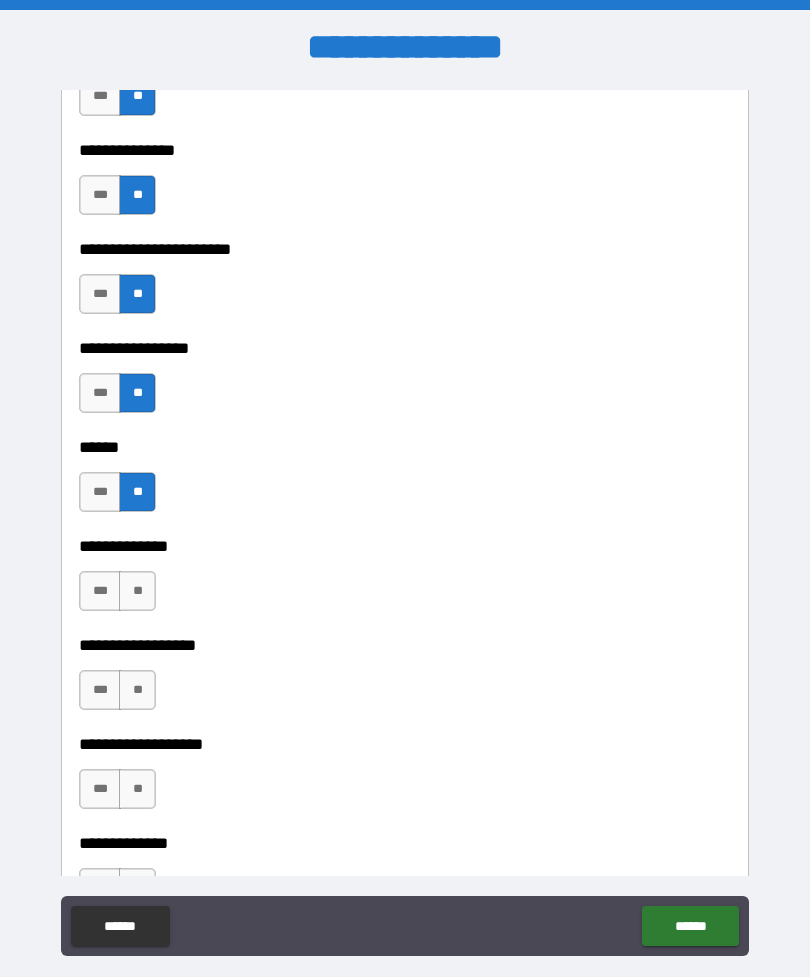 click on "**" at bounding box center (137, 591) 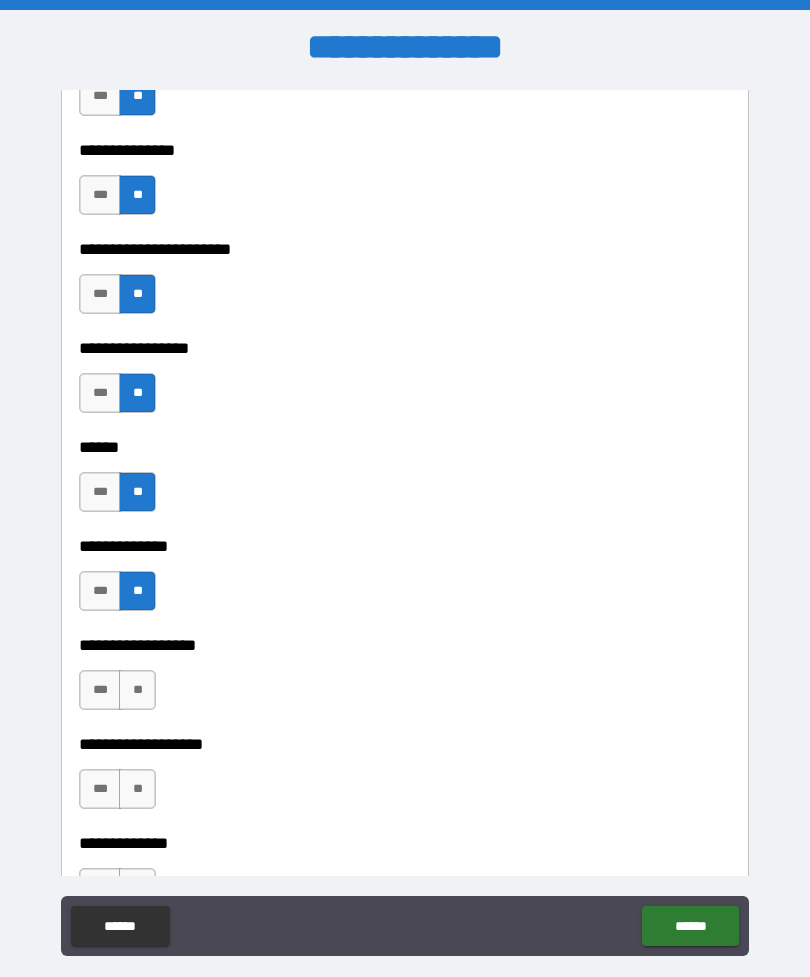 click on "**" at bounding box center [137, 690] 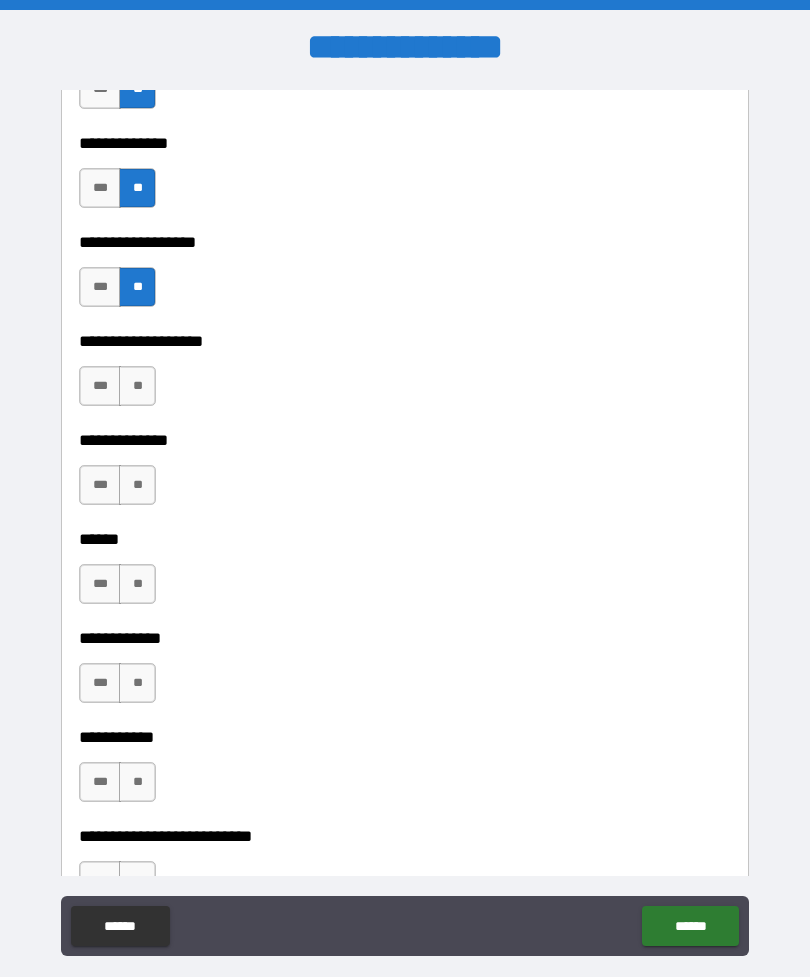 scroll, scrollTop: 3863, scrollLeft: 0, axis: vertical 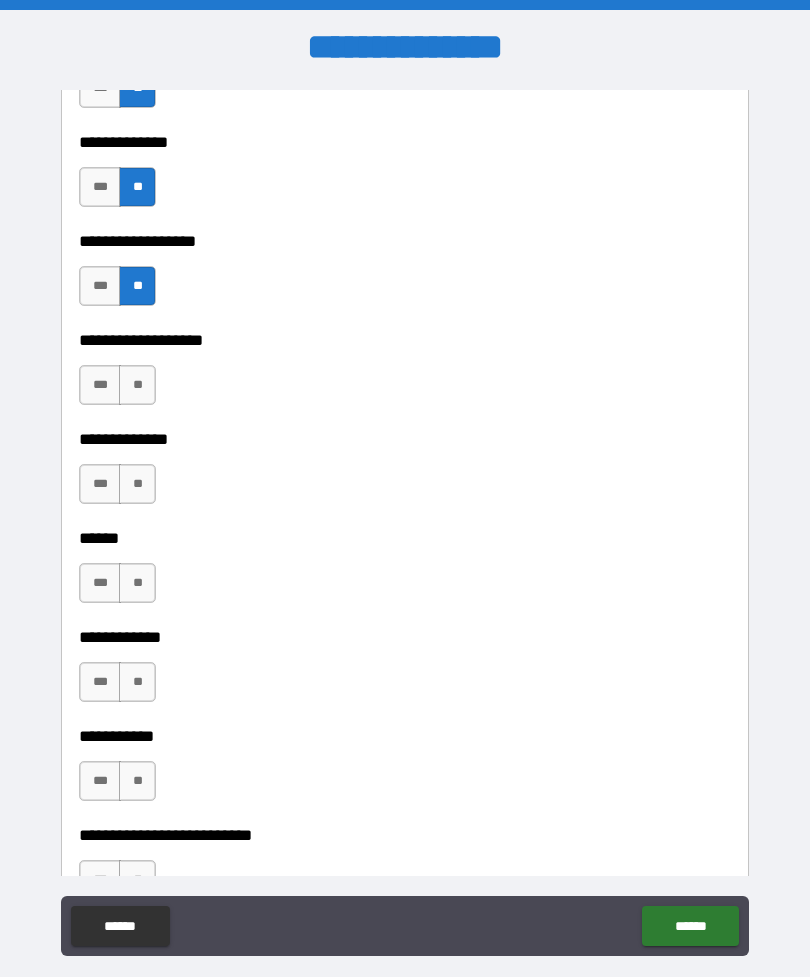 click on "**" at bounding box center (137, 385) 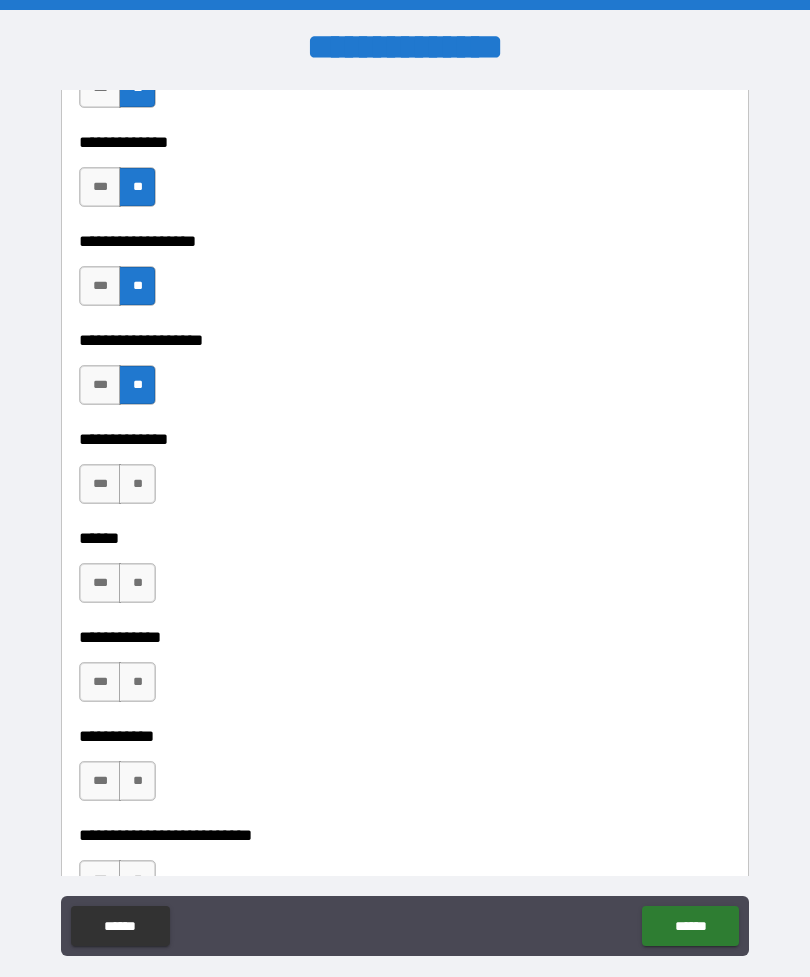 click on "**" at bounding box center [137, 484] 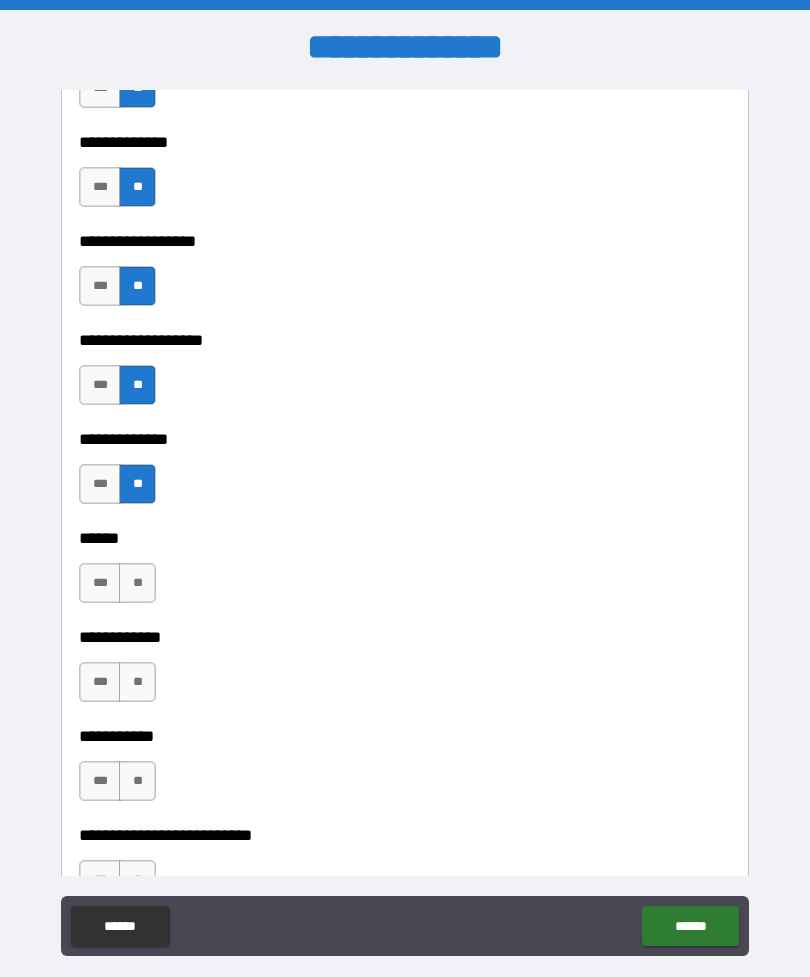 click on "**" at bounding box center [137, 583] 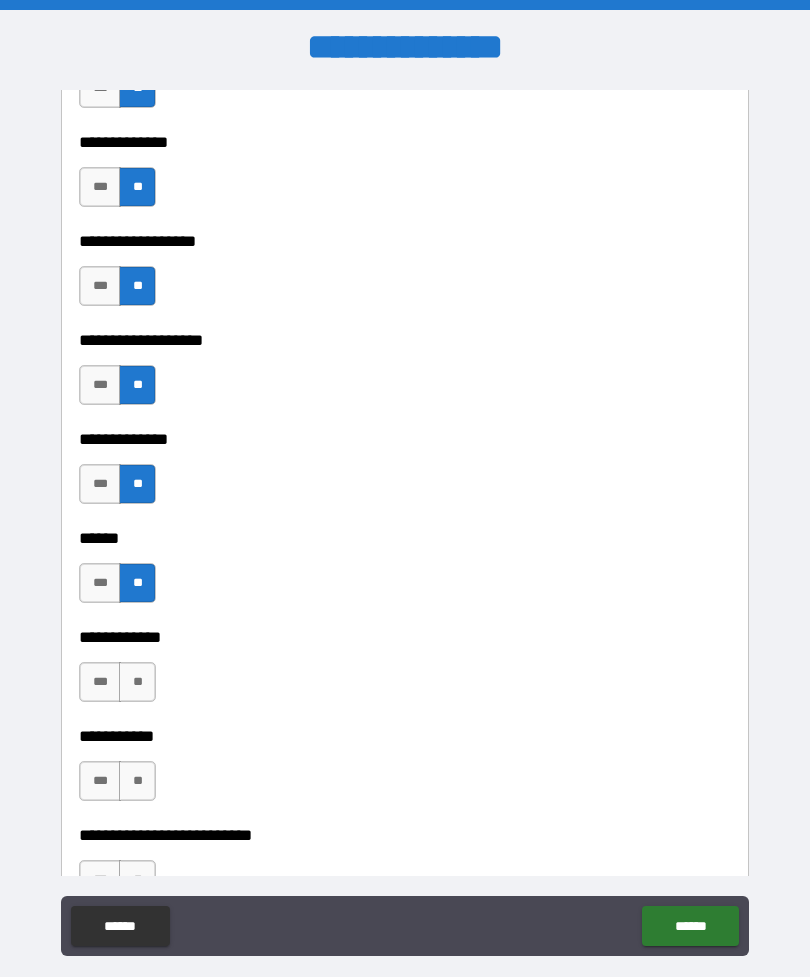 click on "**" at bounding box center (137, 682) 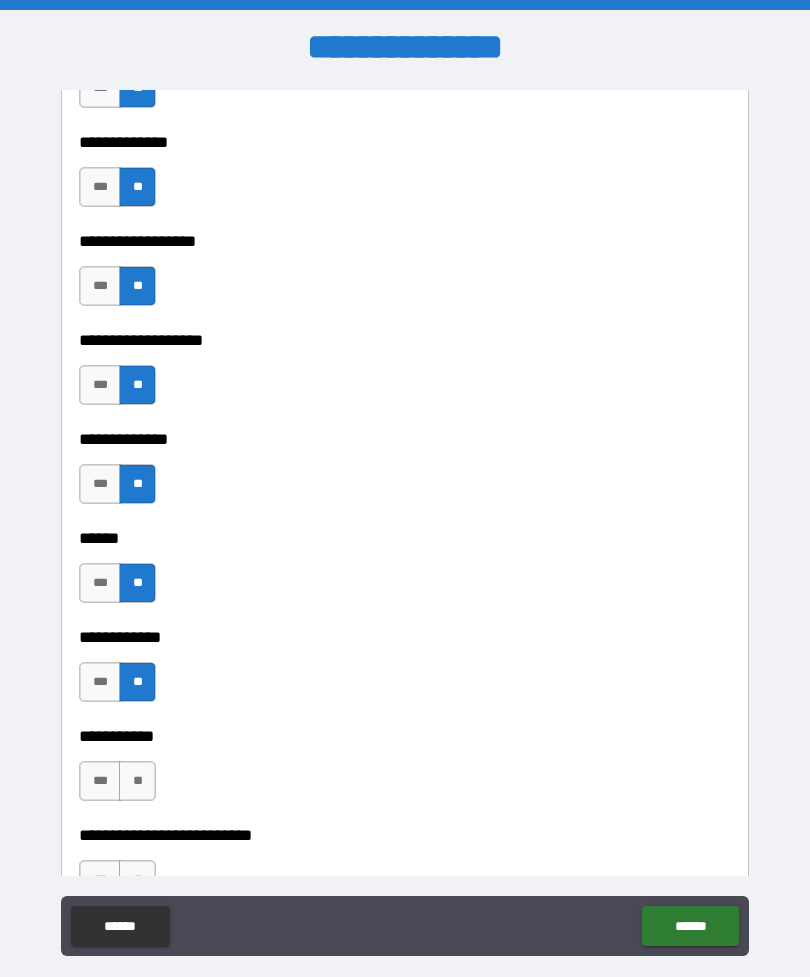 click on "**" at bounding box center (137, 781) 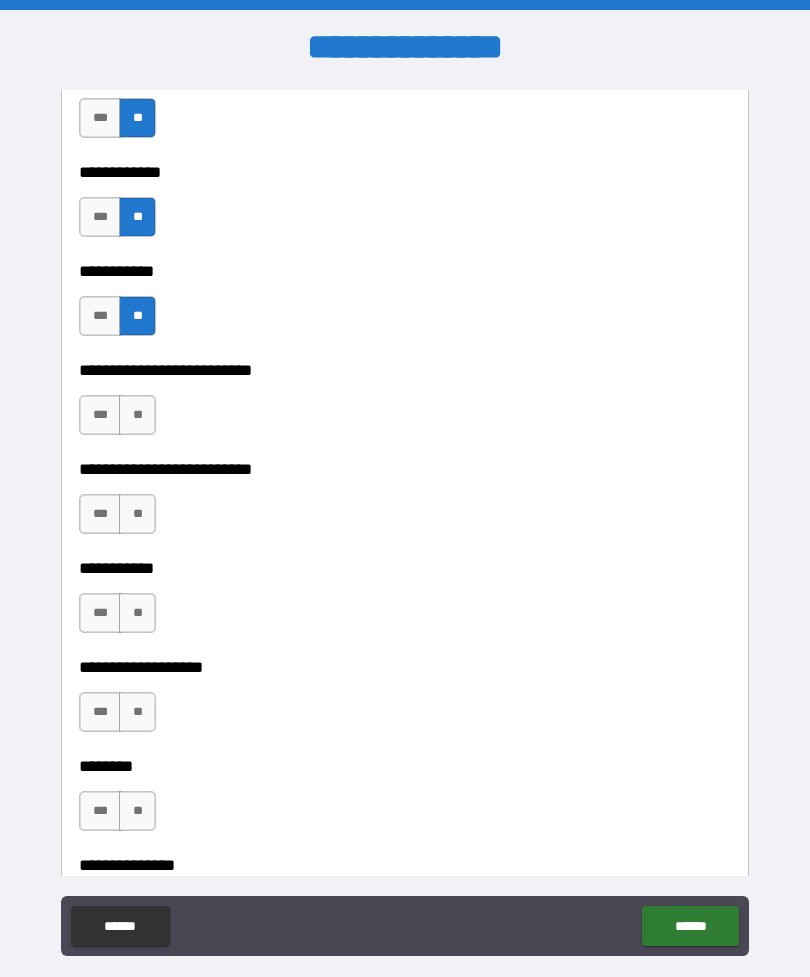 scroll, scrollTop: 4373, scrollLeft: 0, axis: vertical 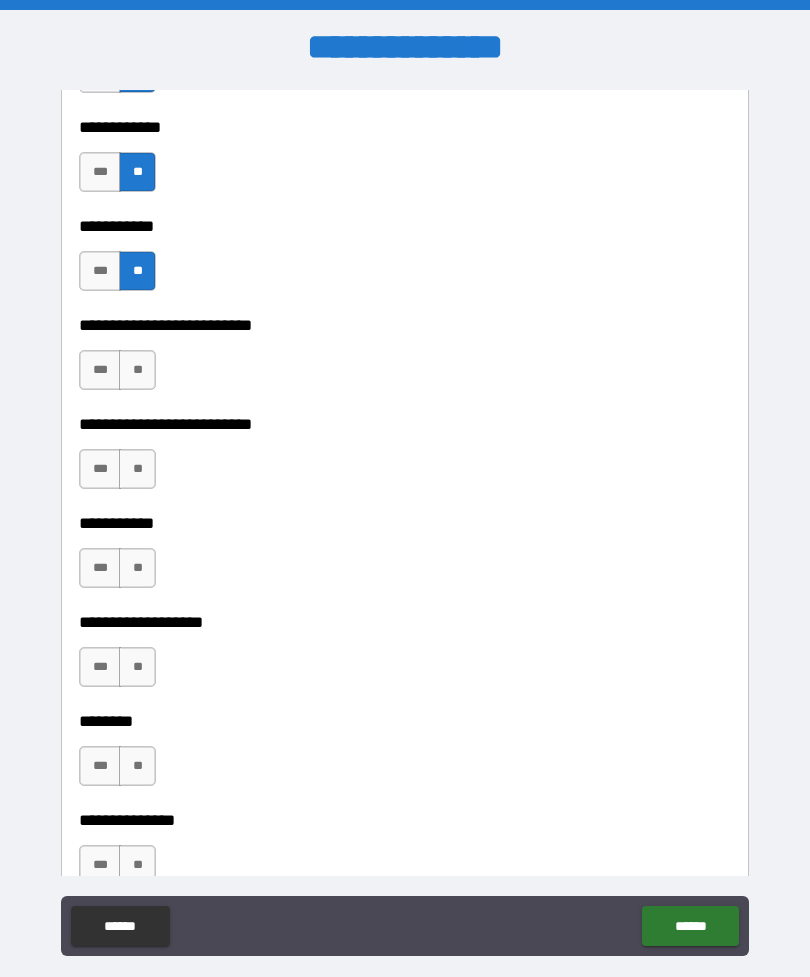 click on "**" at bounding box center [137, 370] 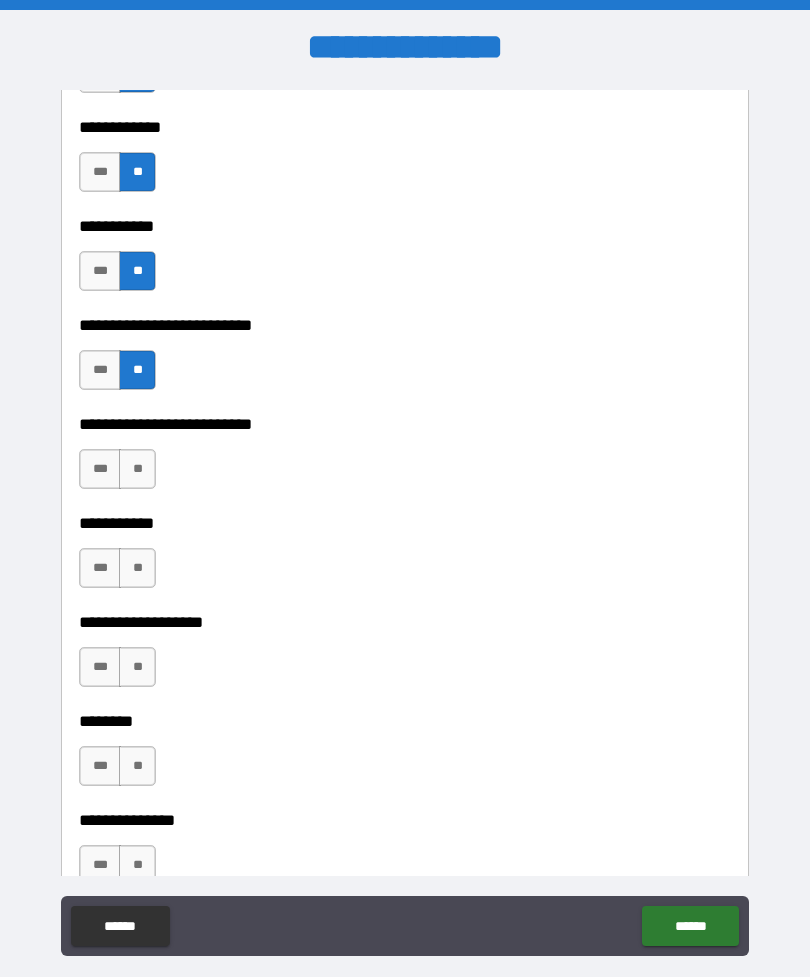 click on "**" at bounding box center [137, 469] 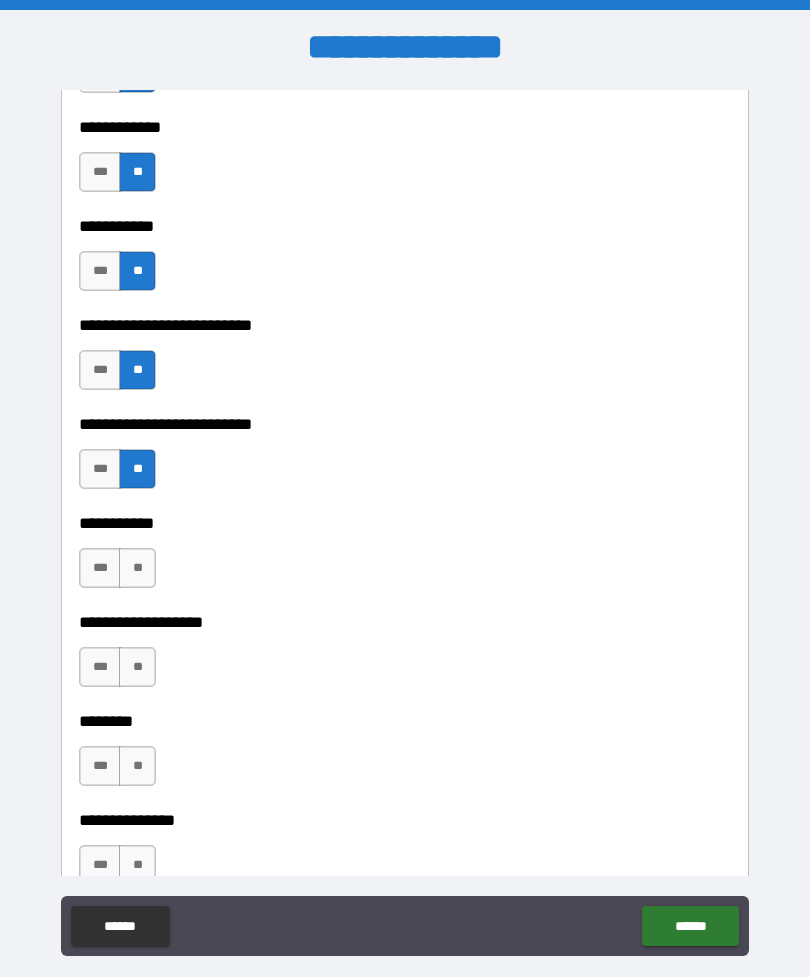 click on "**" at bounding box center (137, 568) 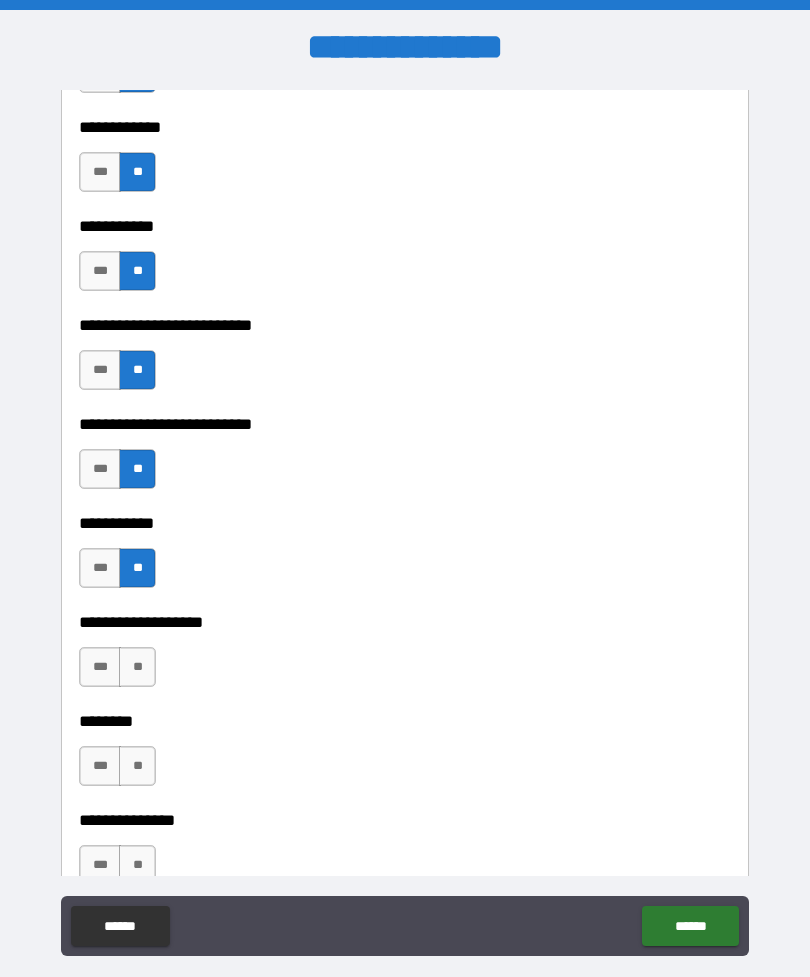 click on "**" at bounding box center [137, 667] 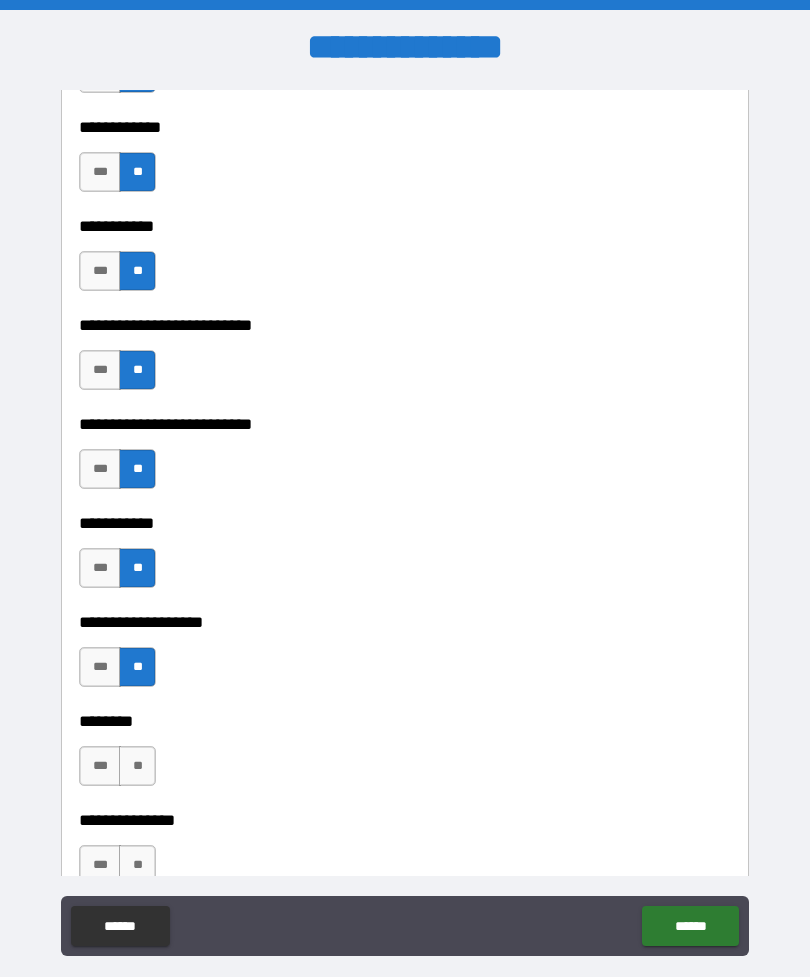 click on "**" at bounding box center [137, 766] 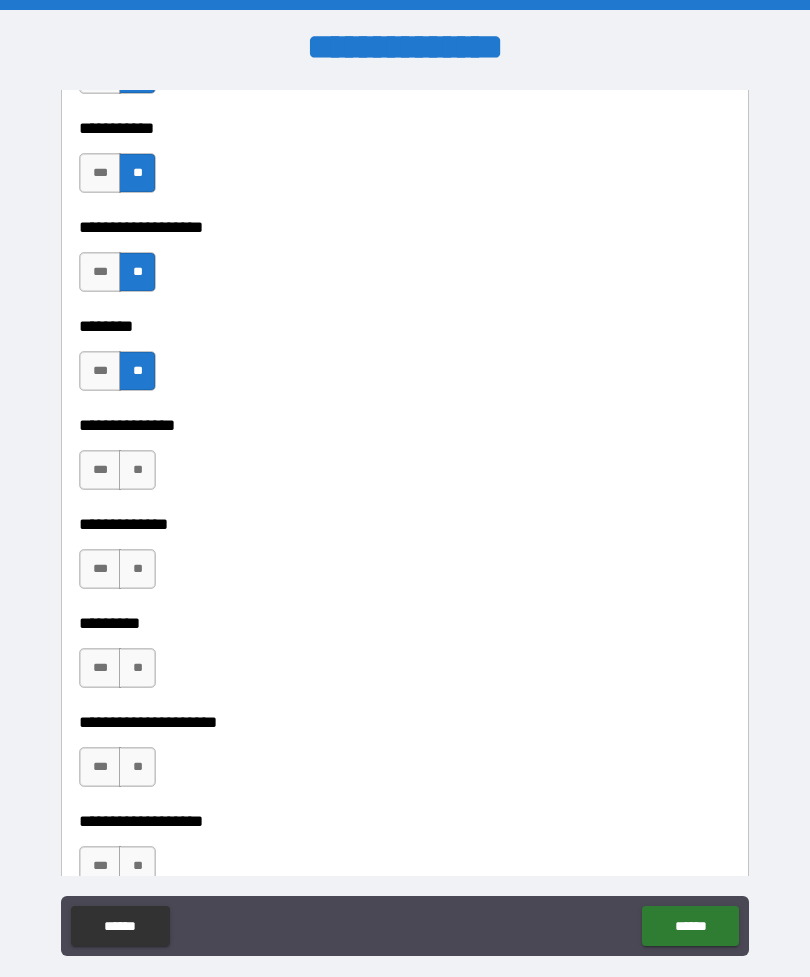 scroll, scrollTop: 4987, scrollLeft: 0, axis: vertical 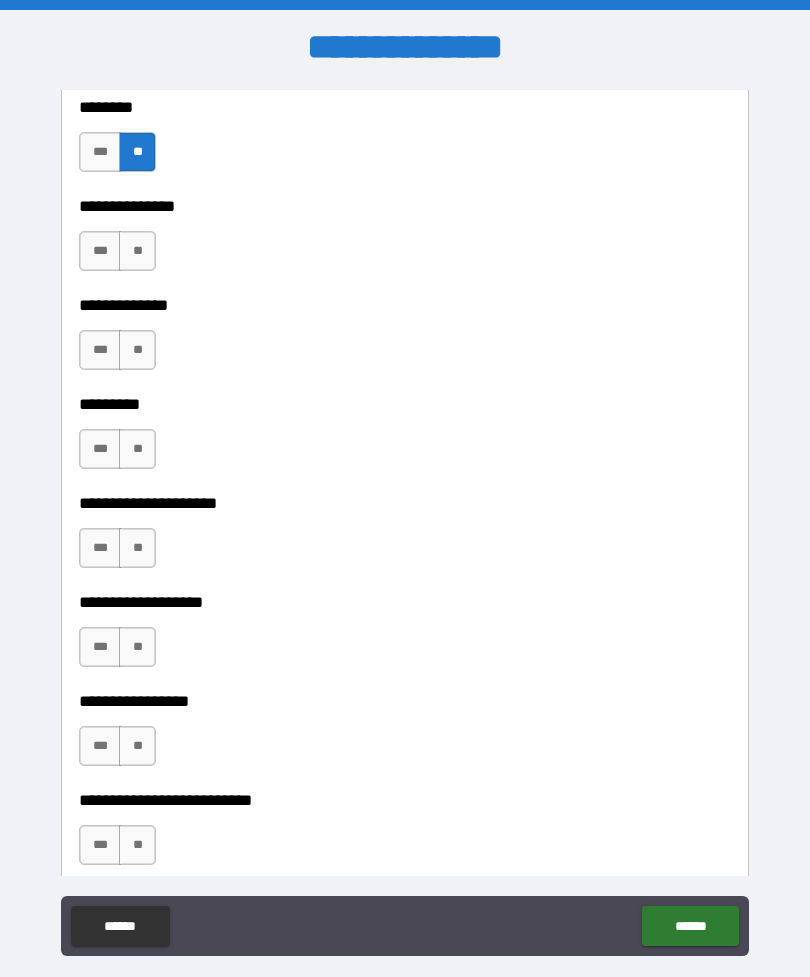 click on "**" at bounding box center [137, 251] 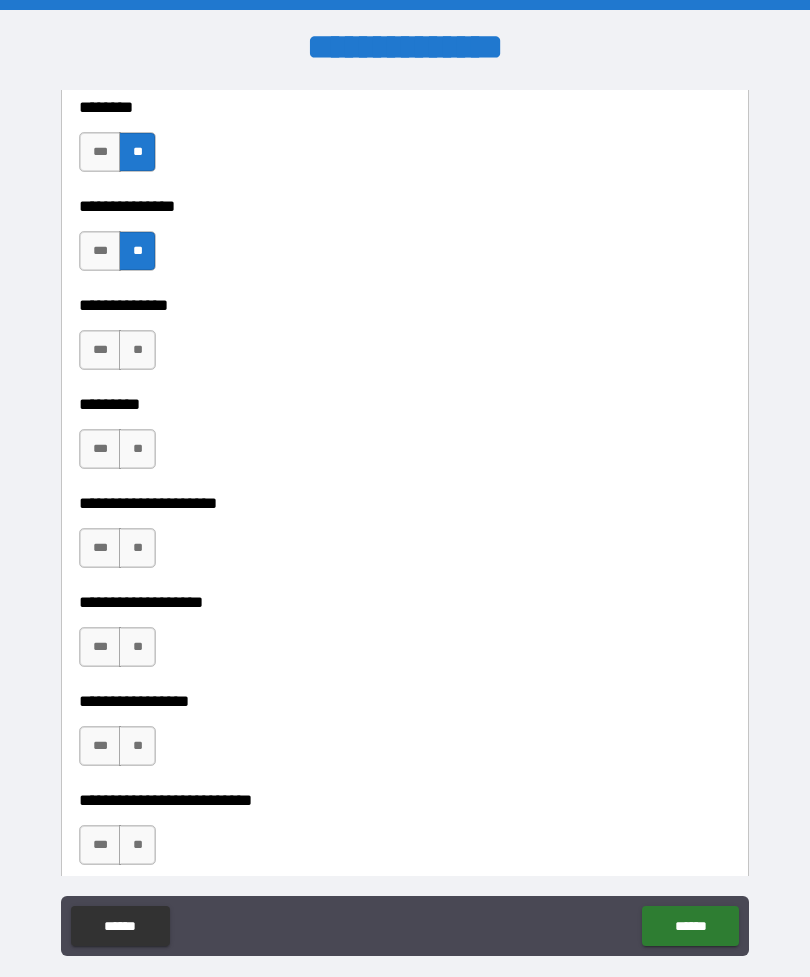 click on "**" at bounding box center (137, 350) 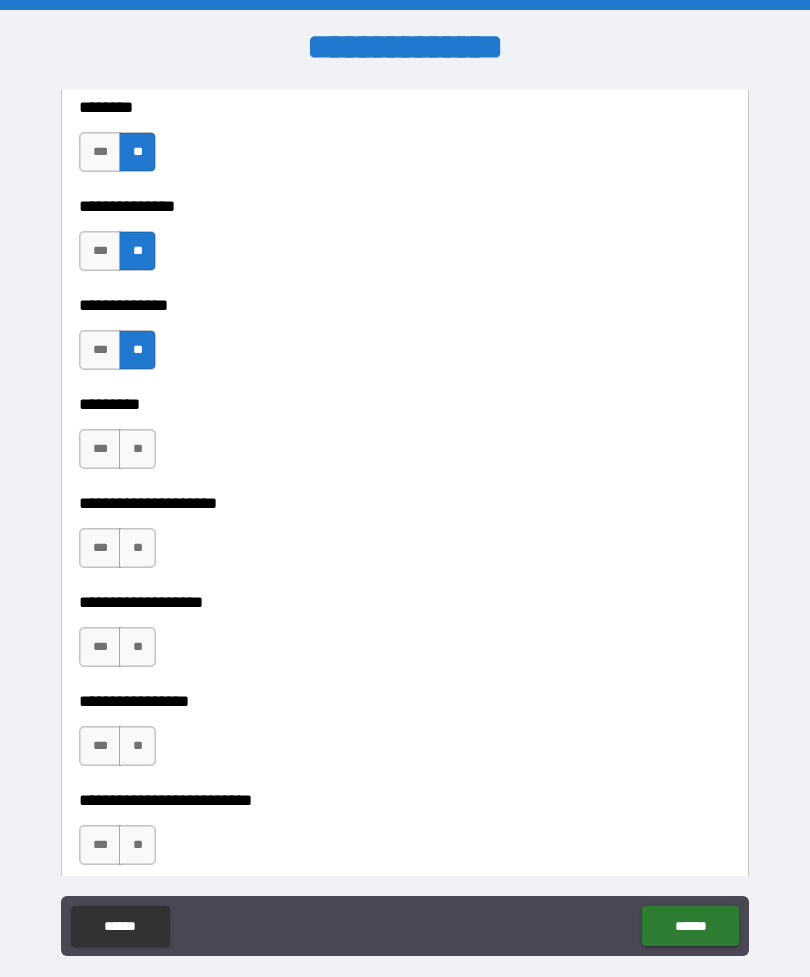 click on "**" at bounding box center (137, 449) 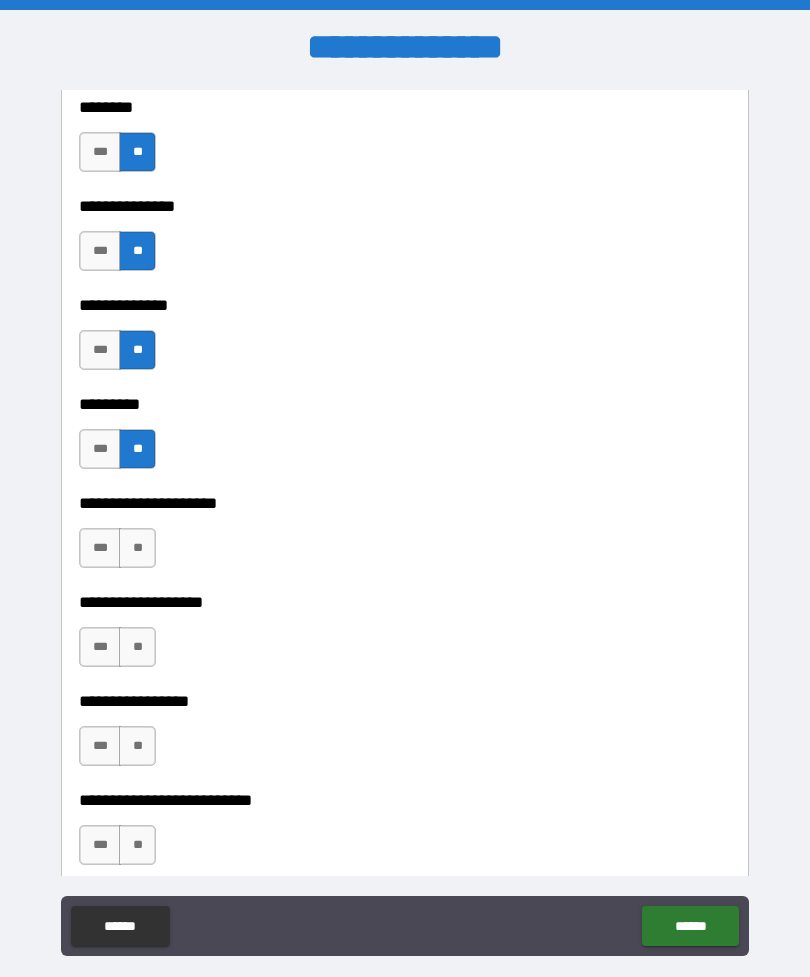 click on "**" at bounding box center [137, 548] 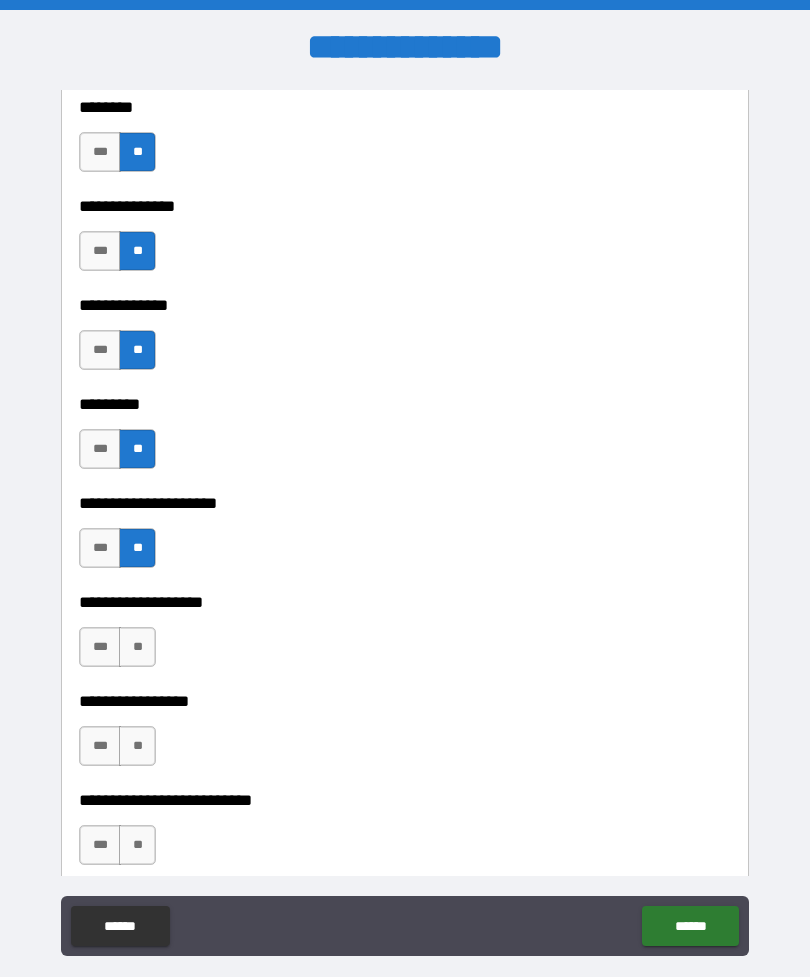 click on "**" at bounding box center (137, 647) 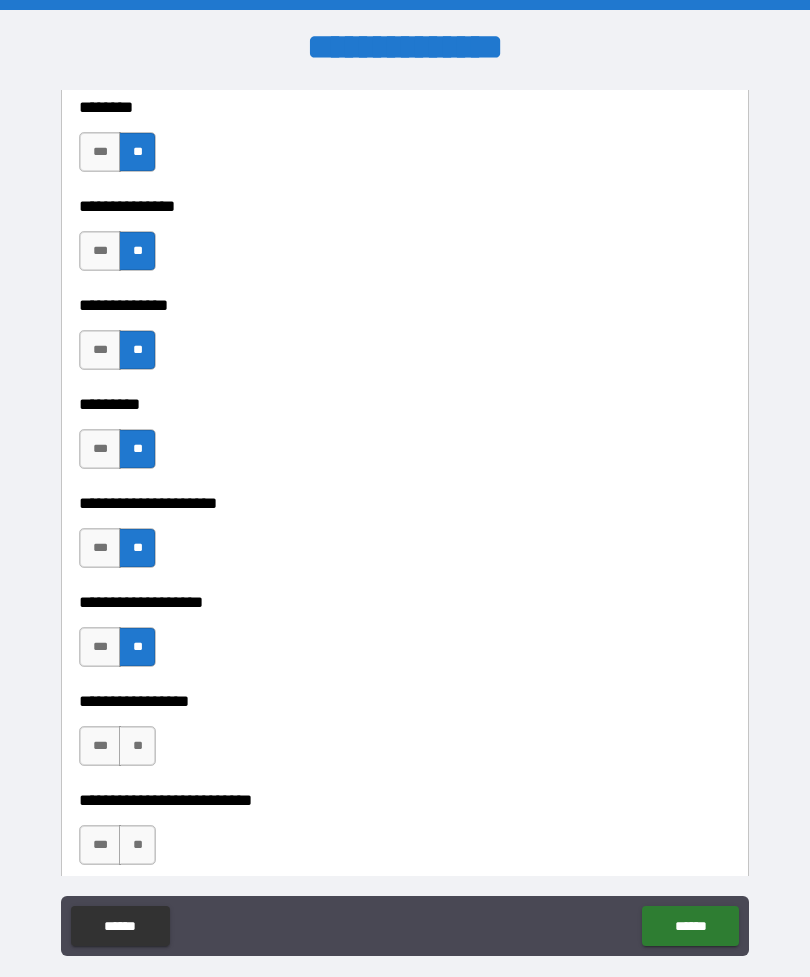 click on "**" at bounding box center (137, 746) 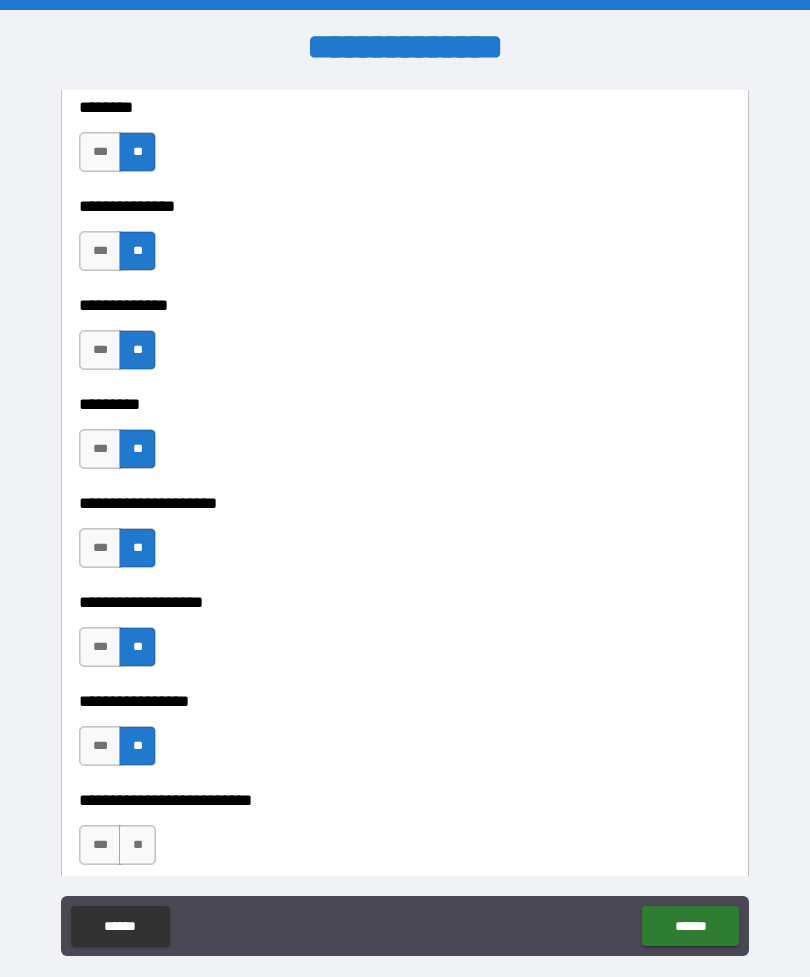 click on "**" at bounding box center [137, 845] 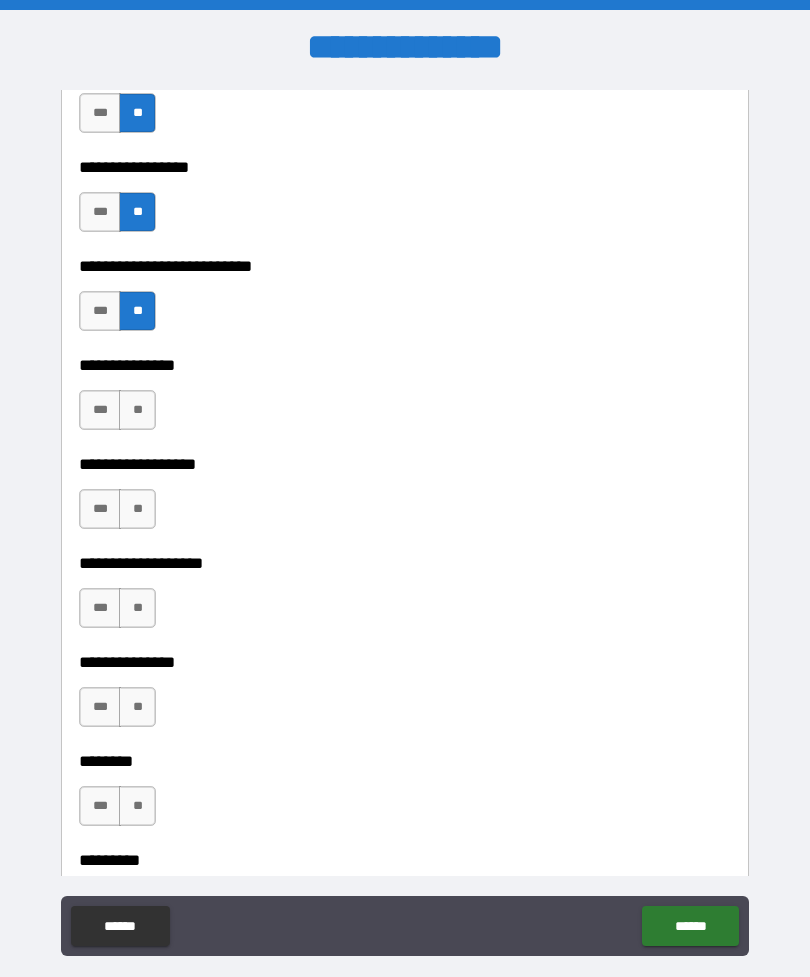 scroll, scrollTop: 5543, scrollLeft: 0, axis: vertical 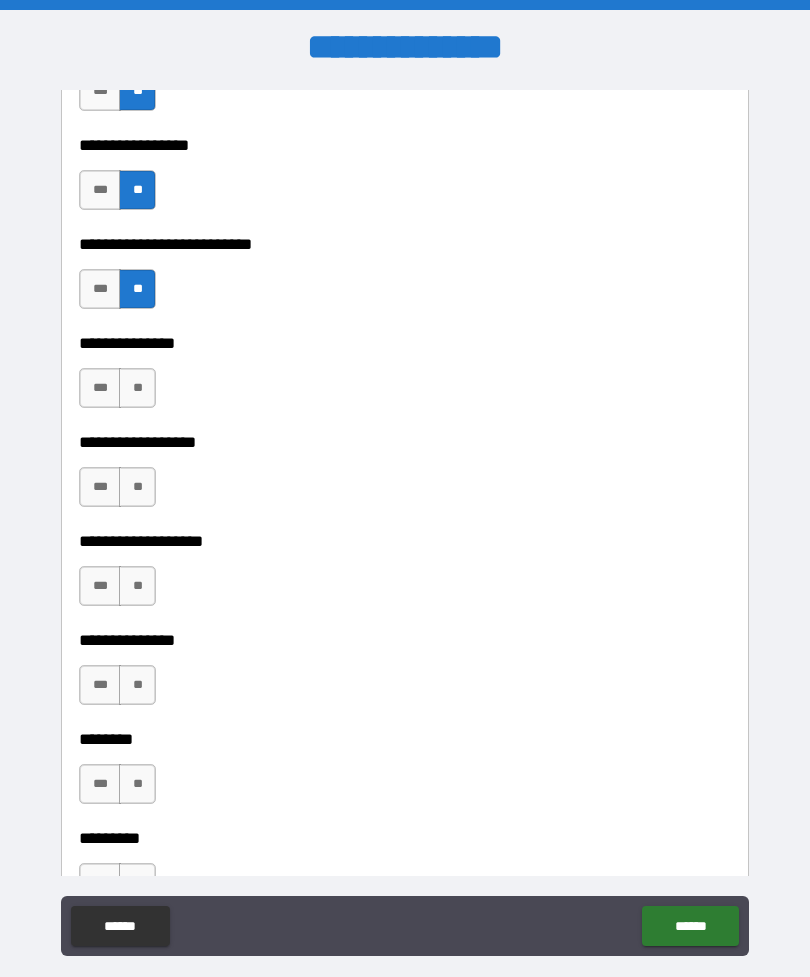 click on "**" at bounding box center [137, 388] 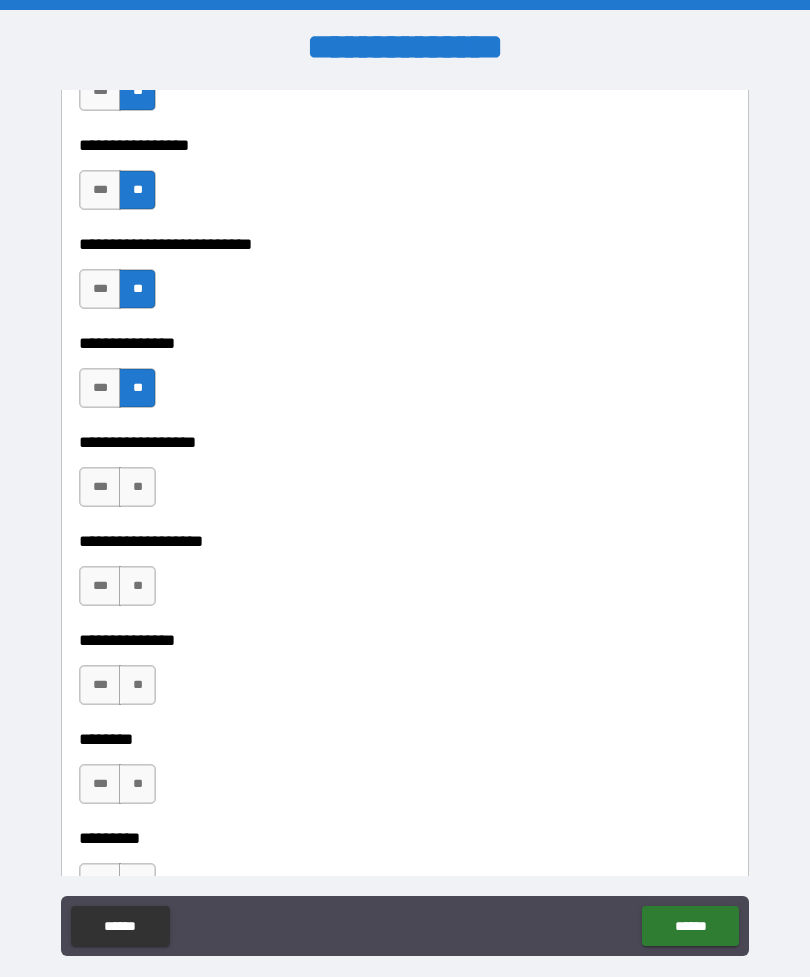 click on "**" at bounding box center [137, 487] 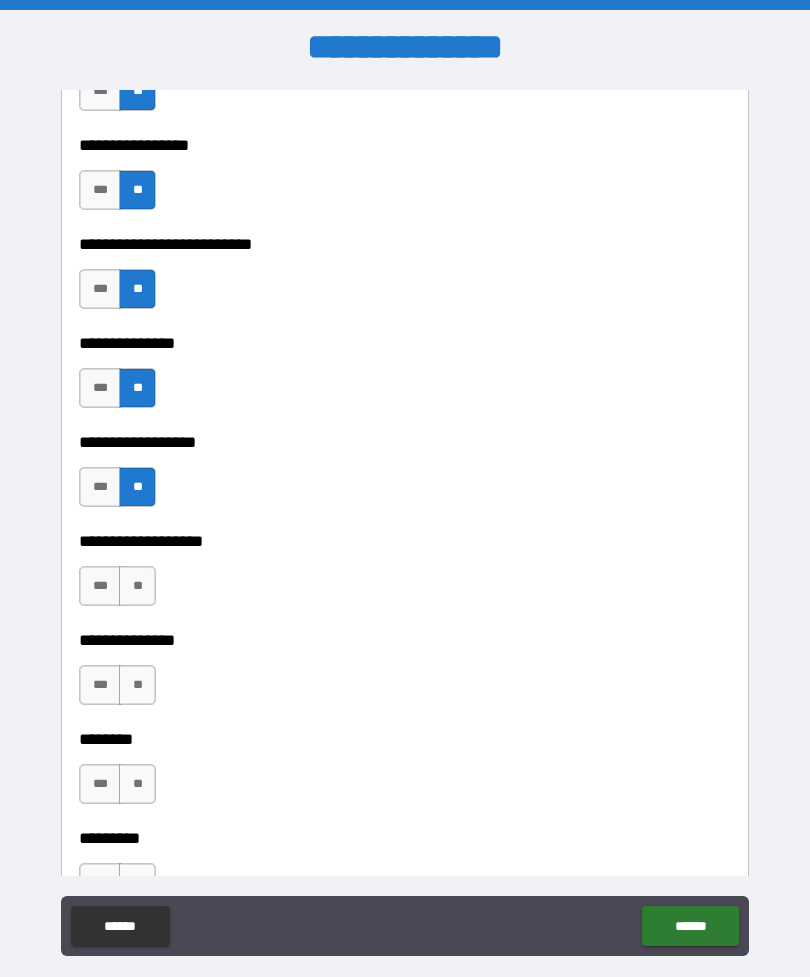 click on "**" at bounding box center (137, 586) 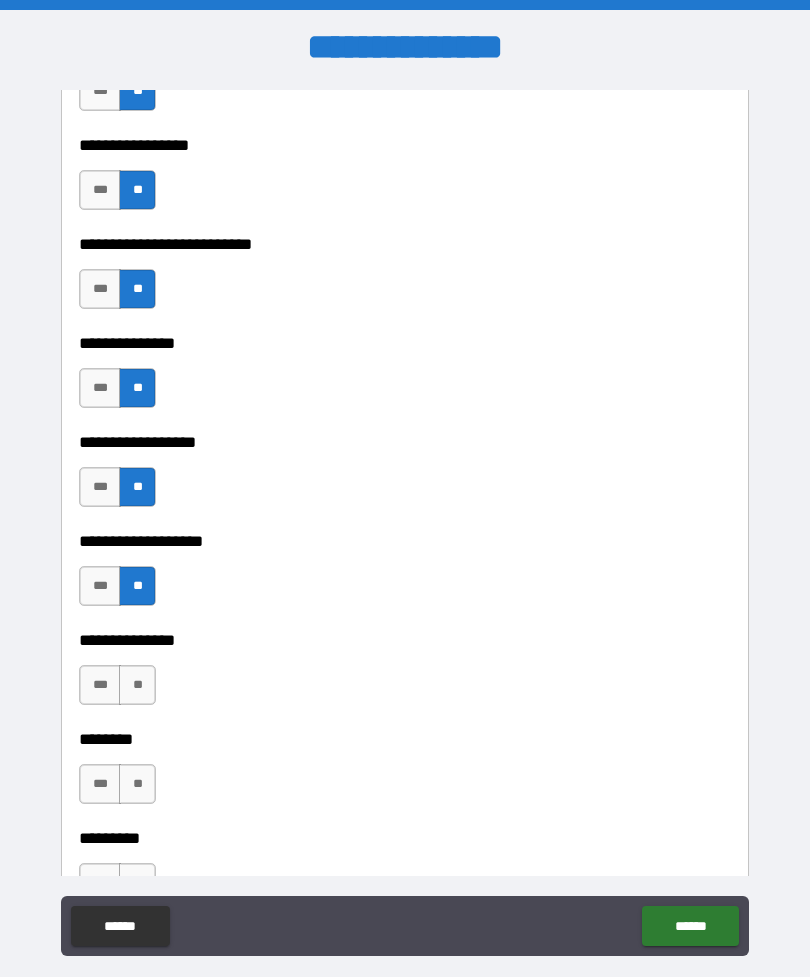 click on "**" at bounding box center [137, 685] 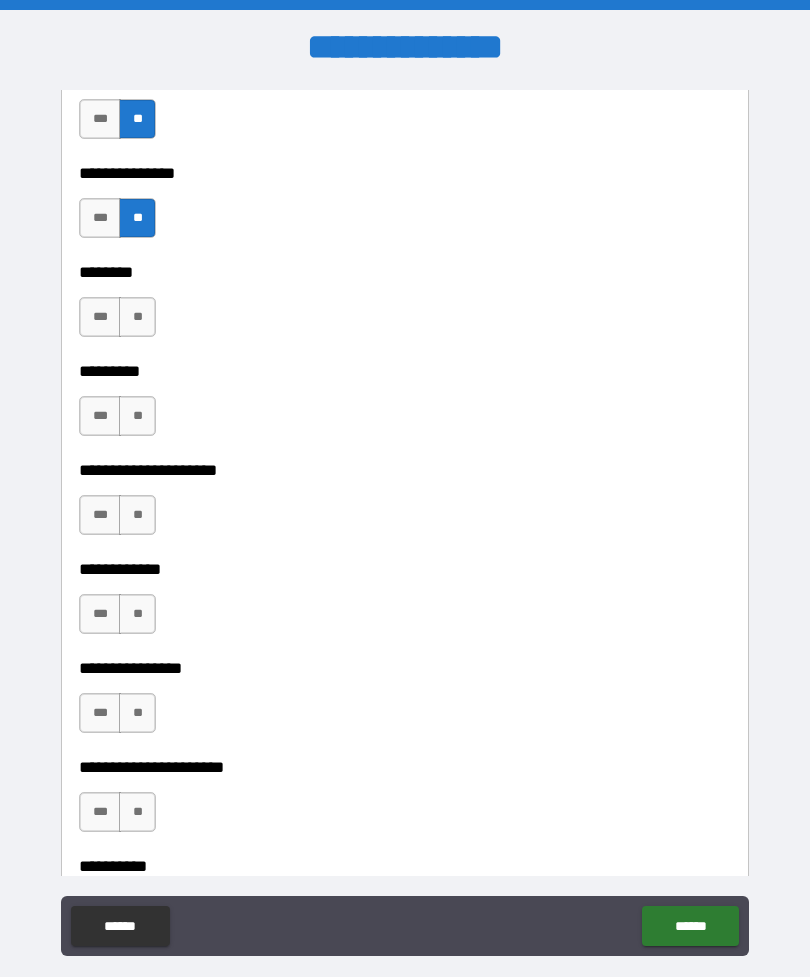 scroll, scrollTop: 6019, scrollLeft: 0, axis: vertical 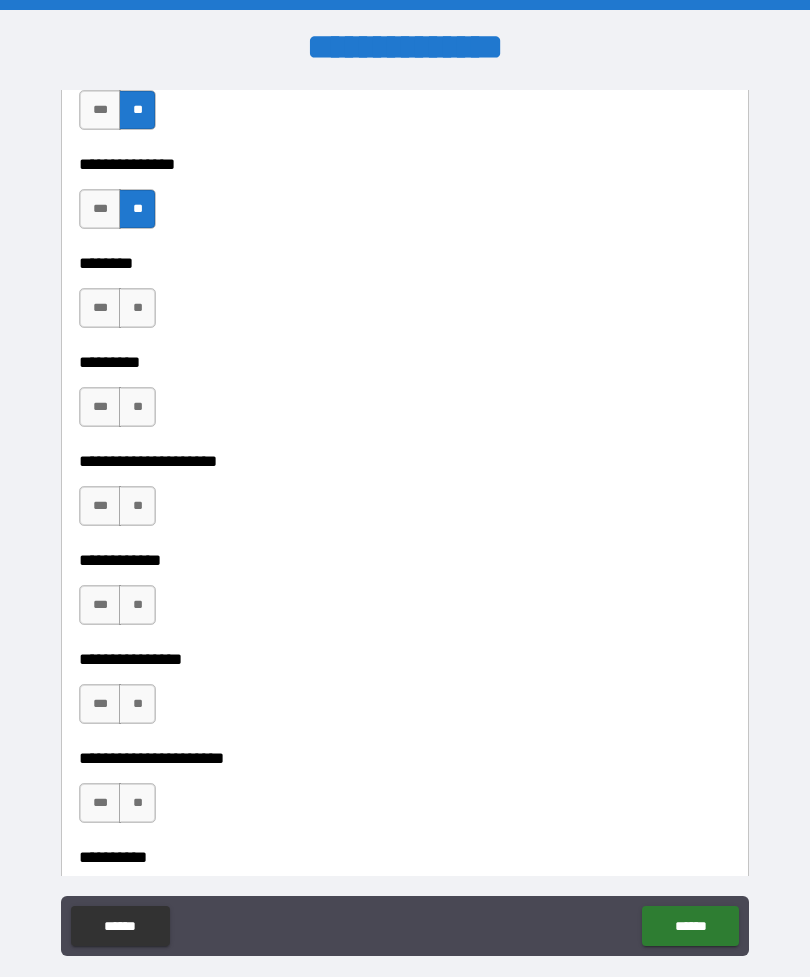 click on "**" at bounding box center (137, 308) 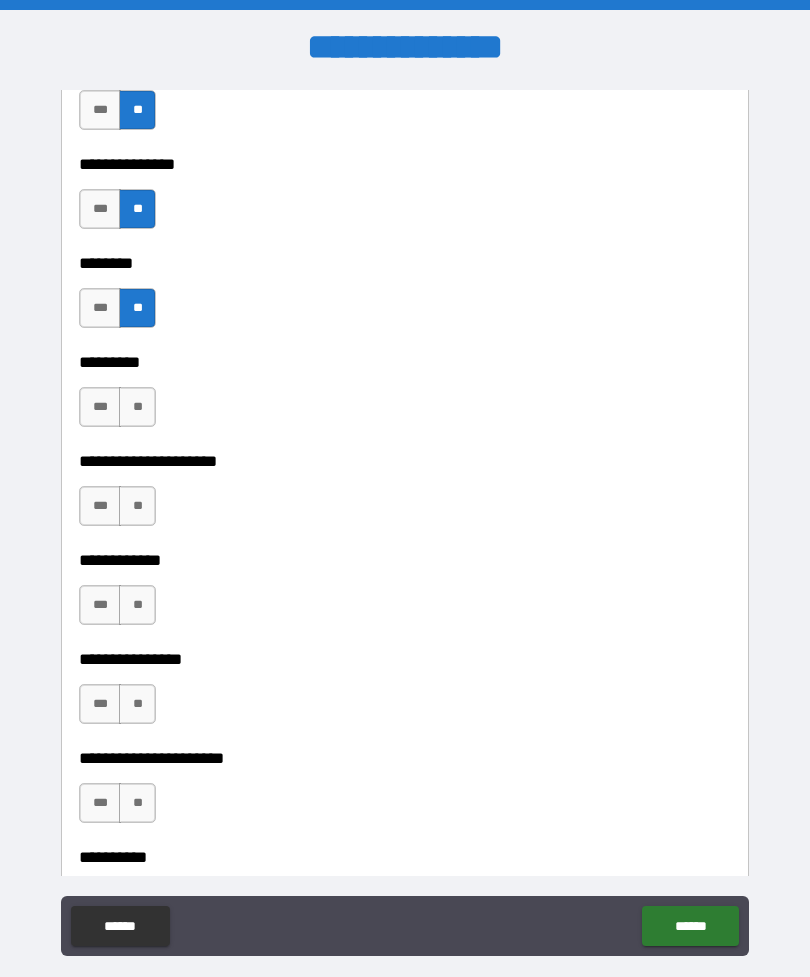 click on "**" at bounding box center [137, 407] 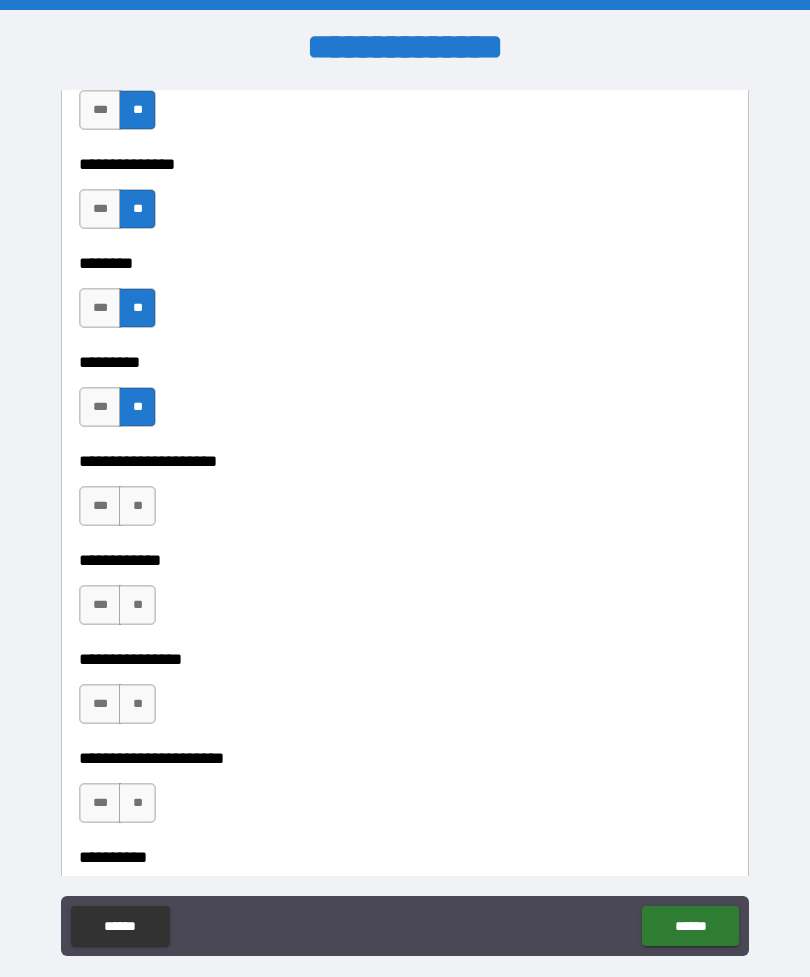 click on "**" at bounding box center [137, 506] 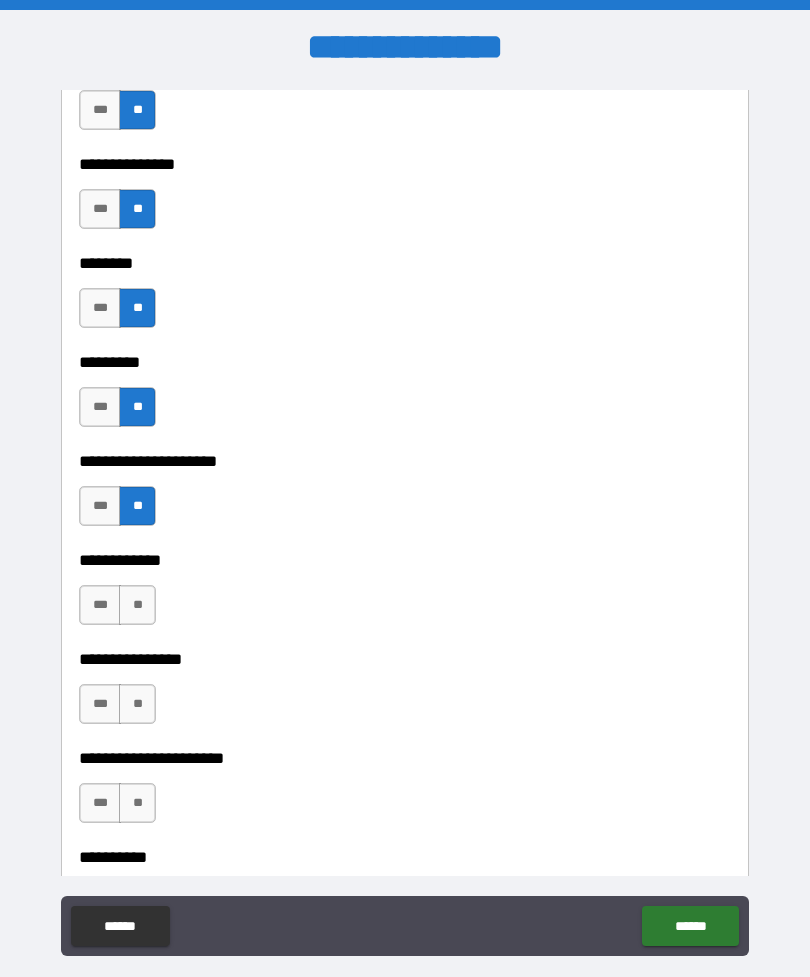 click on "**" at bounding box center (137, 605) 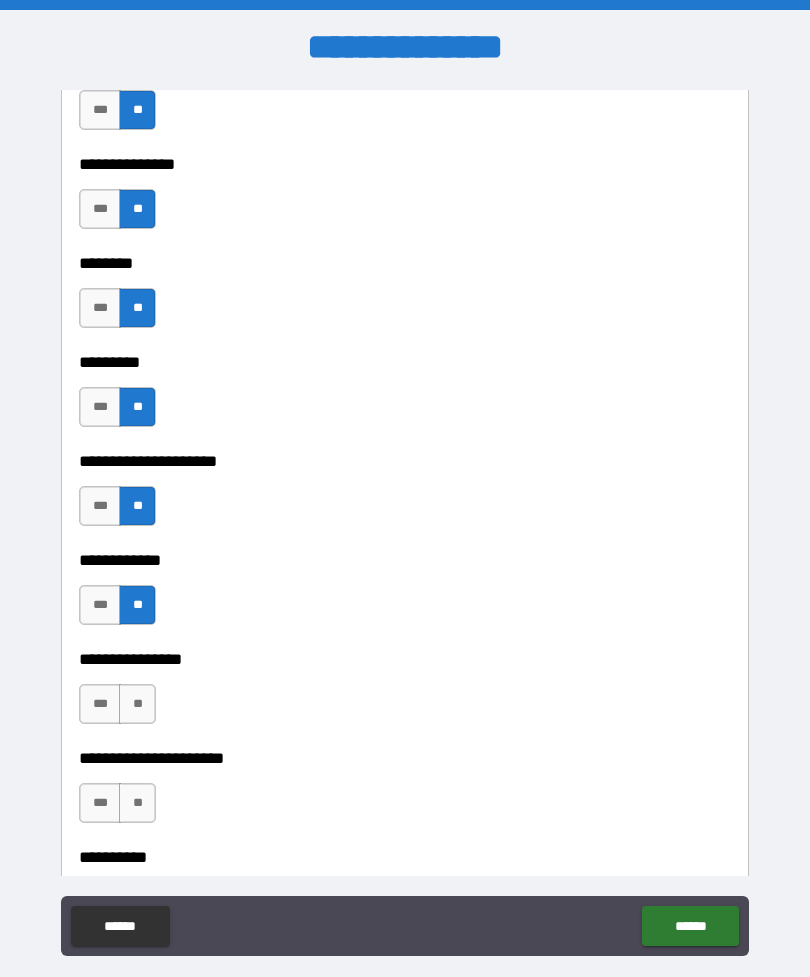 click on "**" at bounding box center (137, 704) 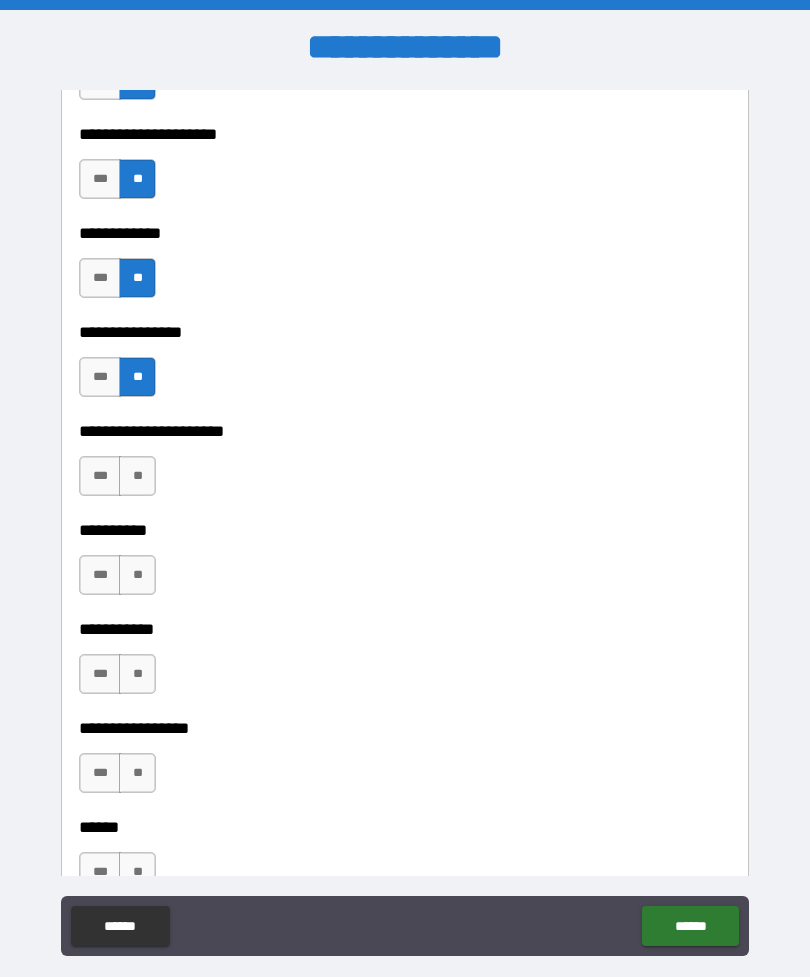 scroll, scrollTop: 6352, scrollLeft: 0, axis: vertical 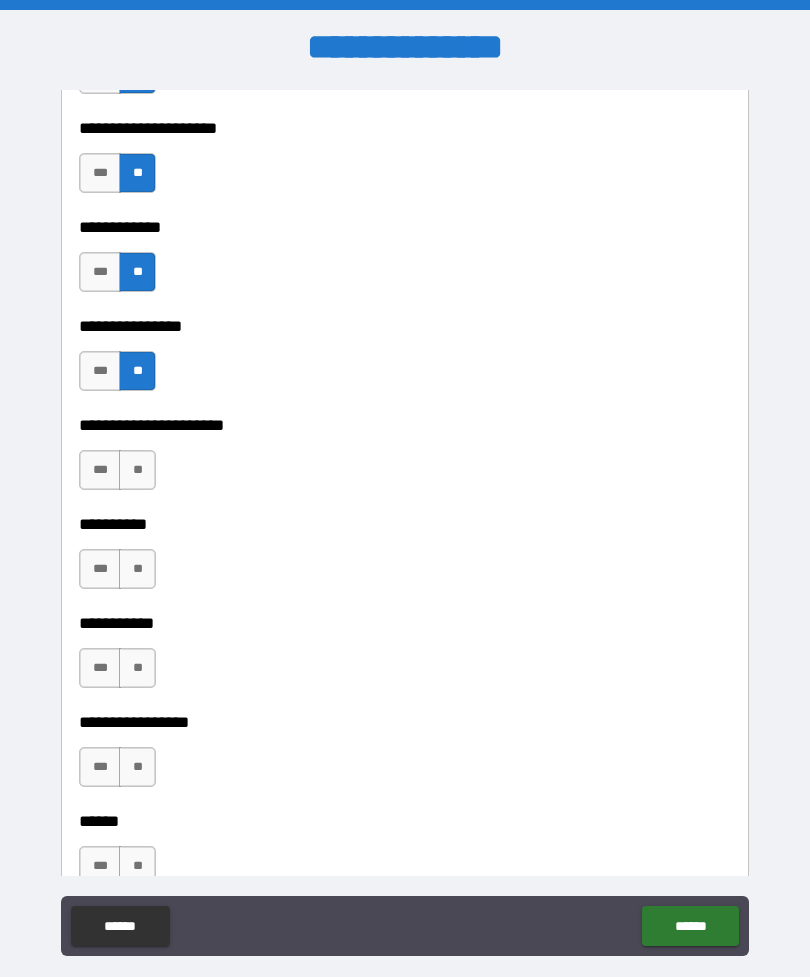 click on "**" at bounding box center [137, 470] 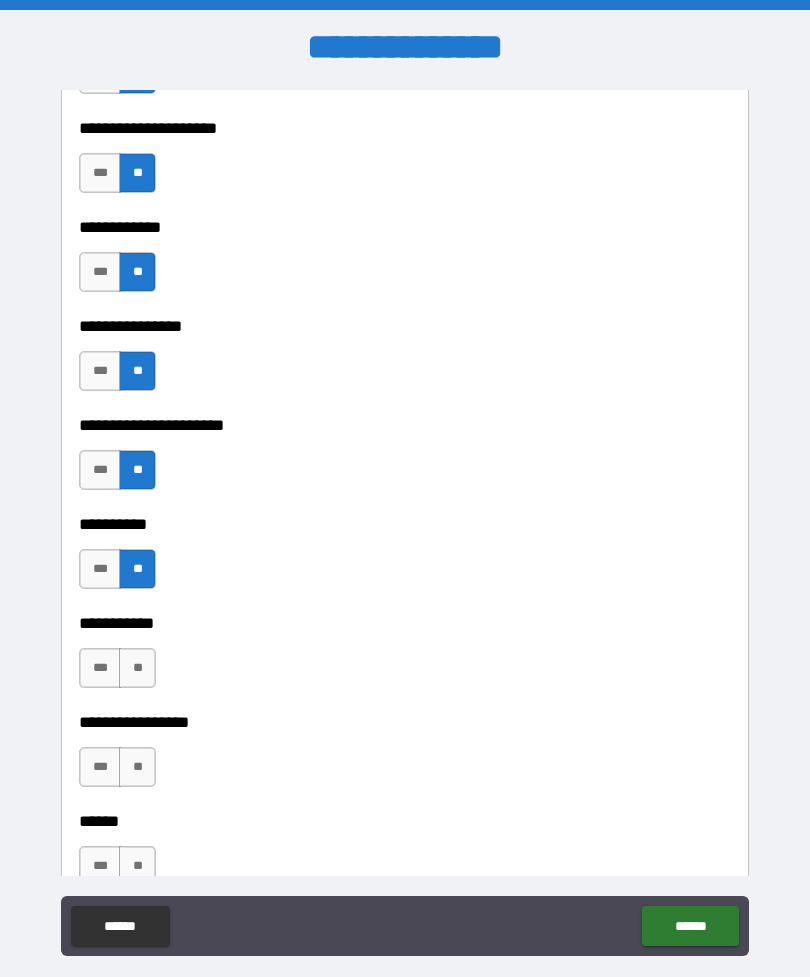 click on "**" at bounding box center (137, 668) 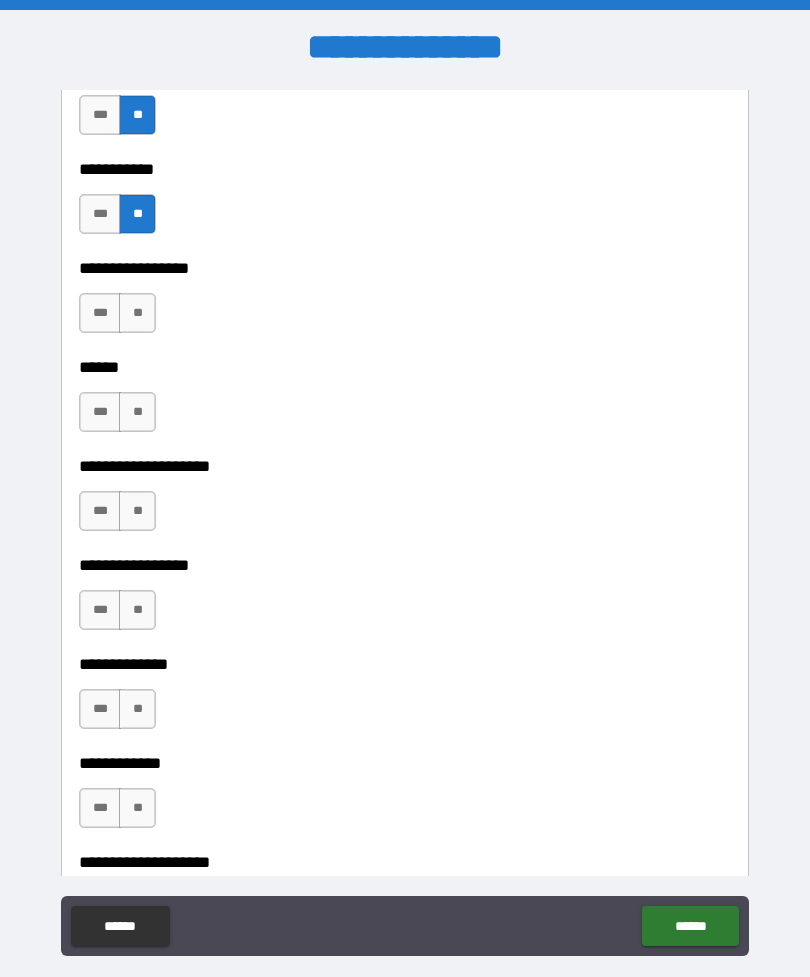 scroll, scrollTop: 6811, scrollLeft: 0, axis: vertical 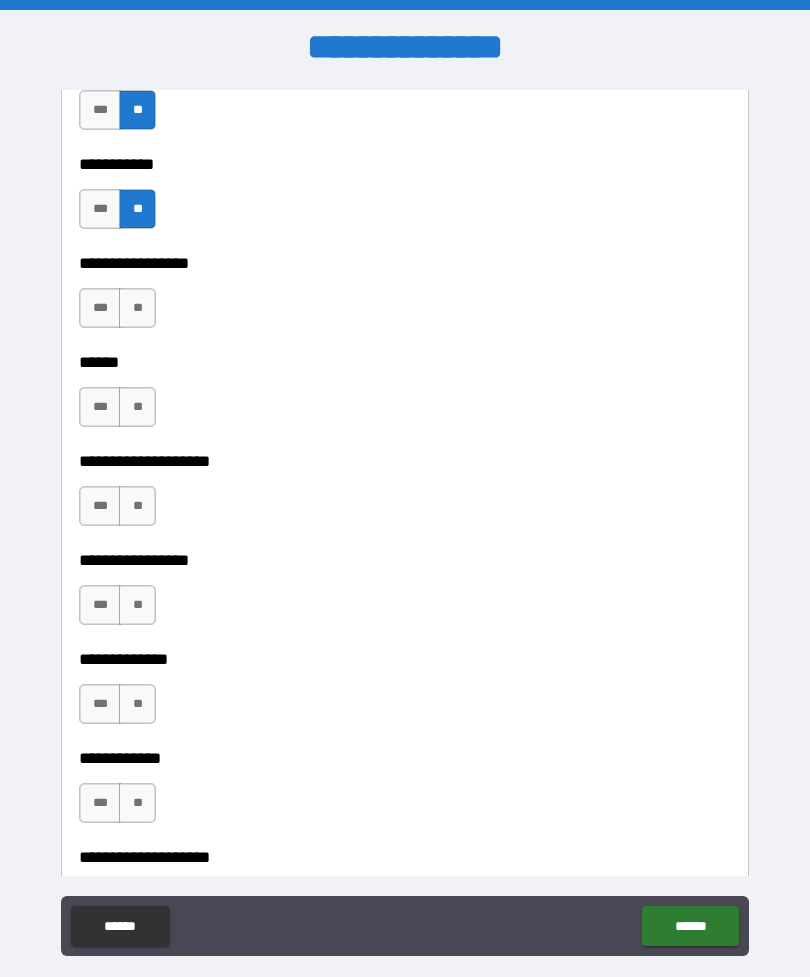 click on "**" at bounding box center (137, 308) 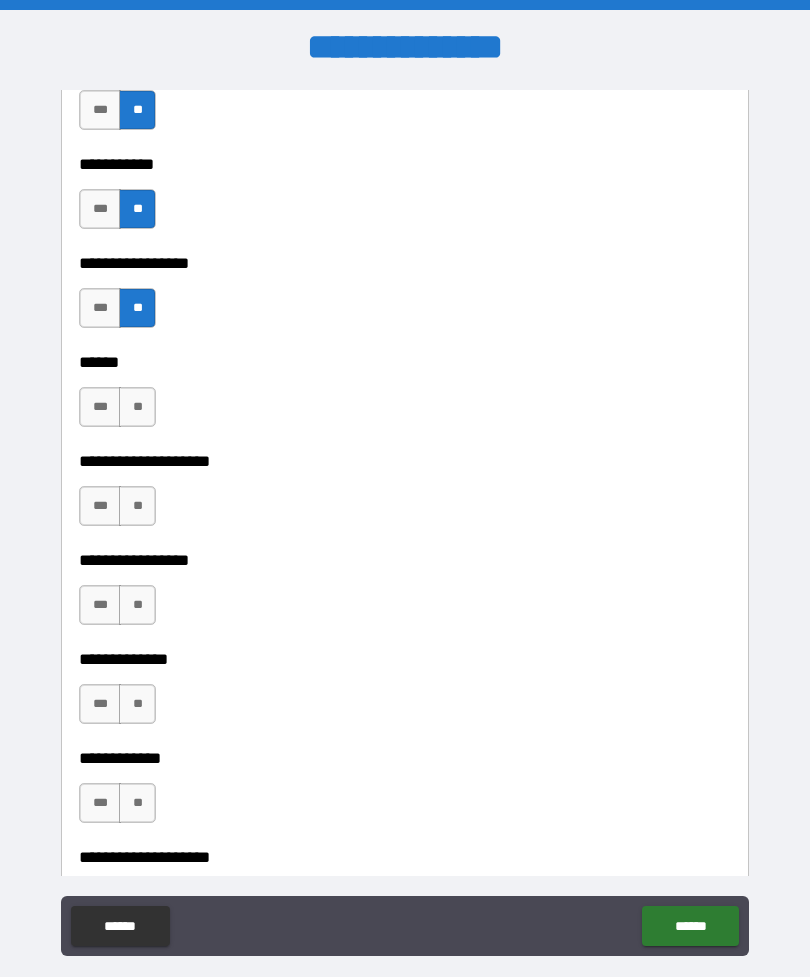 click on "**" at bounding box center [137, 407] 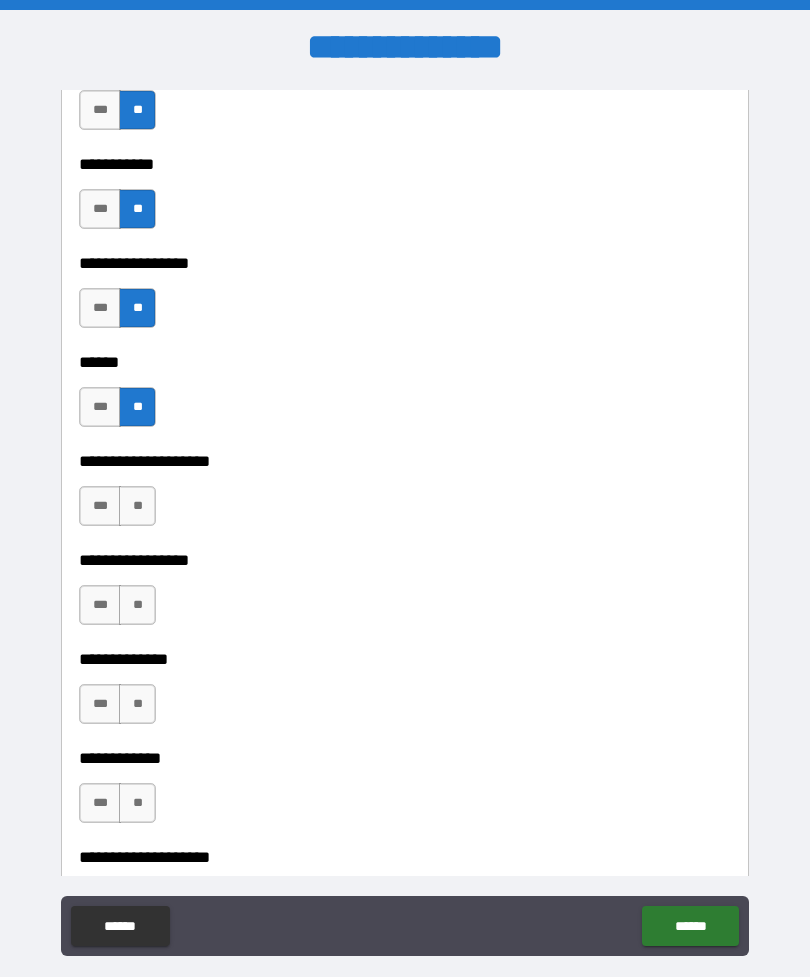 click on "**" at bounding box center (137, 506) 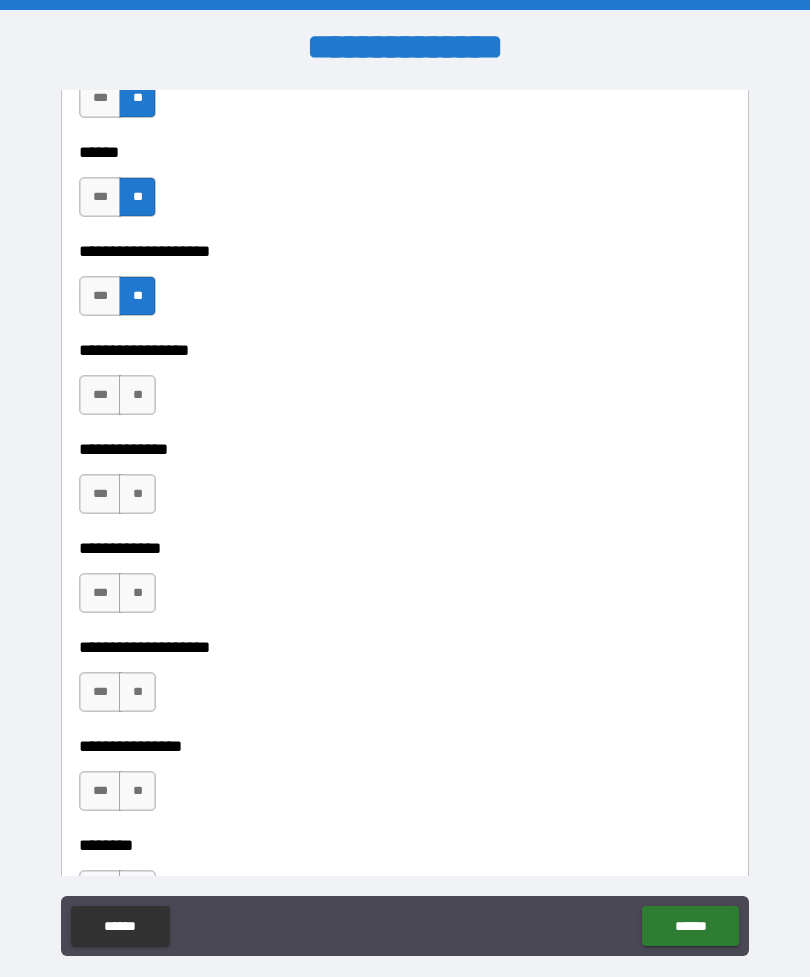 scroll, scrollTop: 7055, scrollLeft: 0, axis: vertical 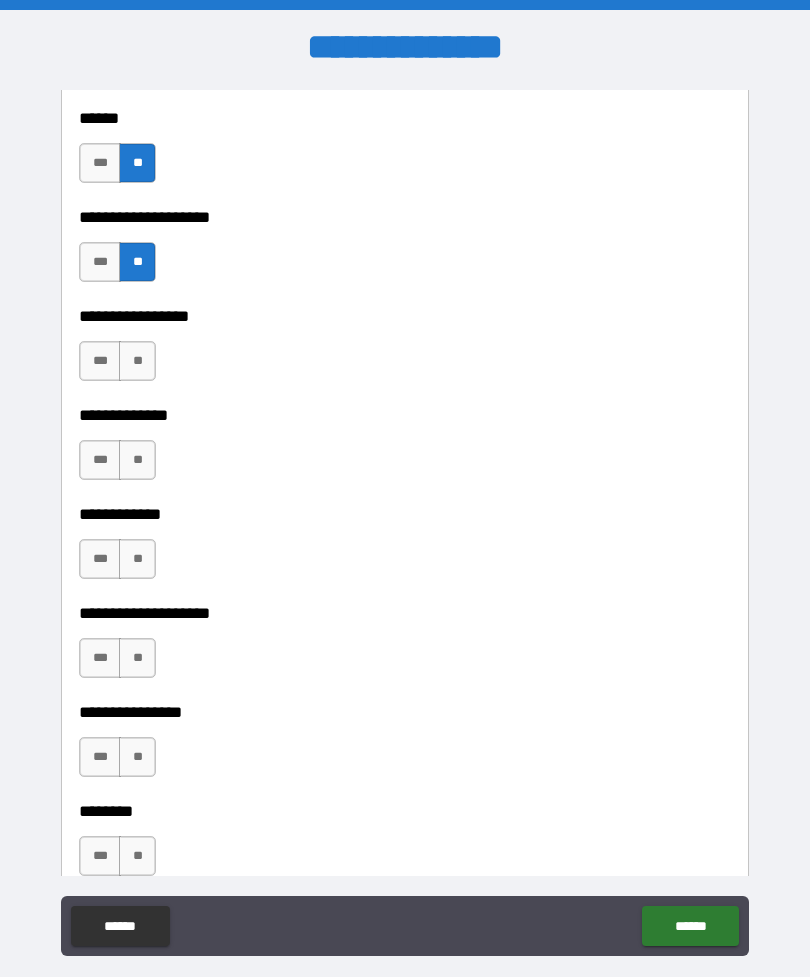 click on "**" at bounding box center (137, 361) 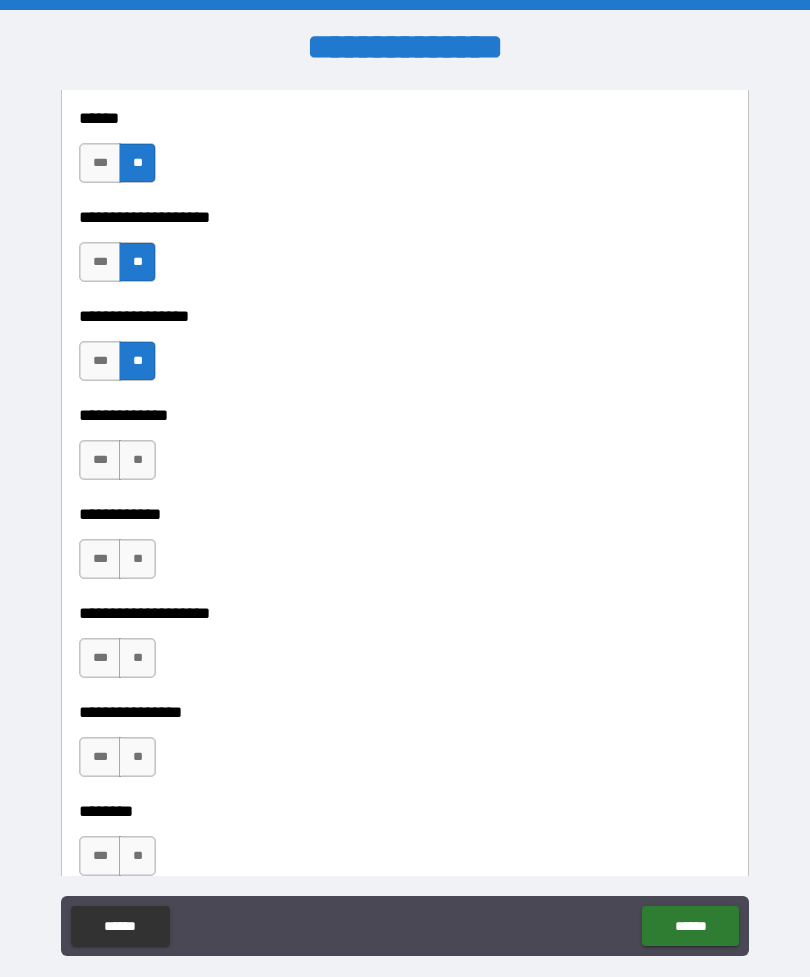 click on "**" at bounding box center (137, 460) 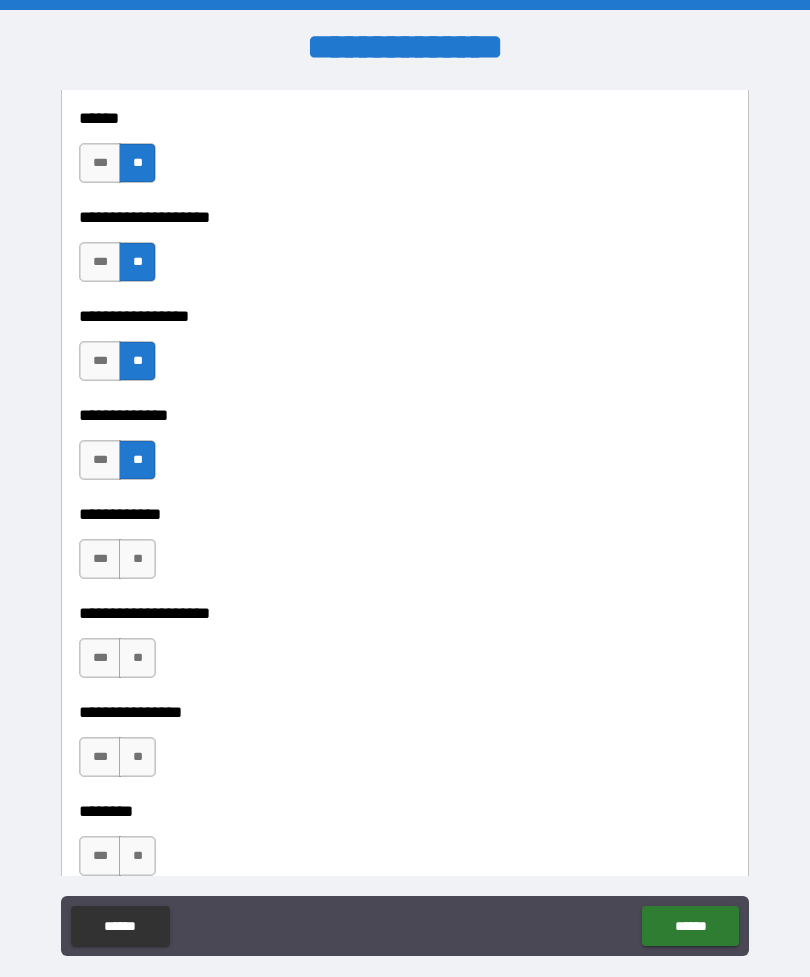 click on "**" at bounding box center (137, 559) 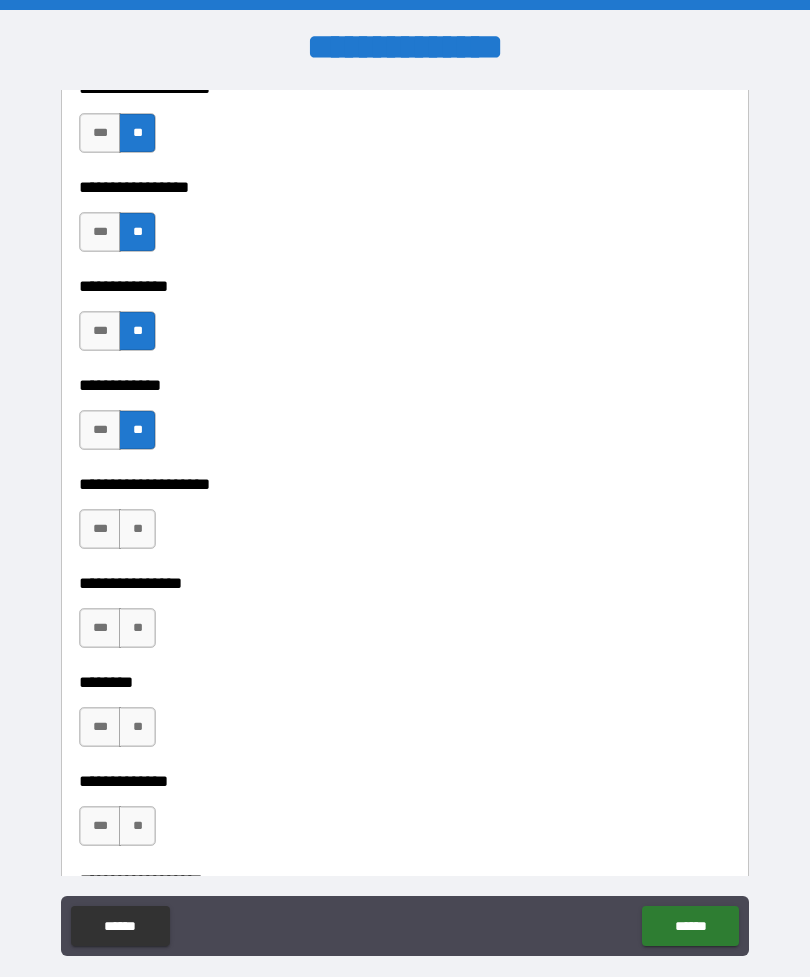 scroll, scrollTop: 7226, scrollLeft: 0, axis: vertical 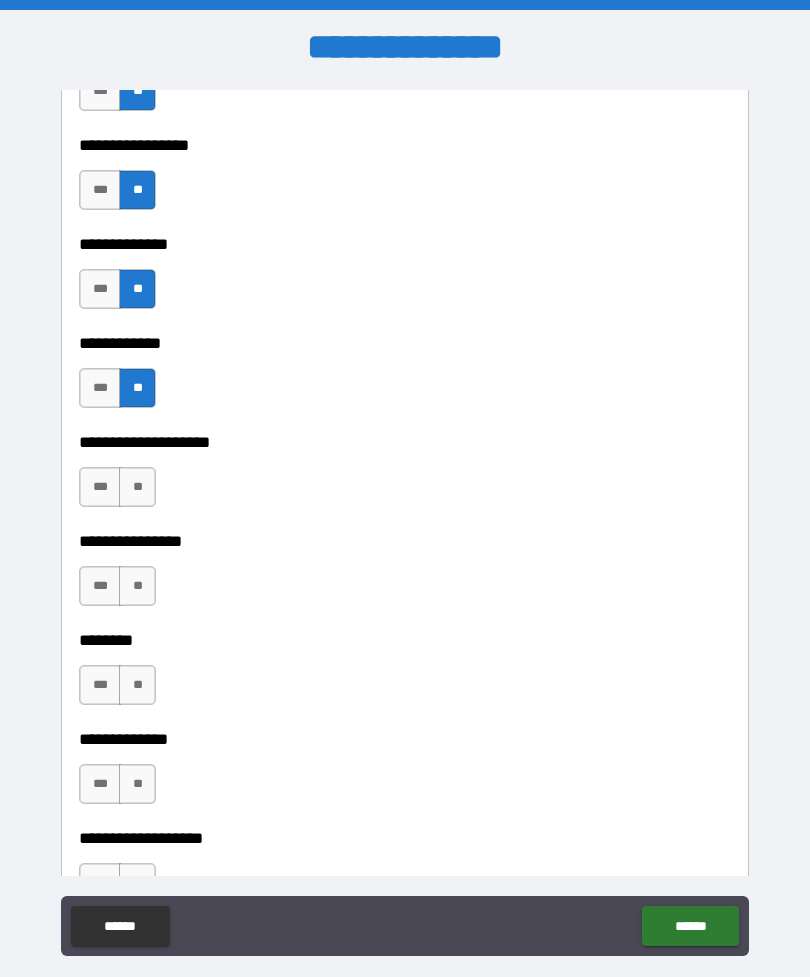 click on "**********" at bounding box center [405, 442] 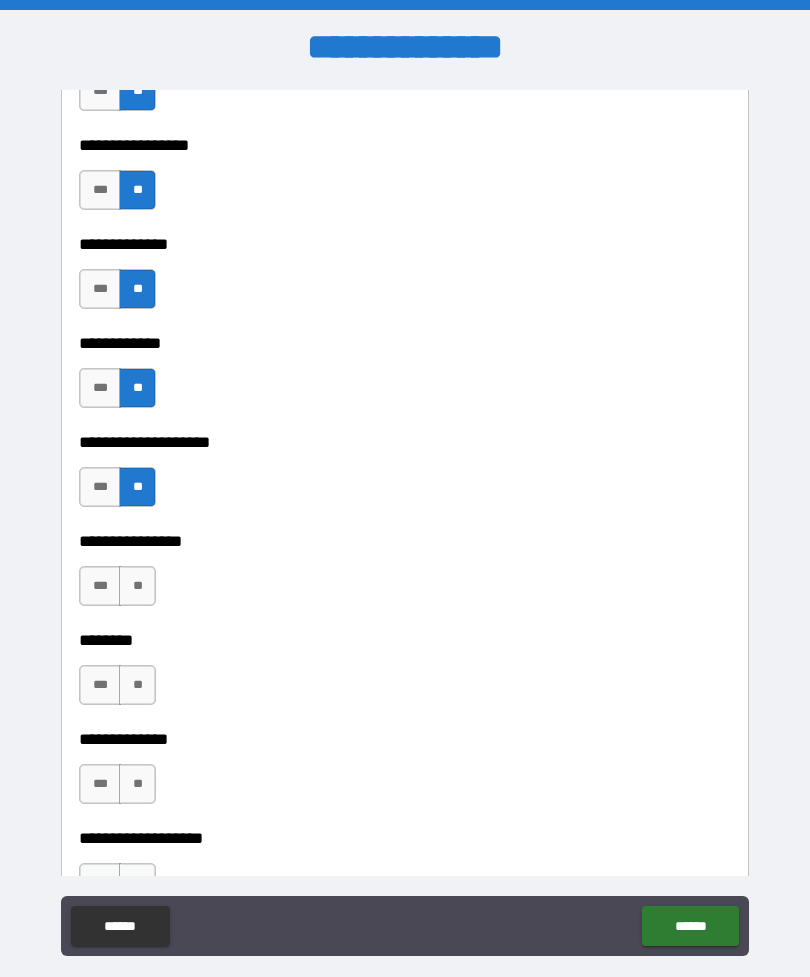 click on "**" at bounding box center (137, 586) 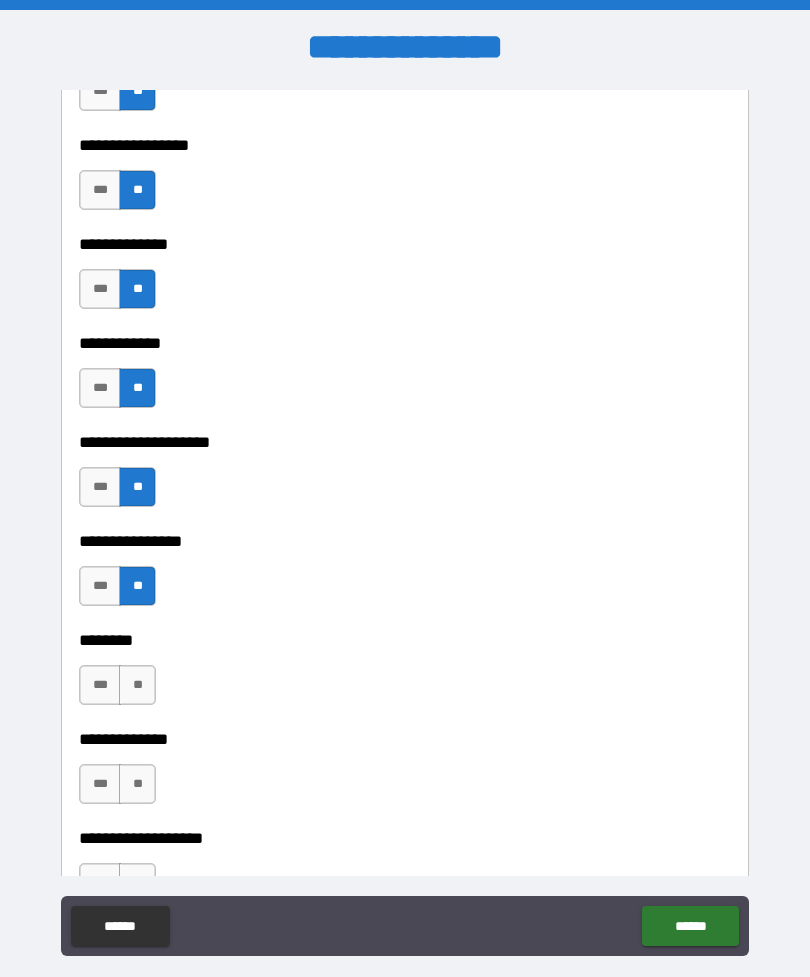 click on "**" at bounding box center [137, 685] 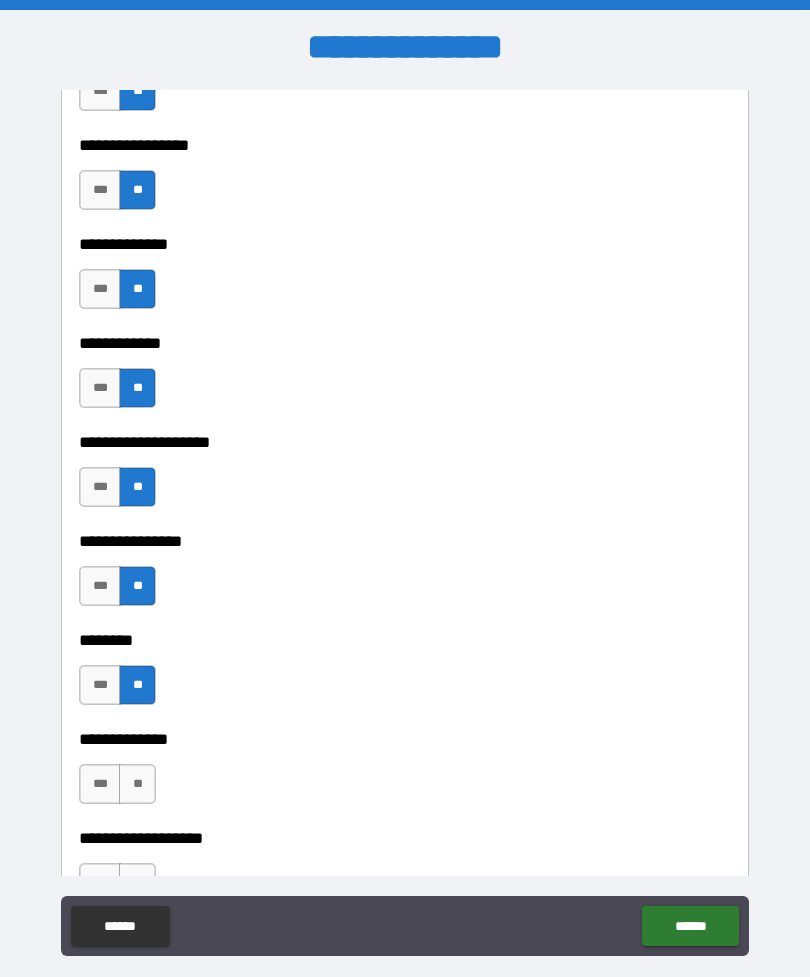 click on "**" at bounding box center (137, 784) 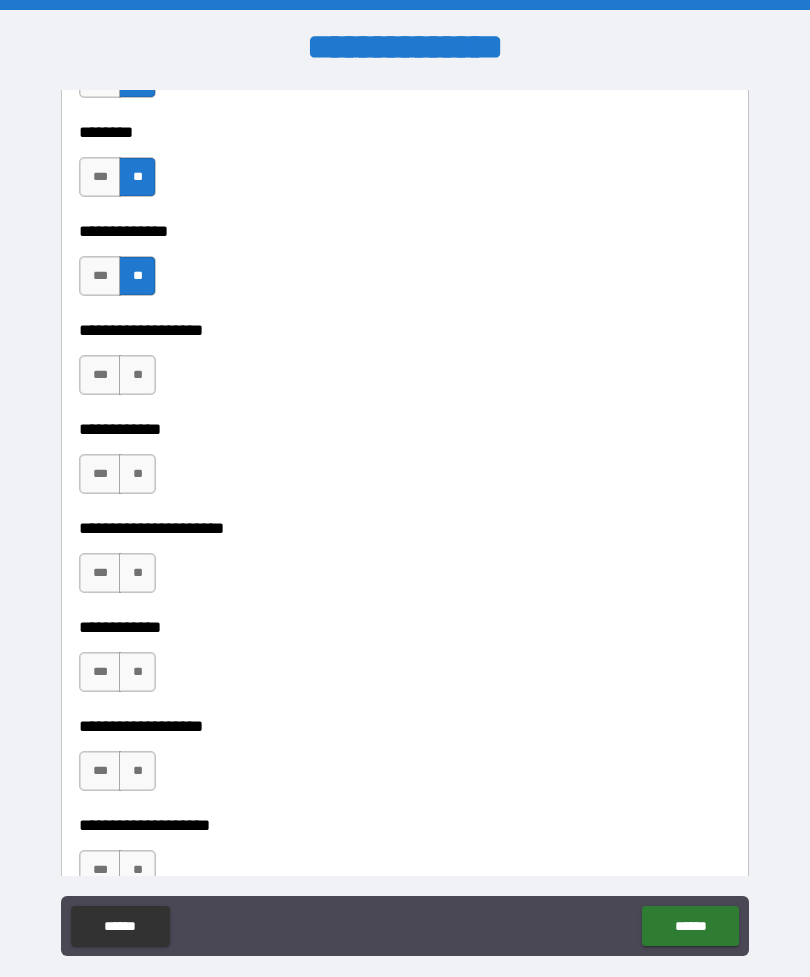 scroll, scrollTop: 7742, scrollLeft: 0, axis: vertical 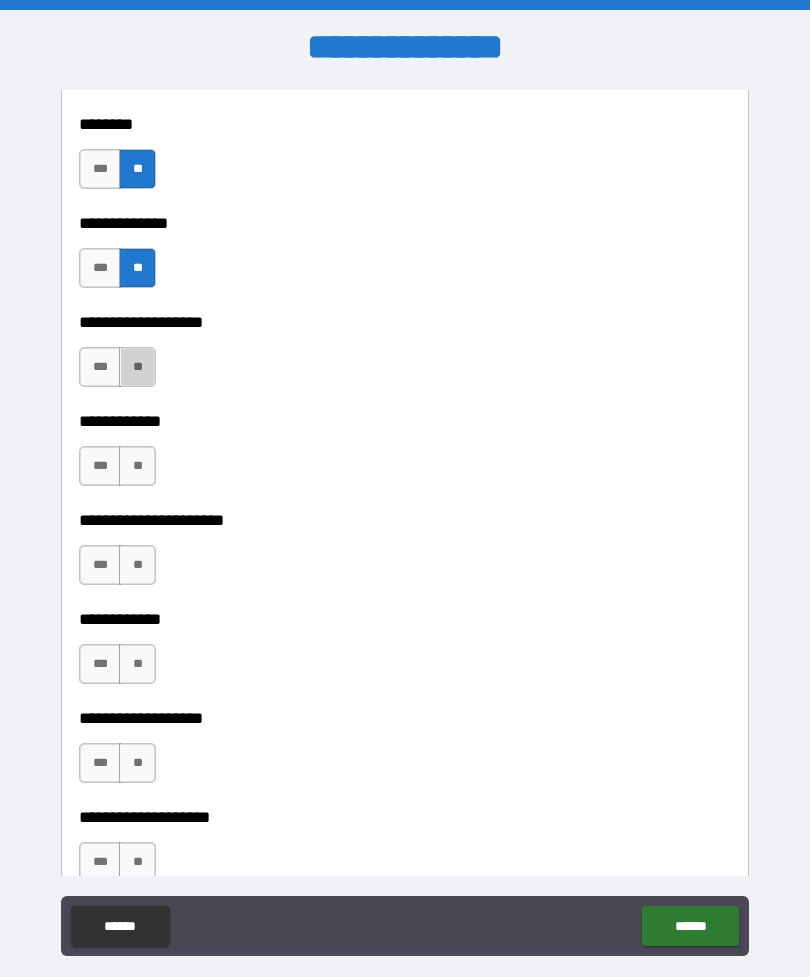 click on "**" at bounding box center (137, 367) 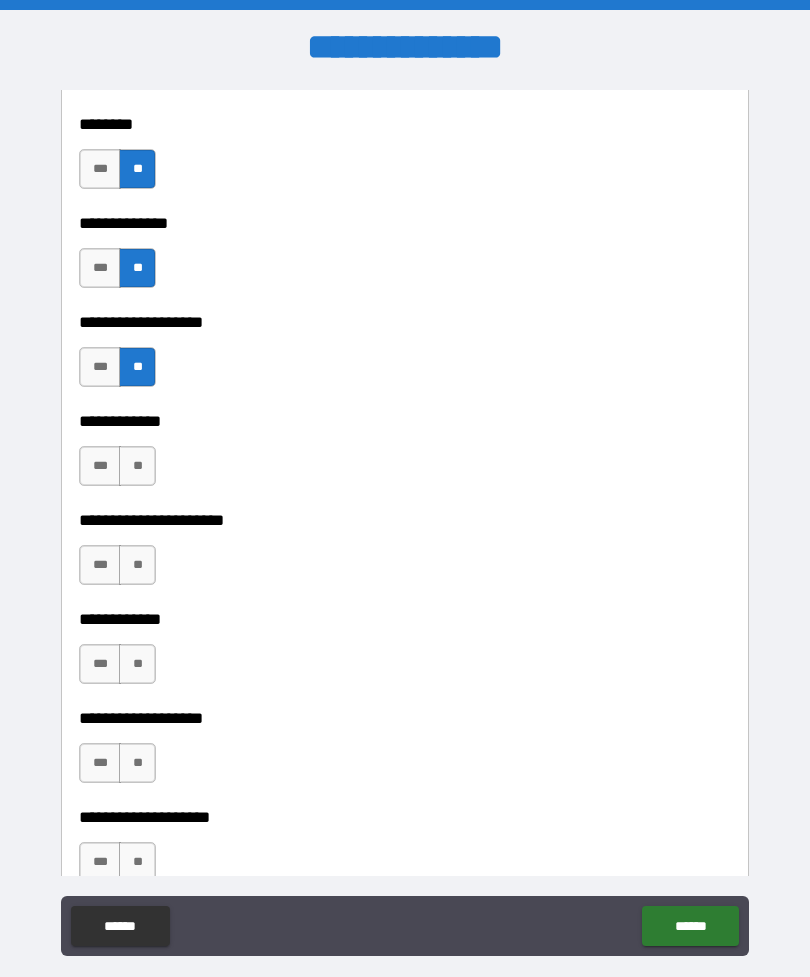 click on "**" at bounding box center (137, 466) 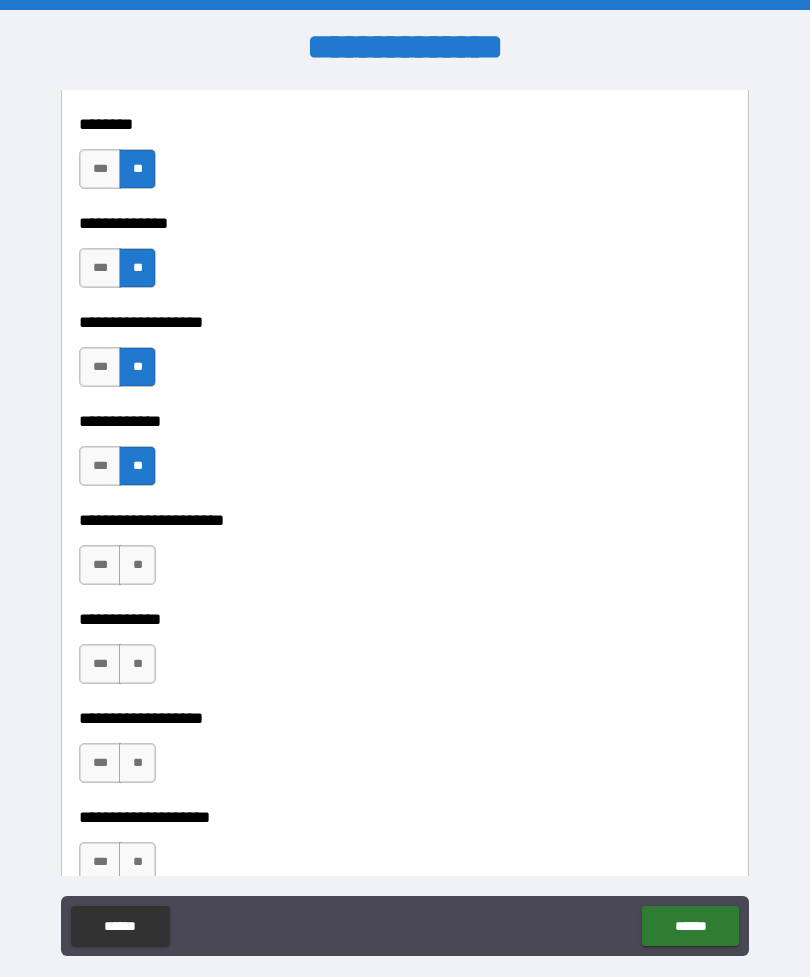 click on "**" at bounding box center [137, 565] 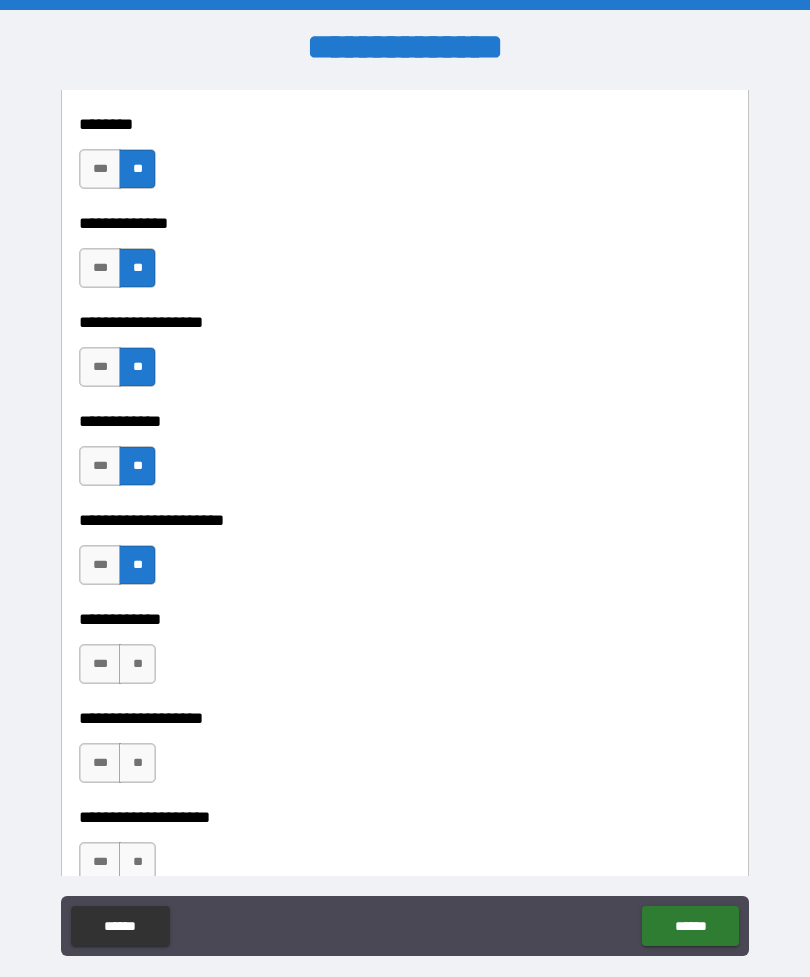 click on "**" at bounding box center [137, 664] 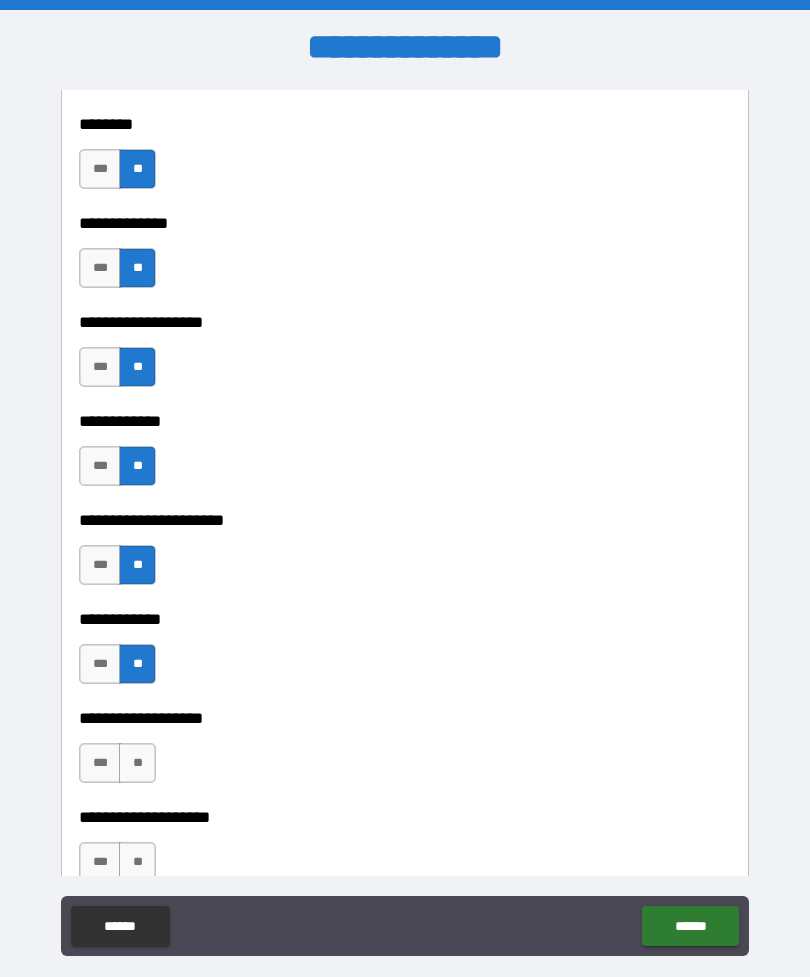 click on "**" at bounding box center (137, 763) 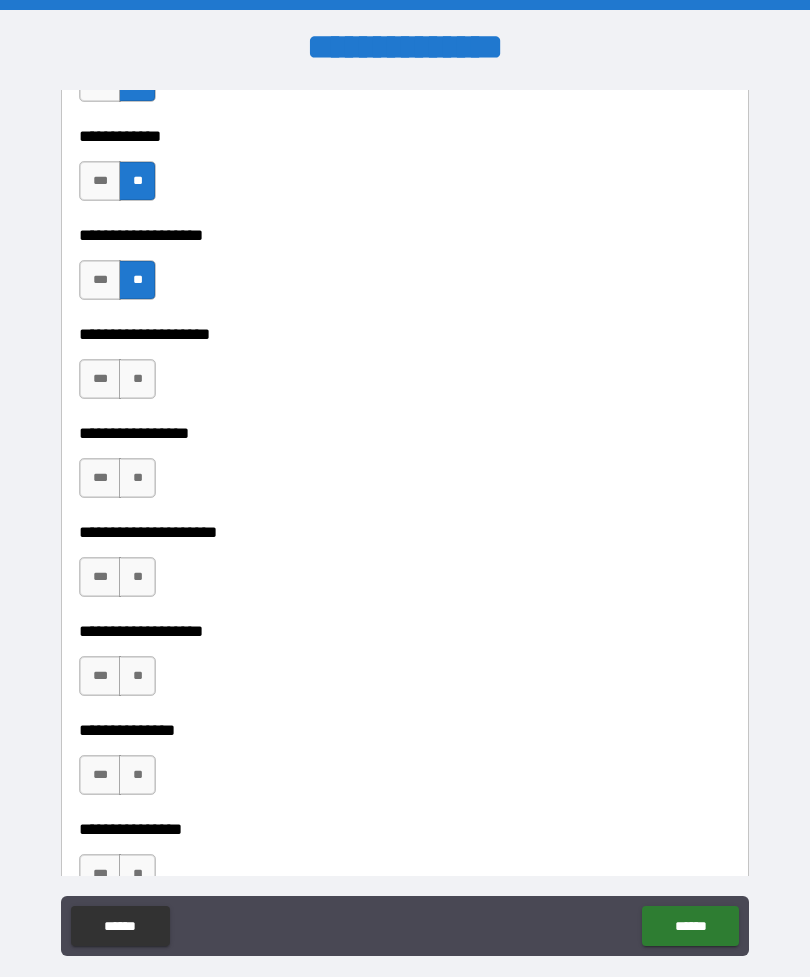 scroll, scrollTop: 8224, scrollLeft: 0, axis: vertical 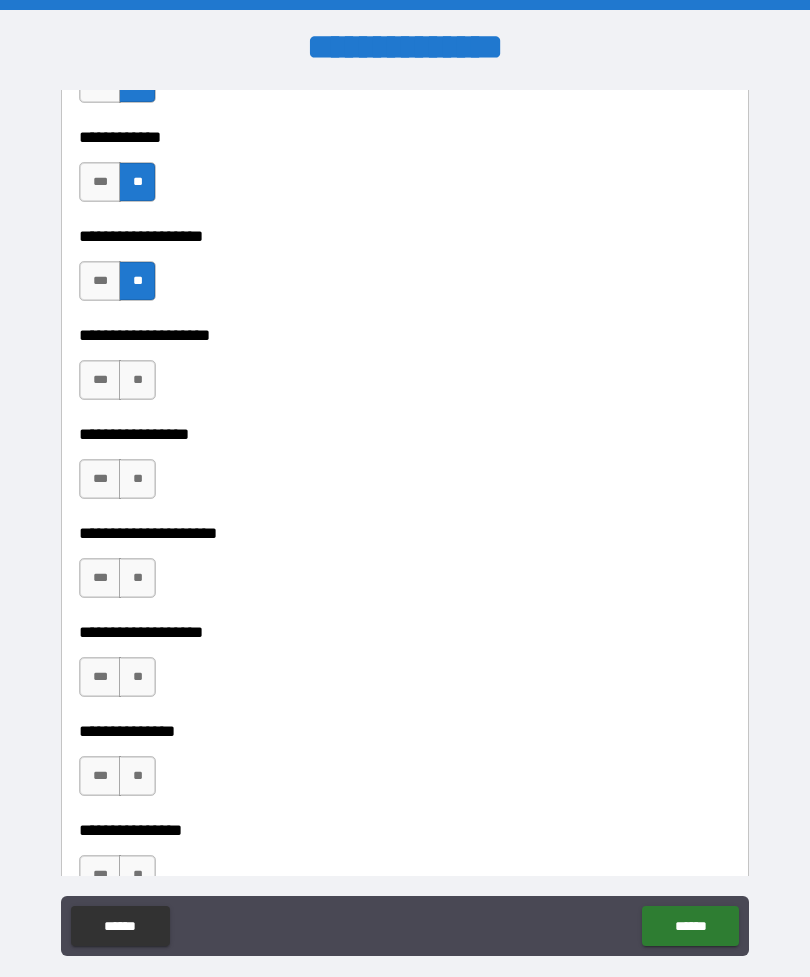 click on "**" at bounding box center [137, 380] 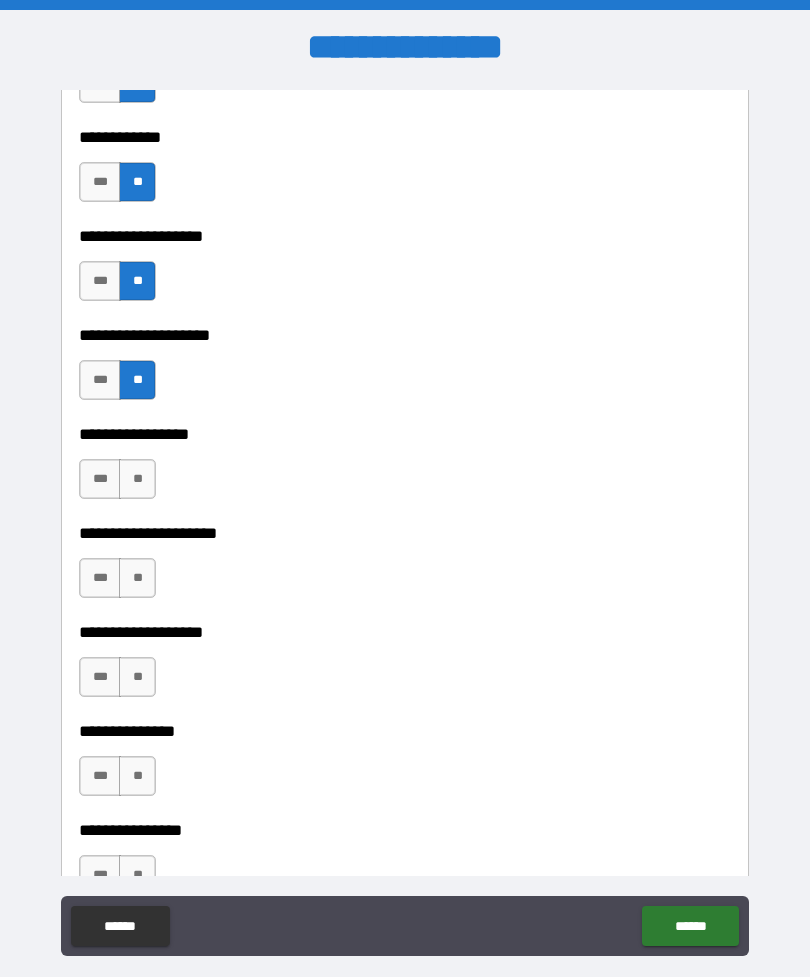 click on "**" at bounding box center [137, 479] 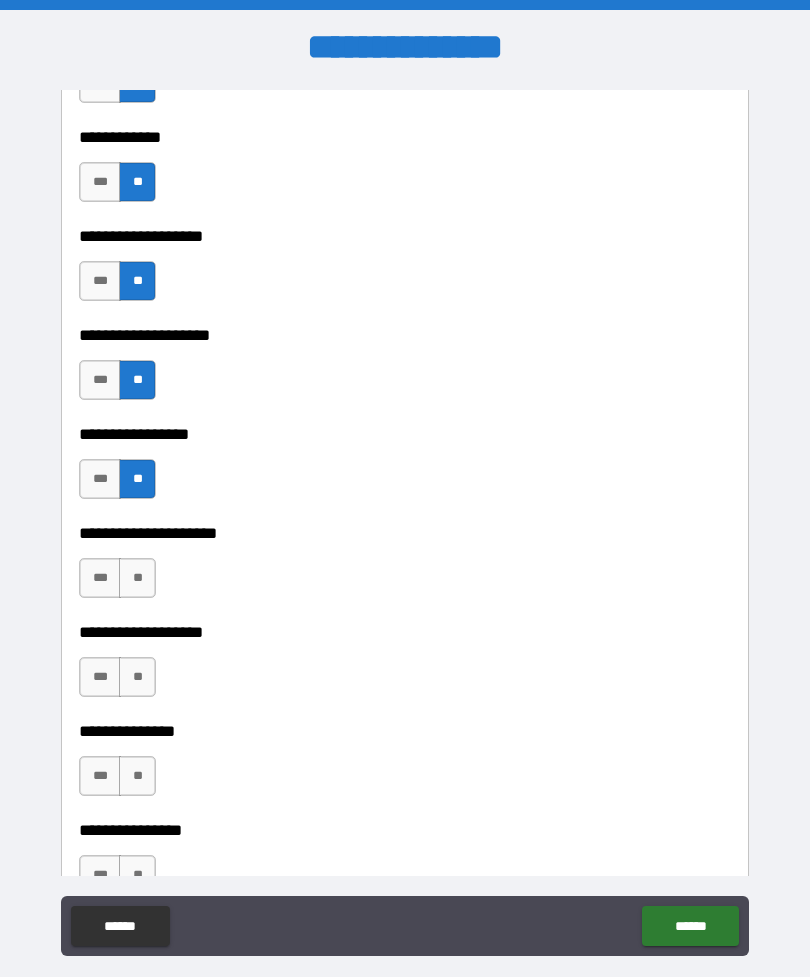 click on "**" at bounding box center (137, 578) 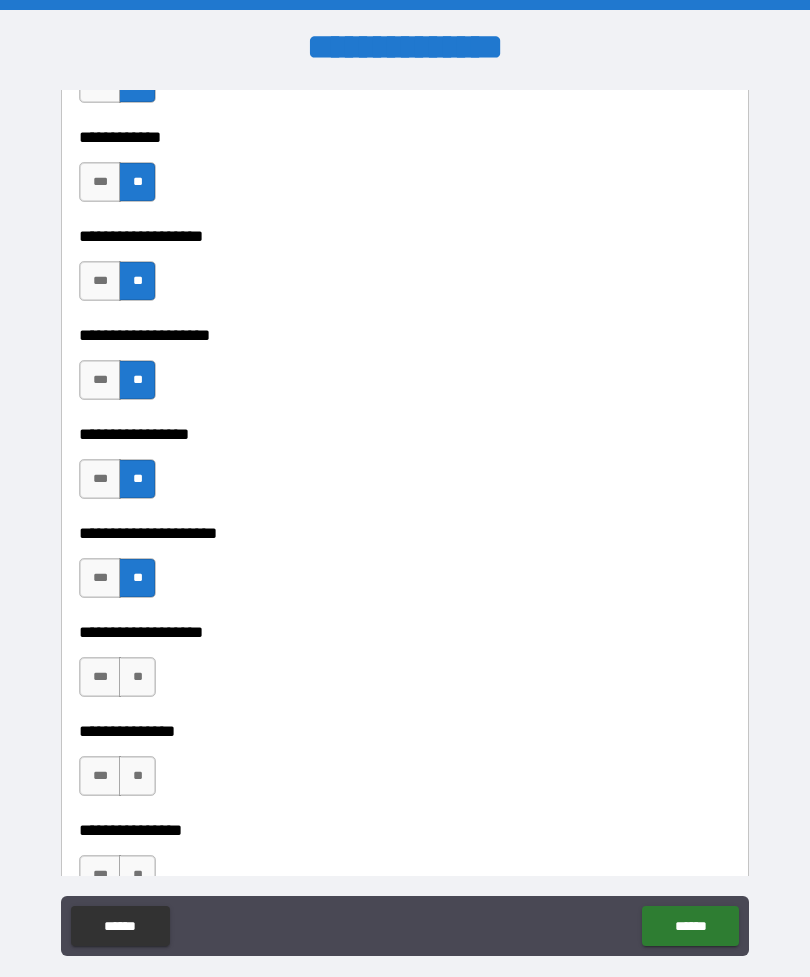 click on "**" at bounding box center [137, 677] 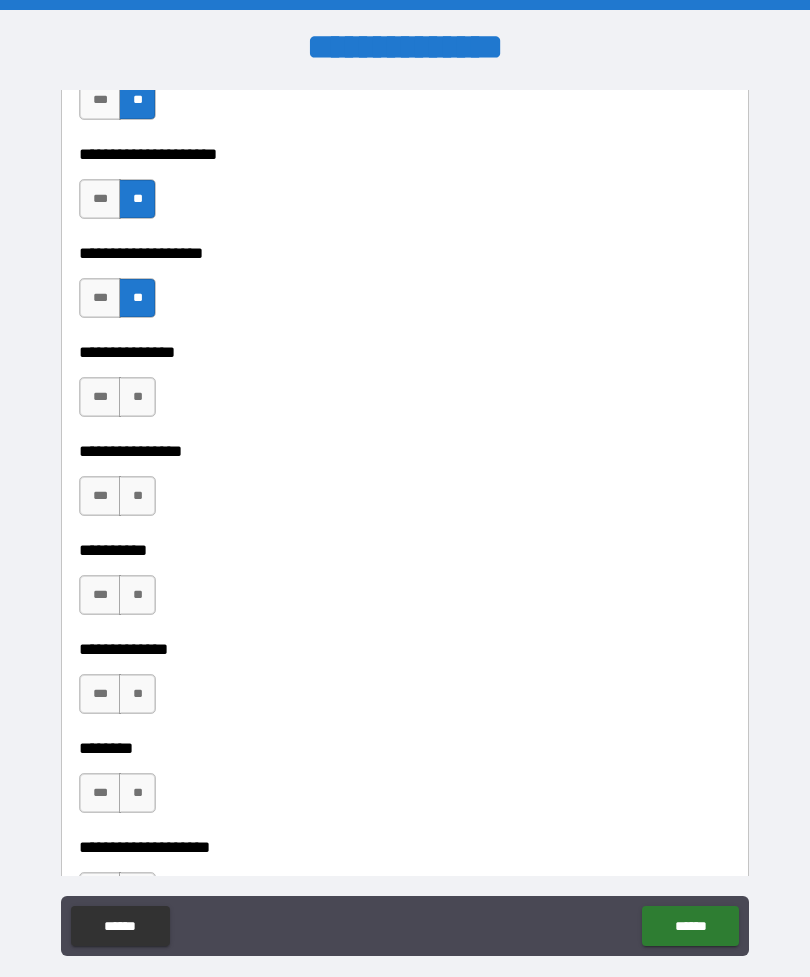 scroll, scrollTop: 8606, scrollLeft: 0, axis: vertical 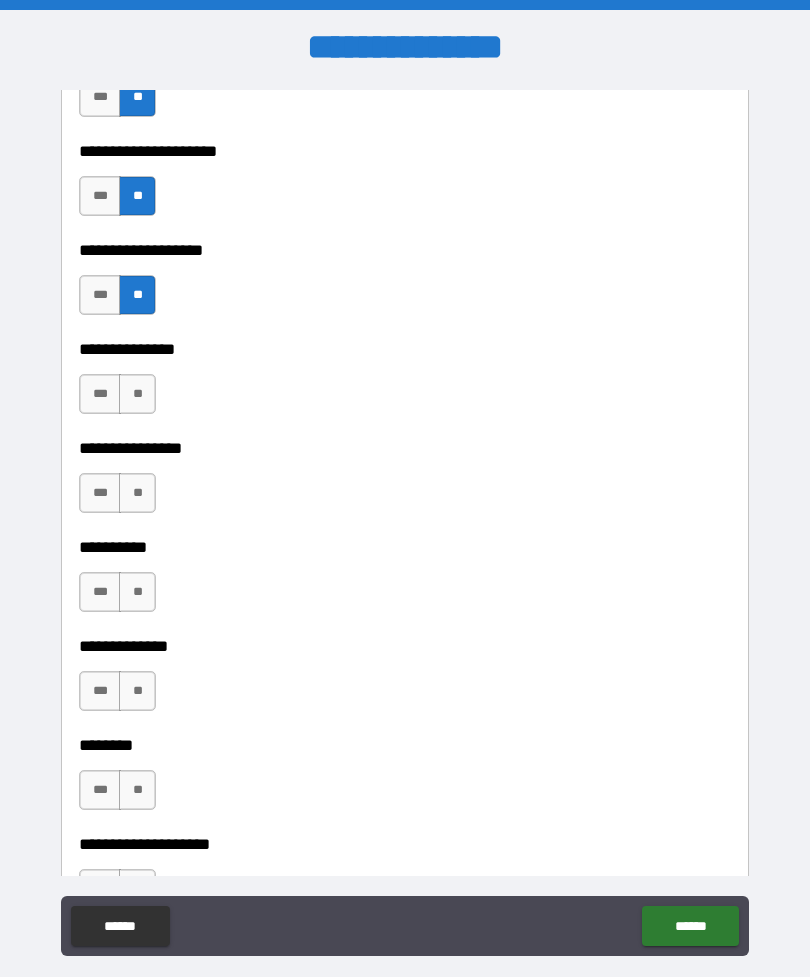 click on "**" at bounding box center [137, 394] 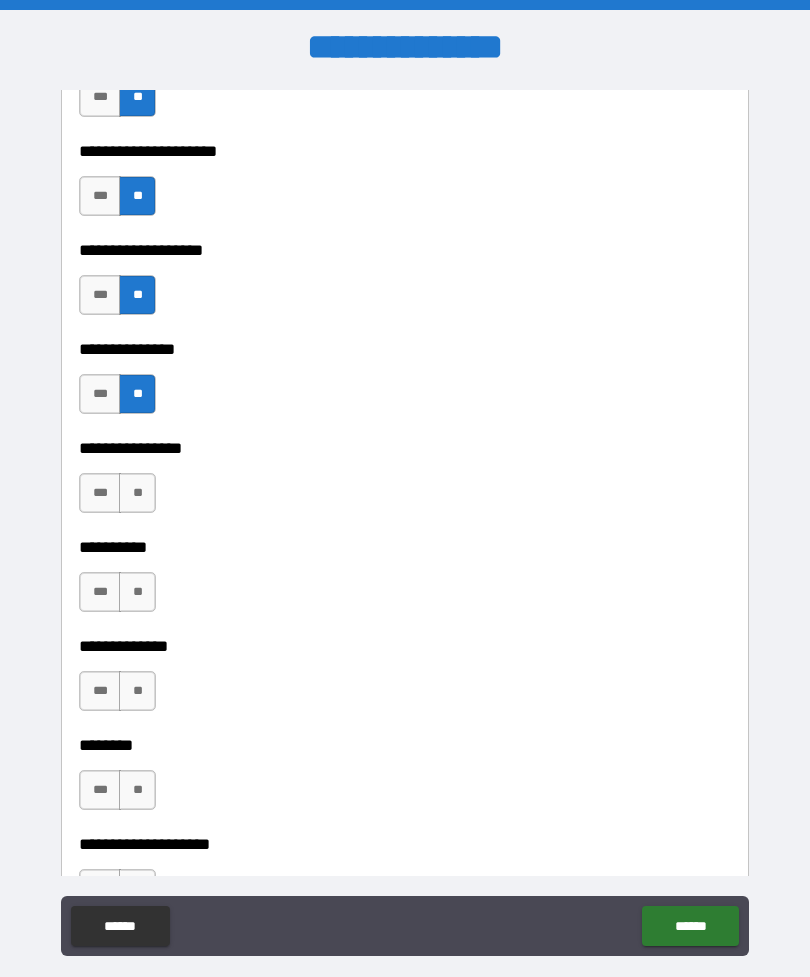 click on "**" at bounding box center [137, 592] 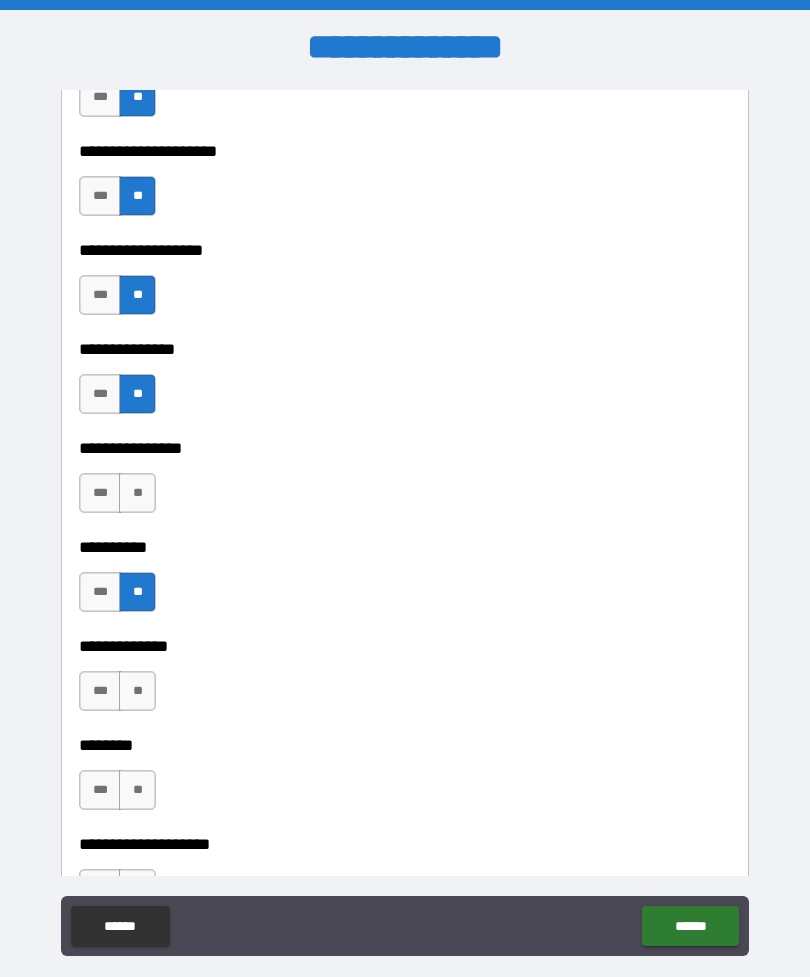 click on "**" at bounding box center (137, 493) 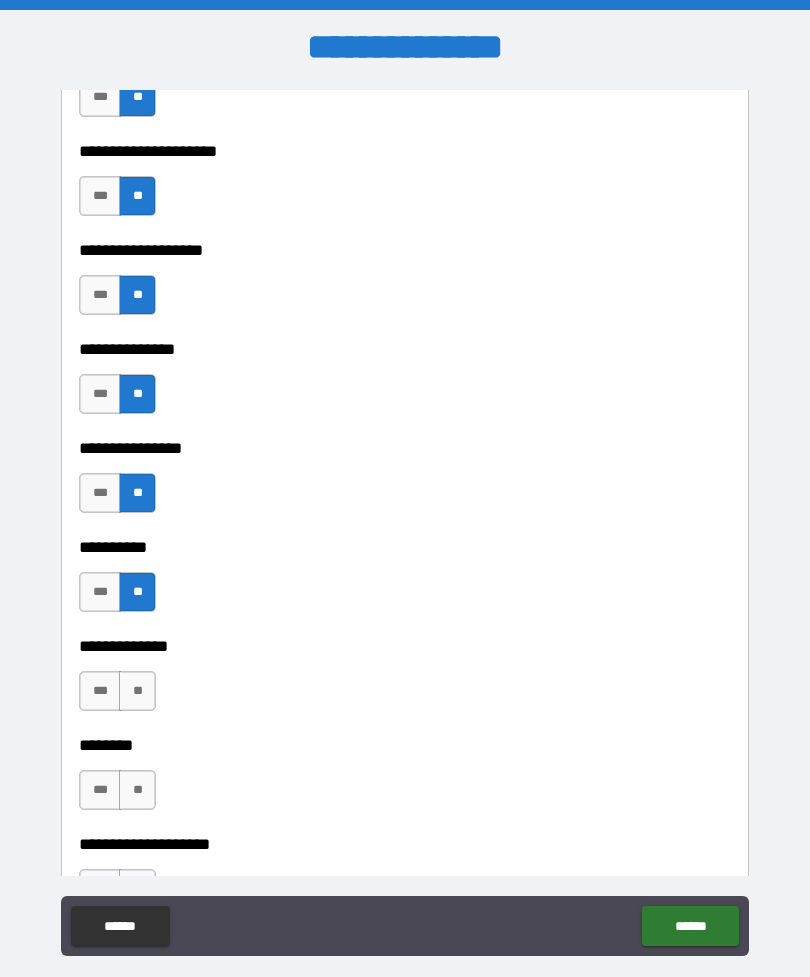 click on "**" at bounding box center [137, 691] 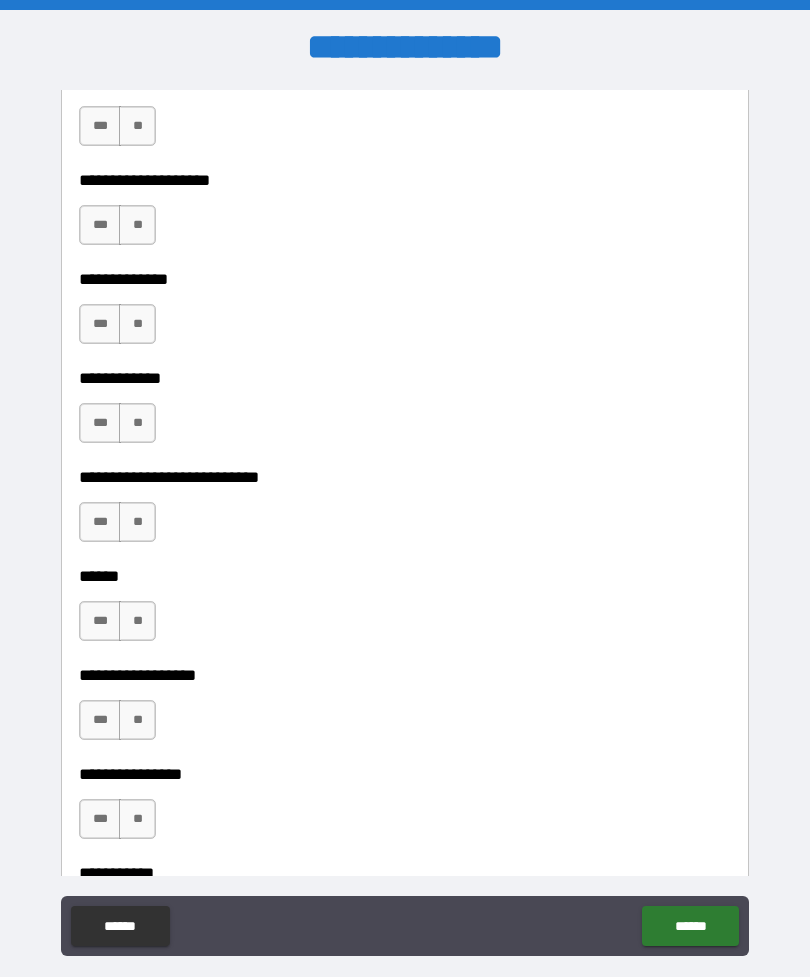 scroll, scrollTop: 9270, scrollLeft: 0, axis: vertical 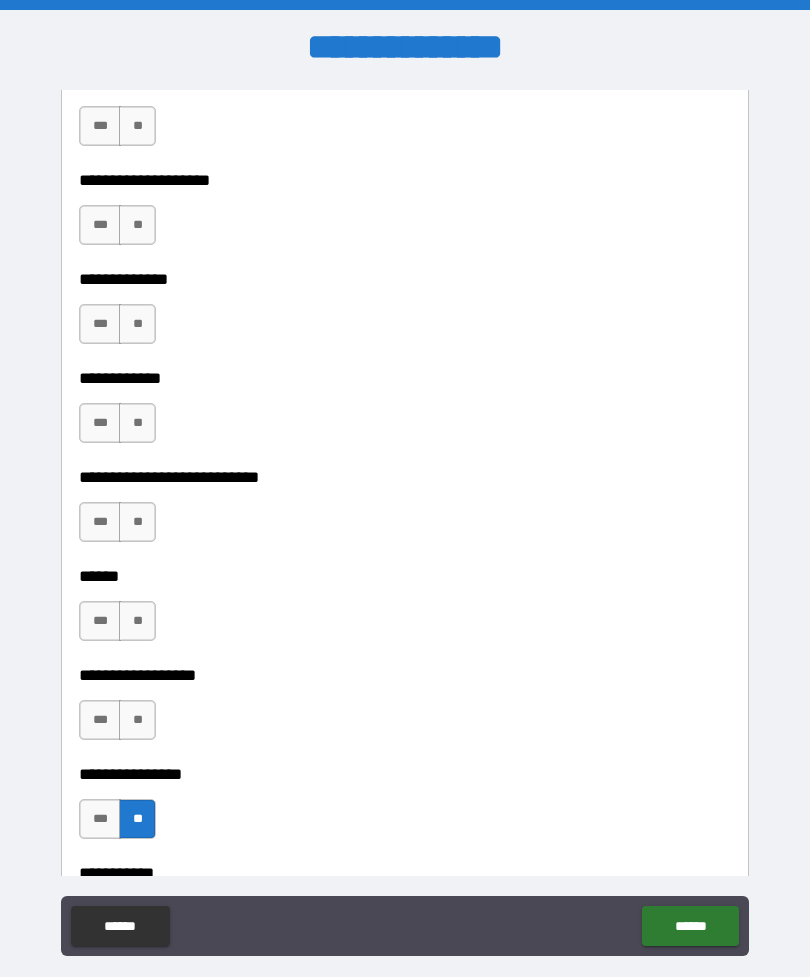 click on "**" at bounding box center [137, 720] 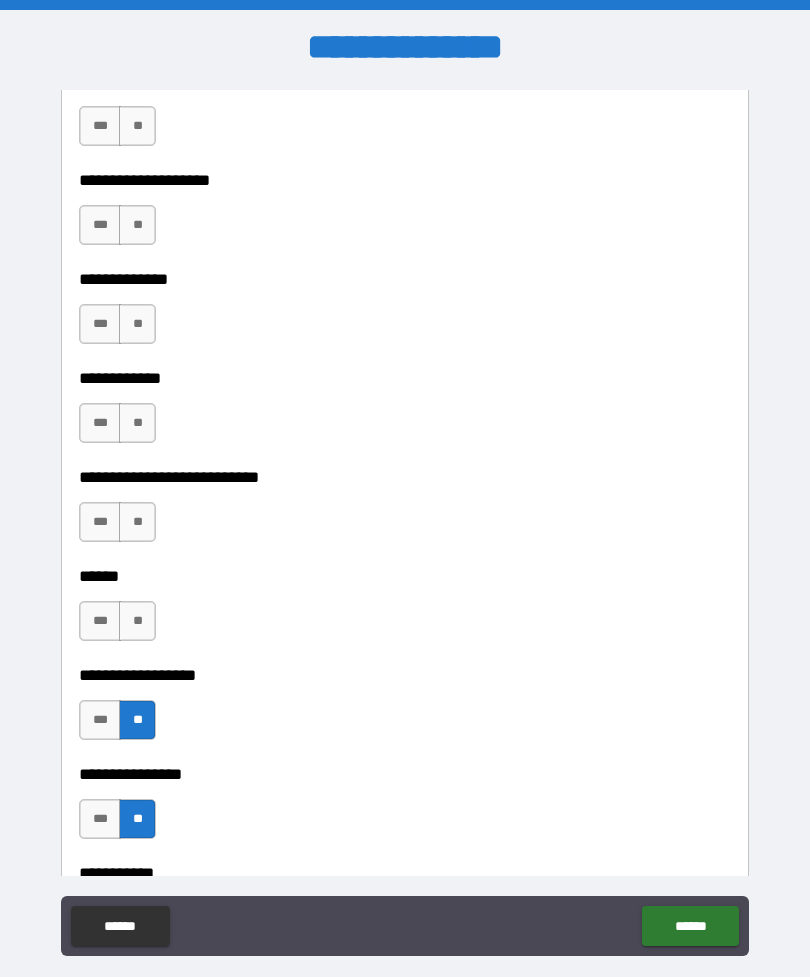 click on "**" at bounding box center [137, 621] 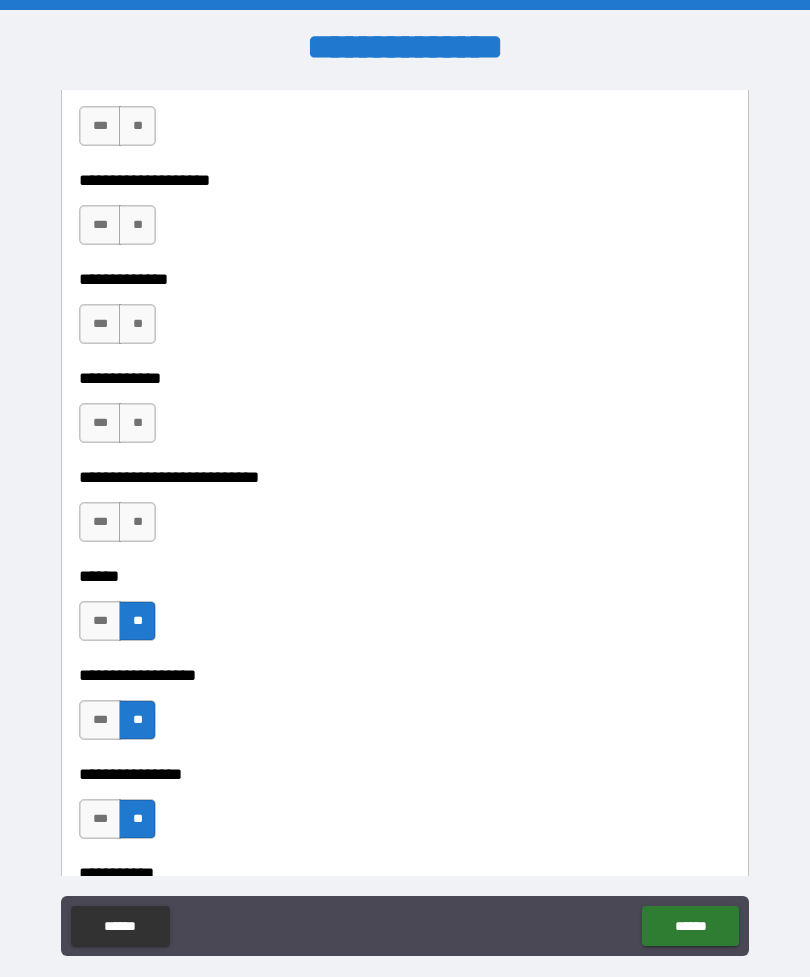 click on "**" at bounding box center (137, 522) 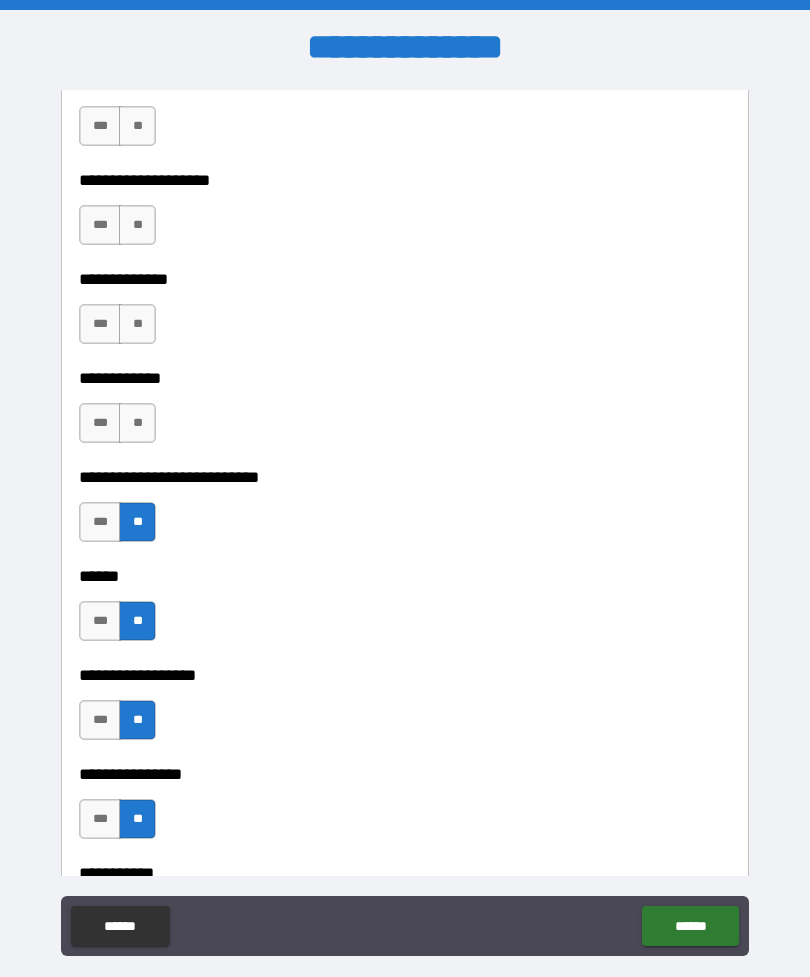 click on "**" at bounding box center [137, 423] 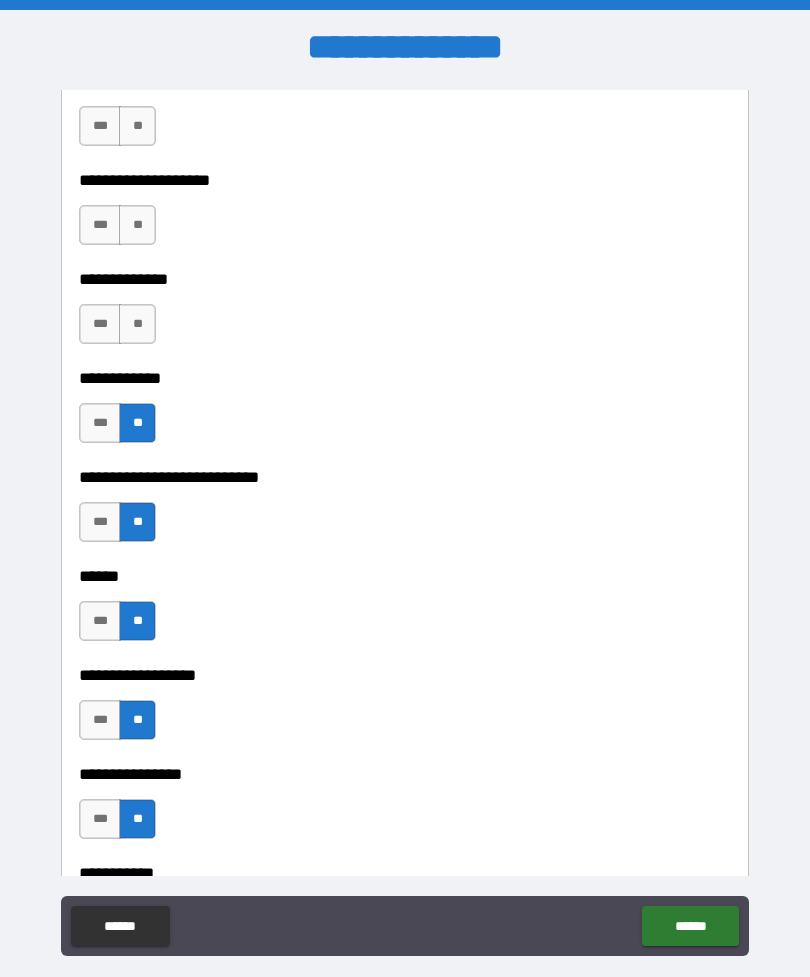 click on "**" at bounding box center (137, 324) 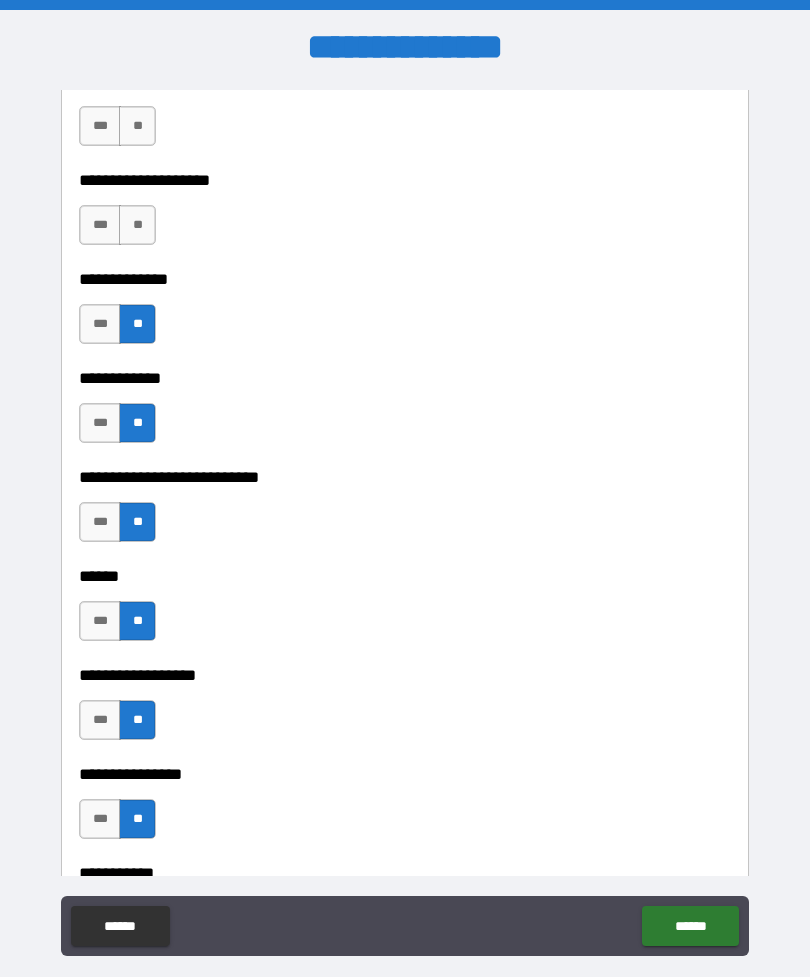 click on "**" at bounding box center (137, 225) 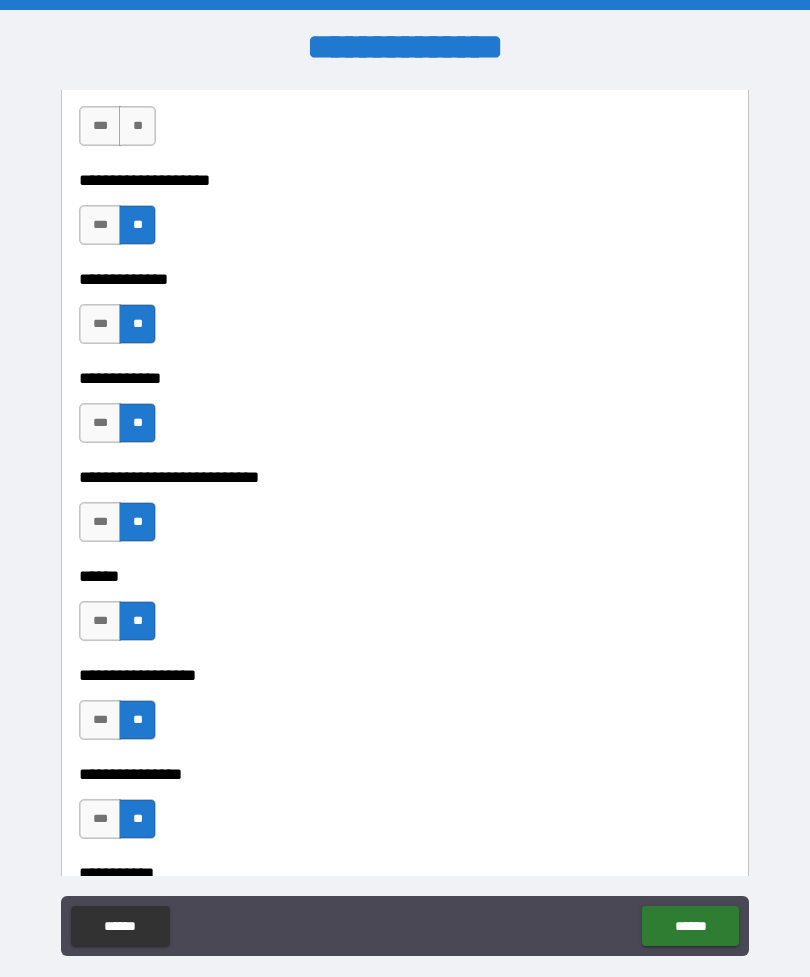 click on "**" at bounding box center [137, 126] 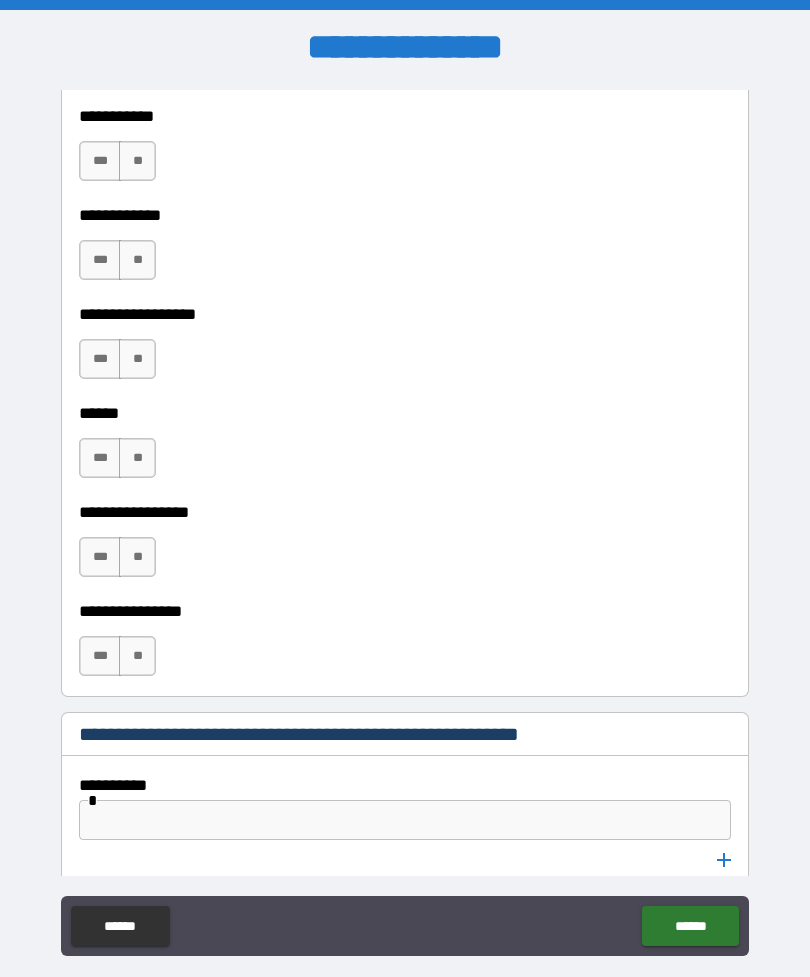 scroll, scrollTop: 10021, scrollLeft: 0, axis: vertical 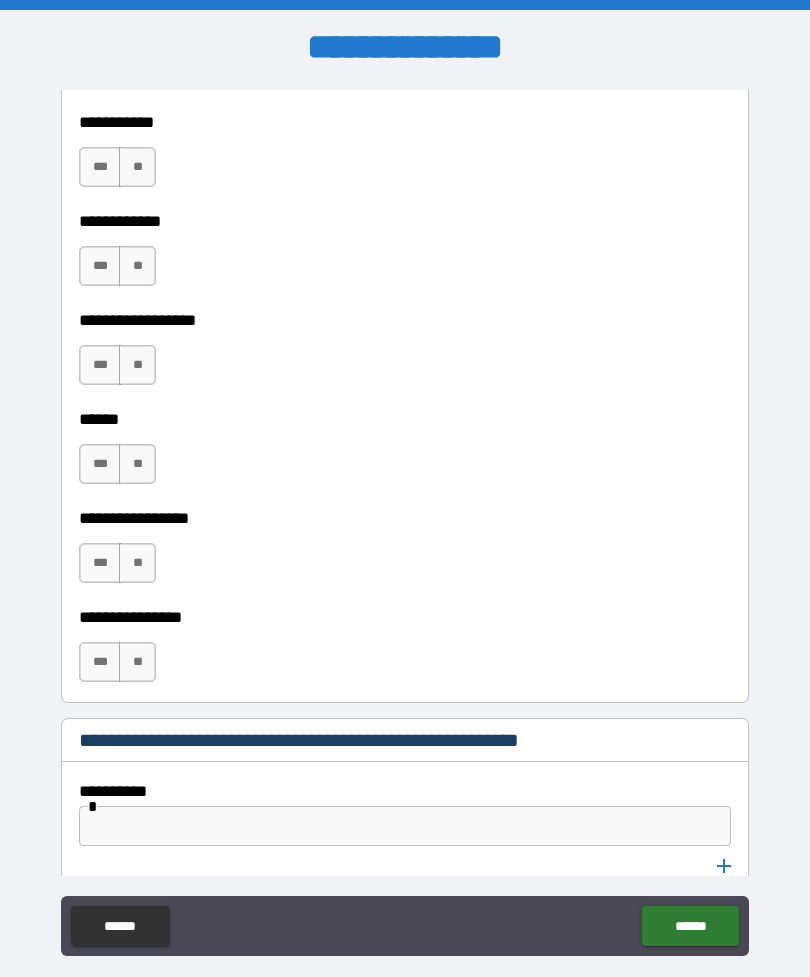 click on "**" at bounding box center [137, 662] 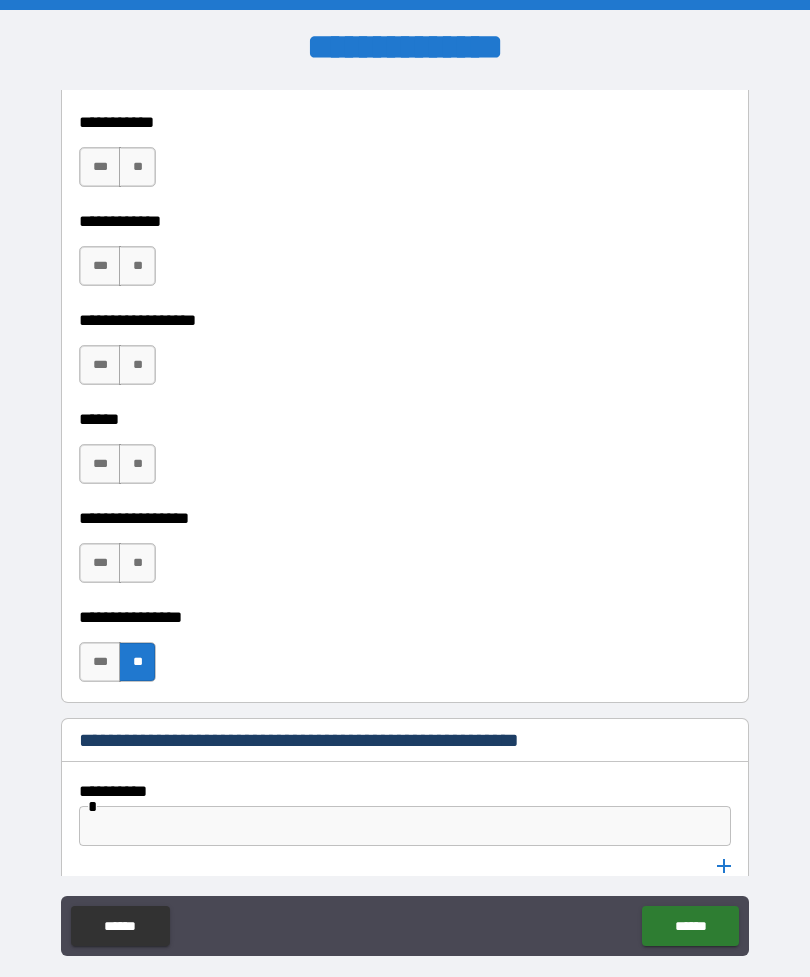 click on "**" at bounding box center [137, 563] 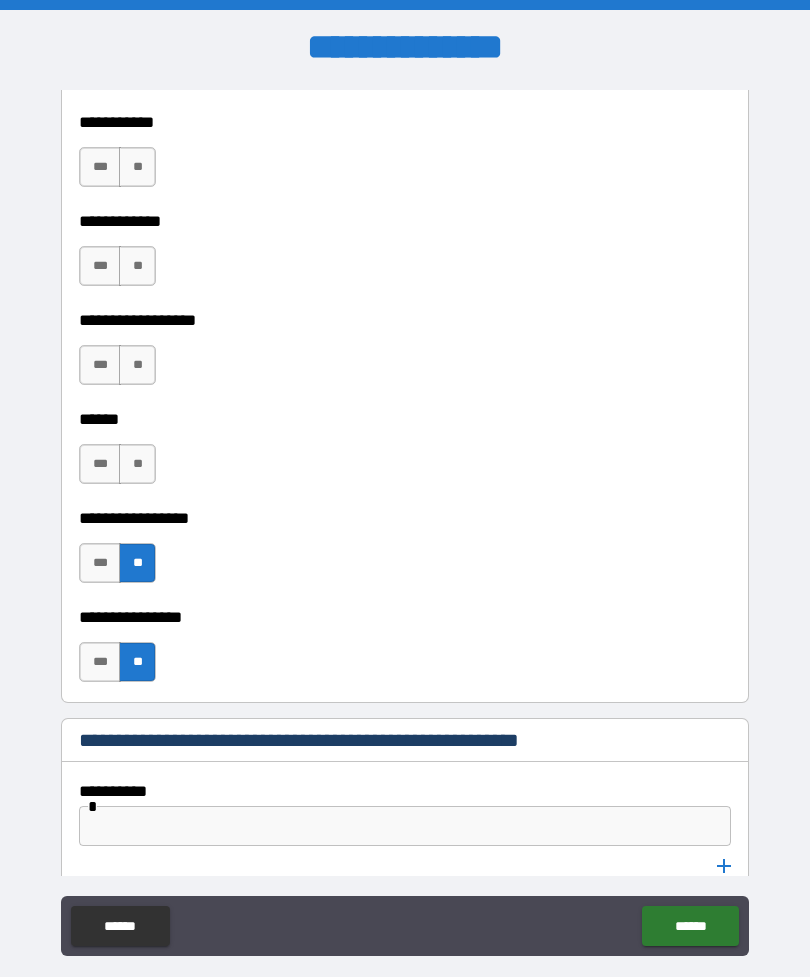 click on "**" at bounding box center (137, 464) 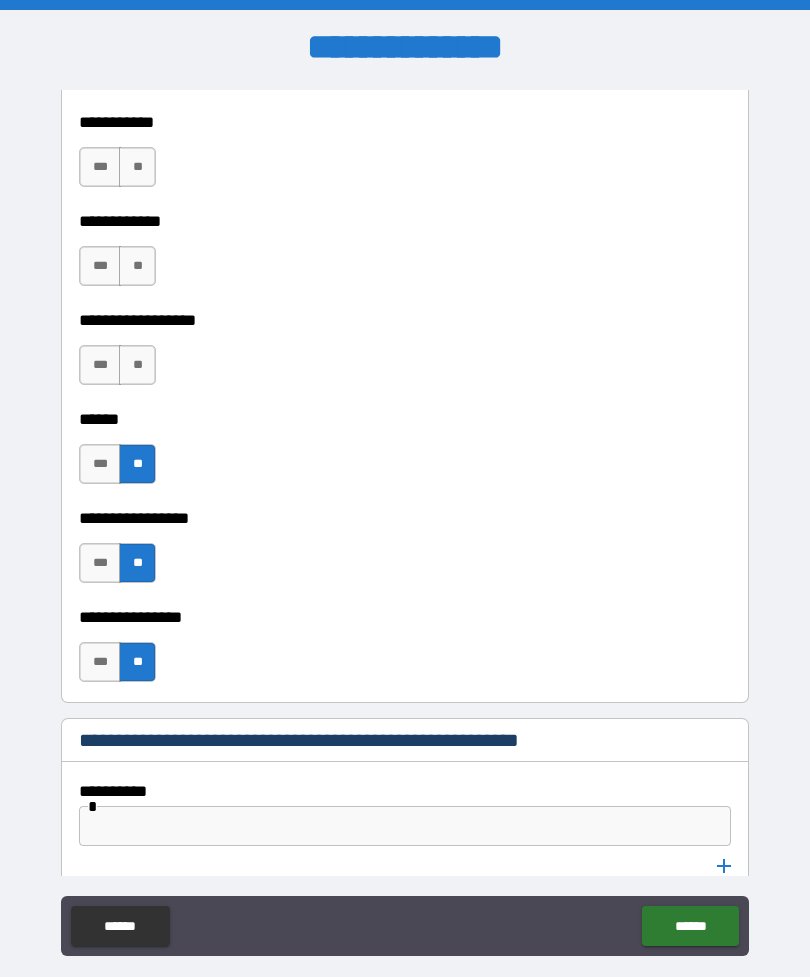 click on "**" at bounding box center (137, 365) 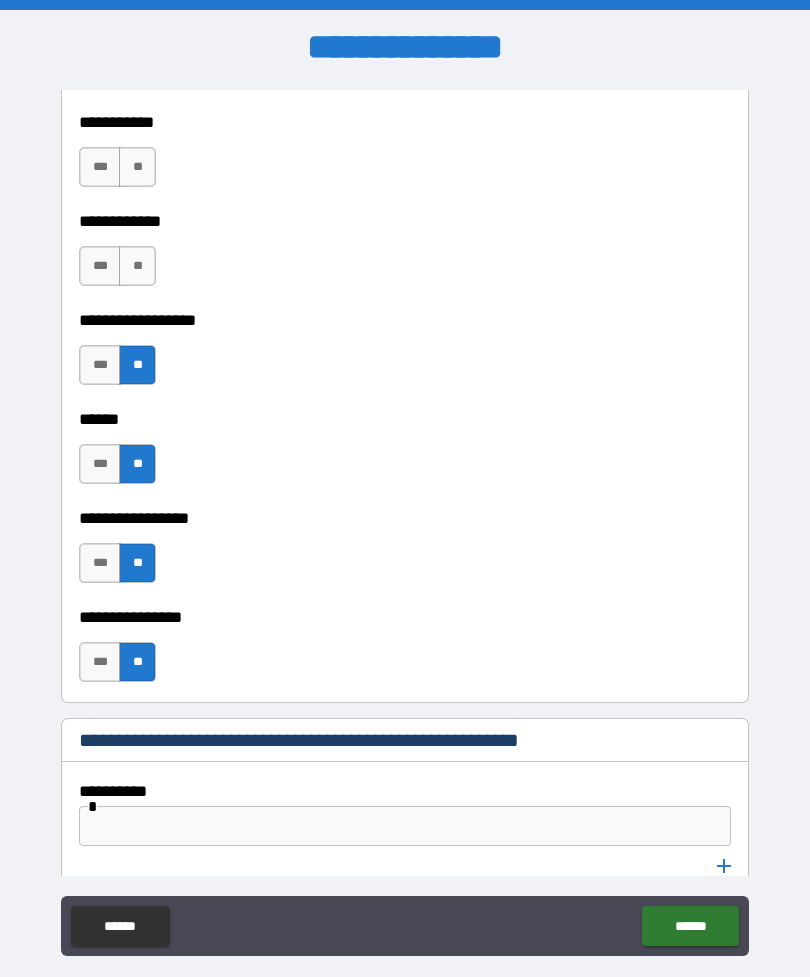 click on "**" at bounding box center [137, 266] 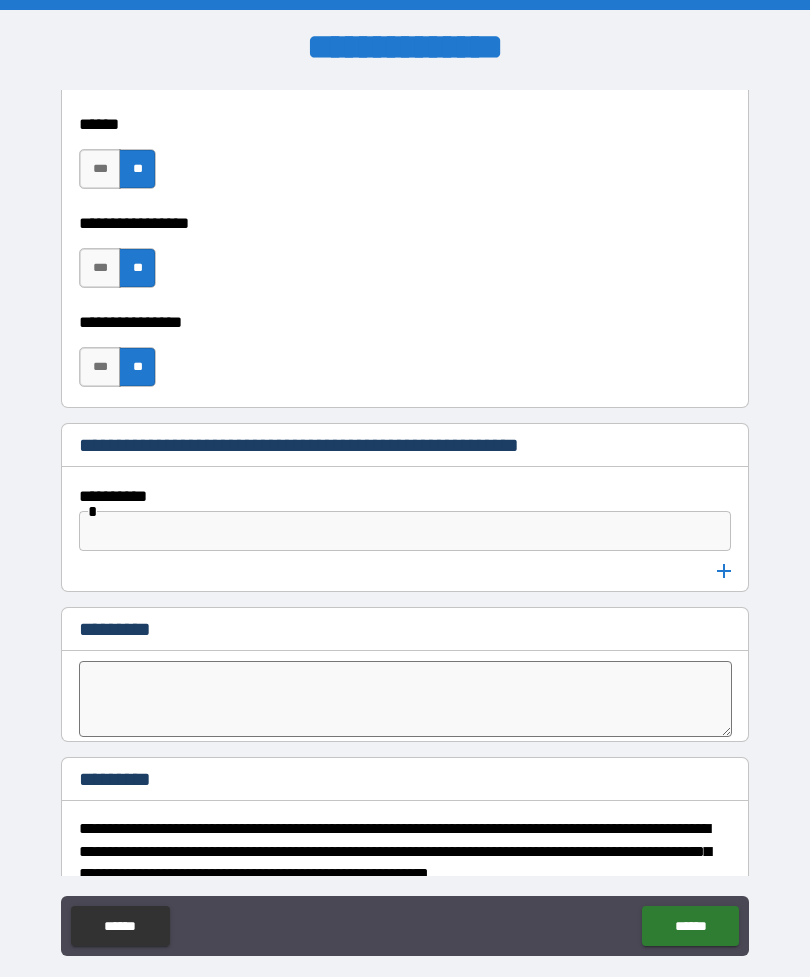 scroll, scrollTop: 10325, scrollLeft: 0, axis: vertical 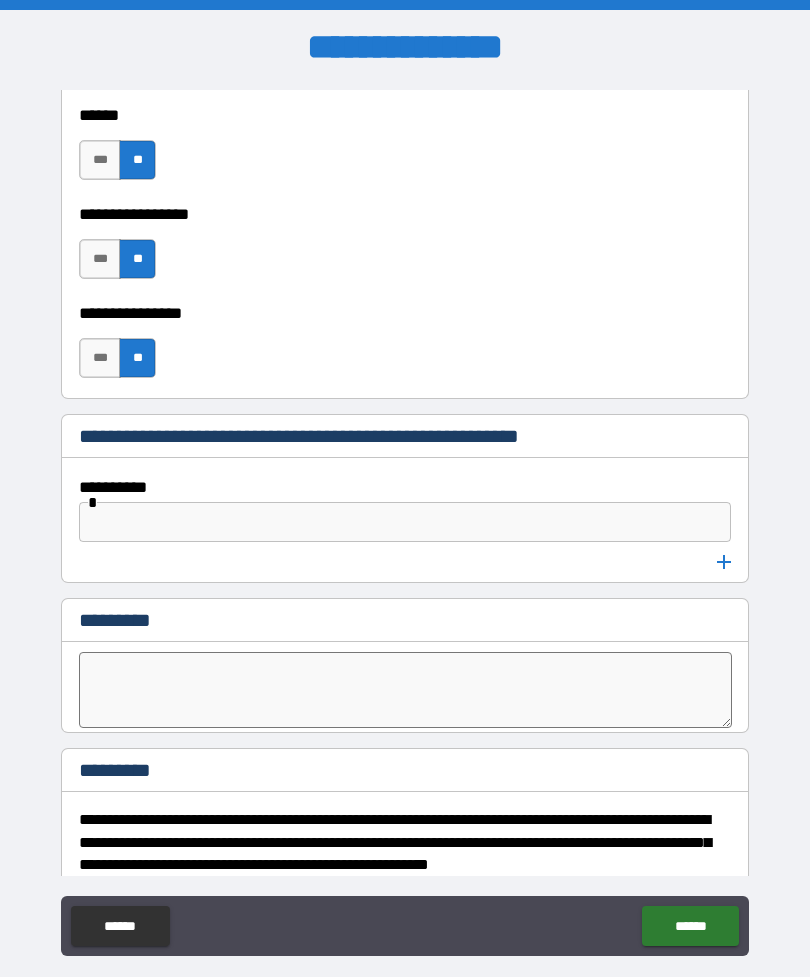 click at bounding box center (405, 522) 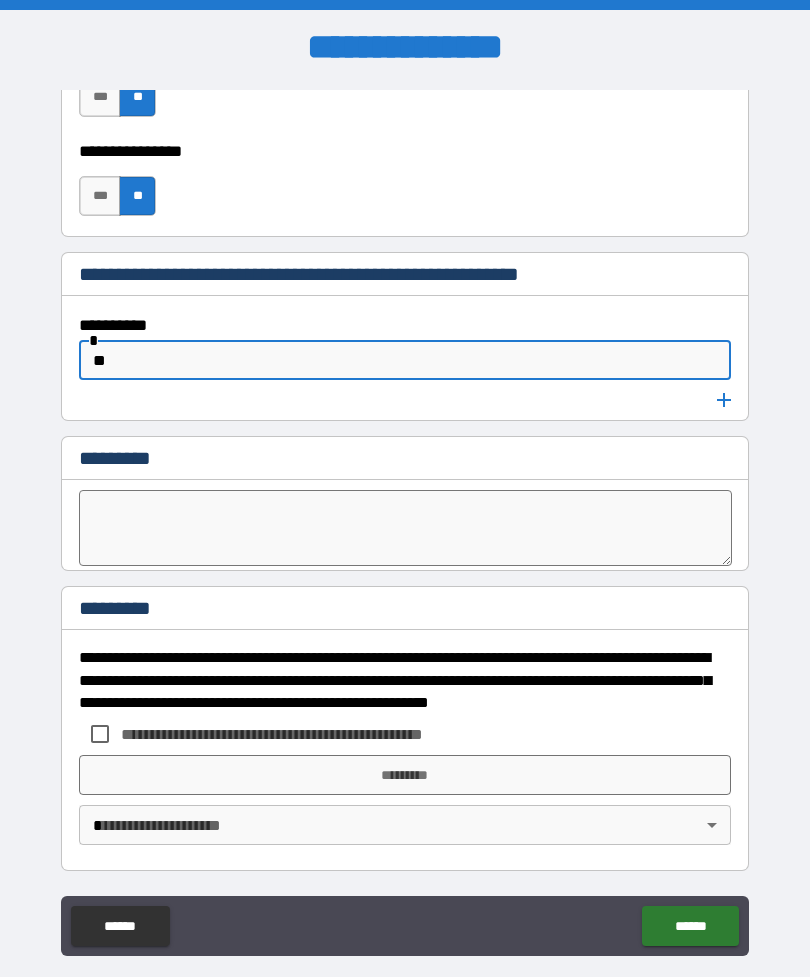 scroll, scrollTop: 10487, scrollLeft: 0, axis: vertical 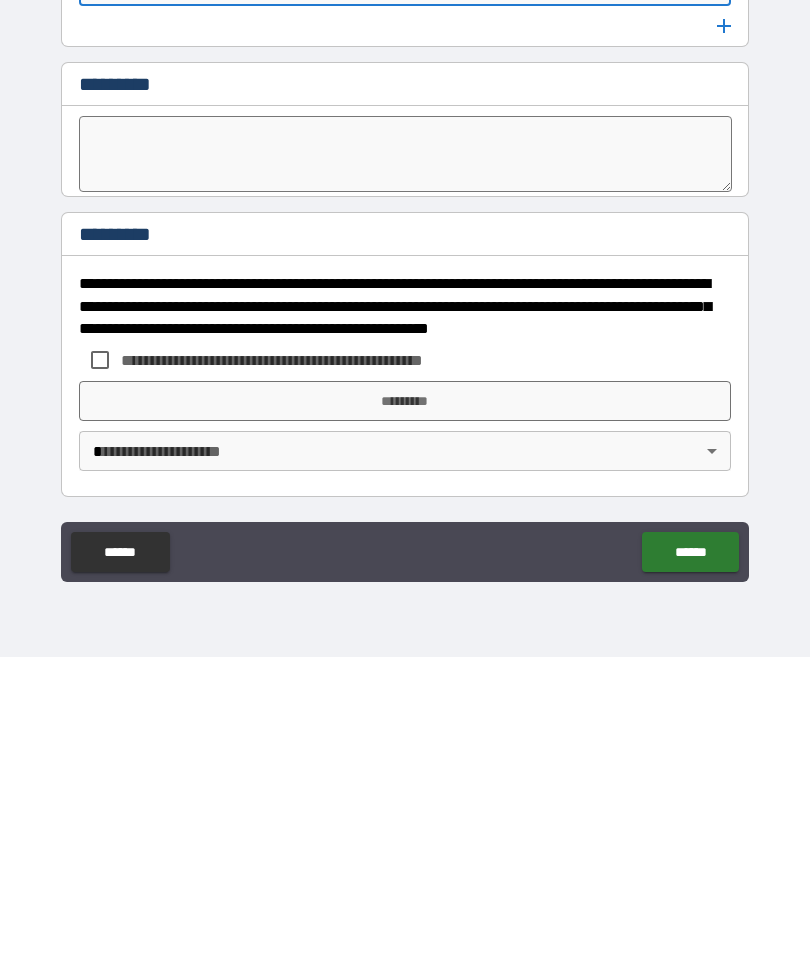 type on "**" 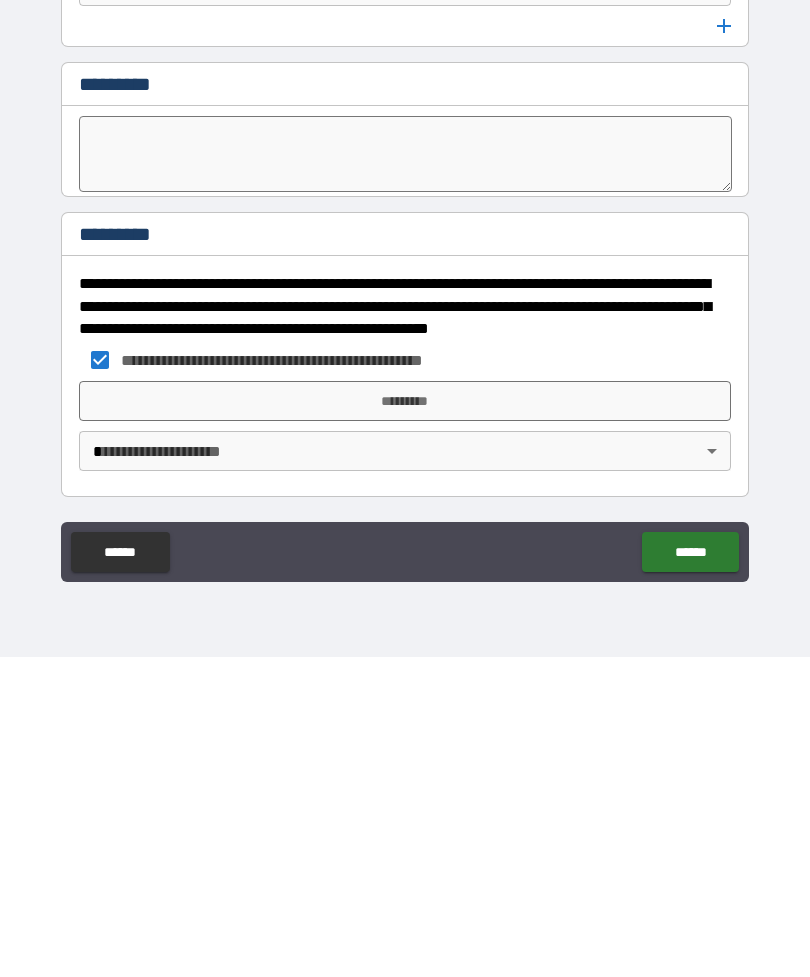 scroll, scrollTop: 64, scrollLeft: 0, axis: vertical 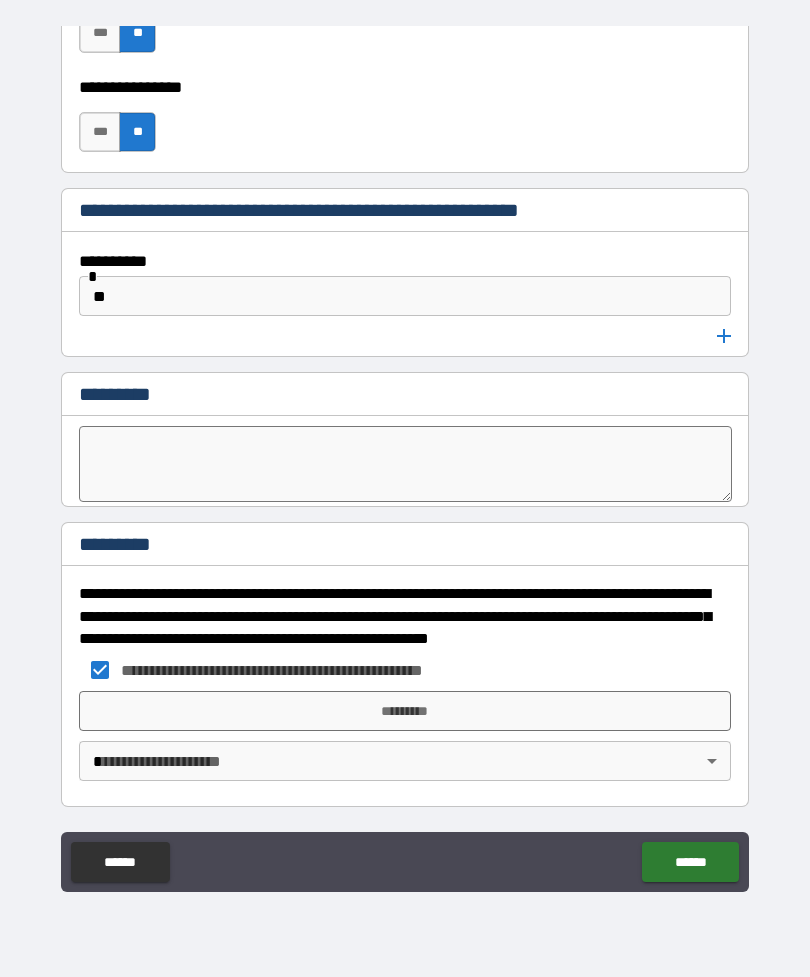 click on "******" at bounding box center [690, 862] 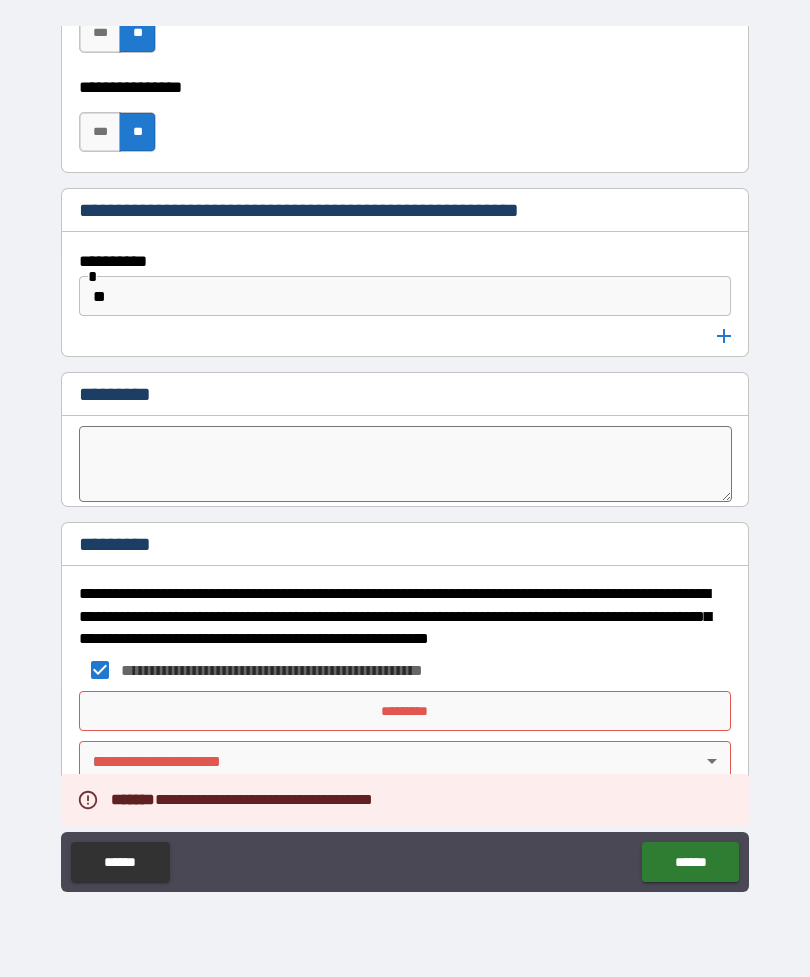 scroll, scrollTop: 10487, scrollLeft: 0, axis: vertical 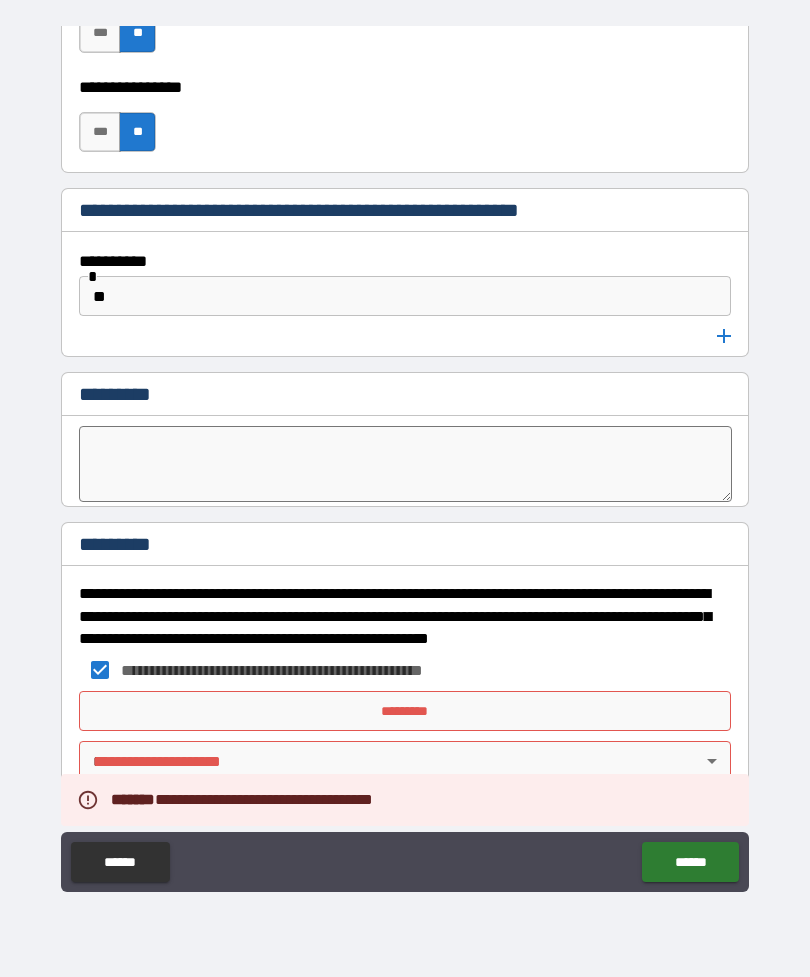 click on "*********" at bounding box center (405, 711) 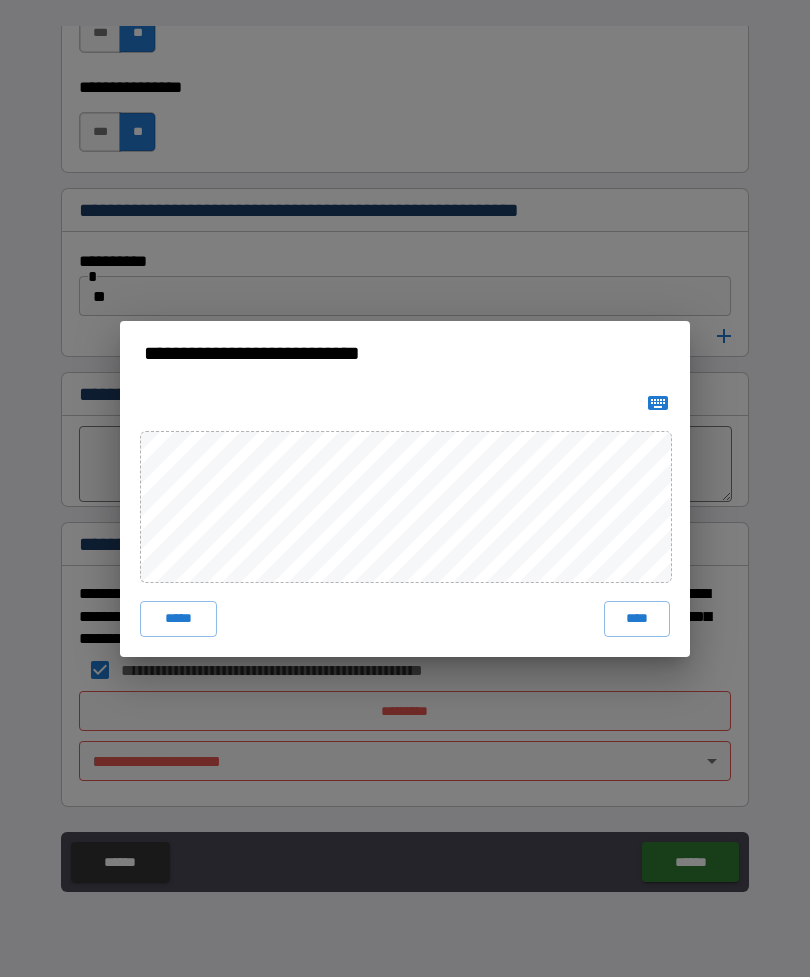 click on "****" at bounding box center [637, 619] 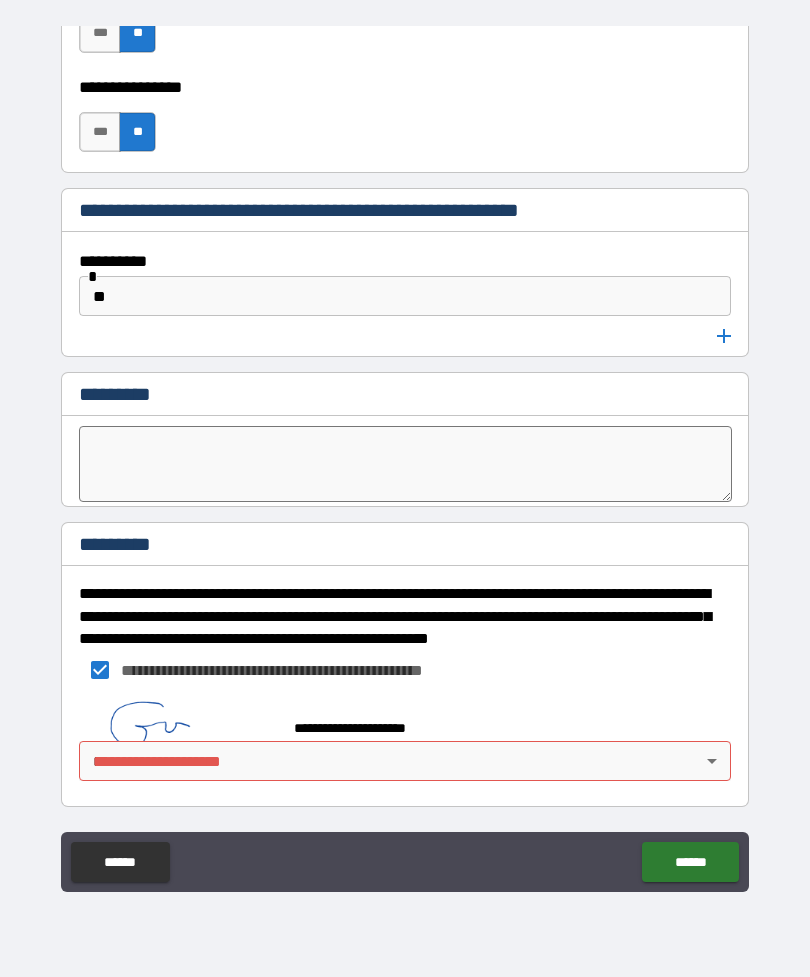 scroll, scrollTop: 10477, scrollLeft: 0, axis: vertical 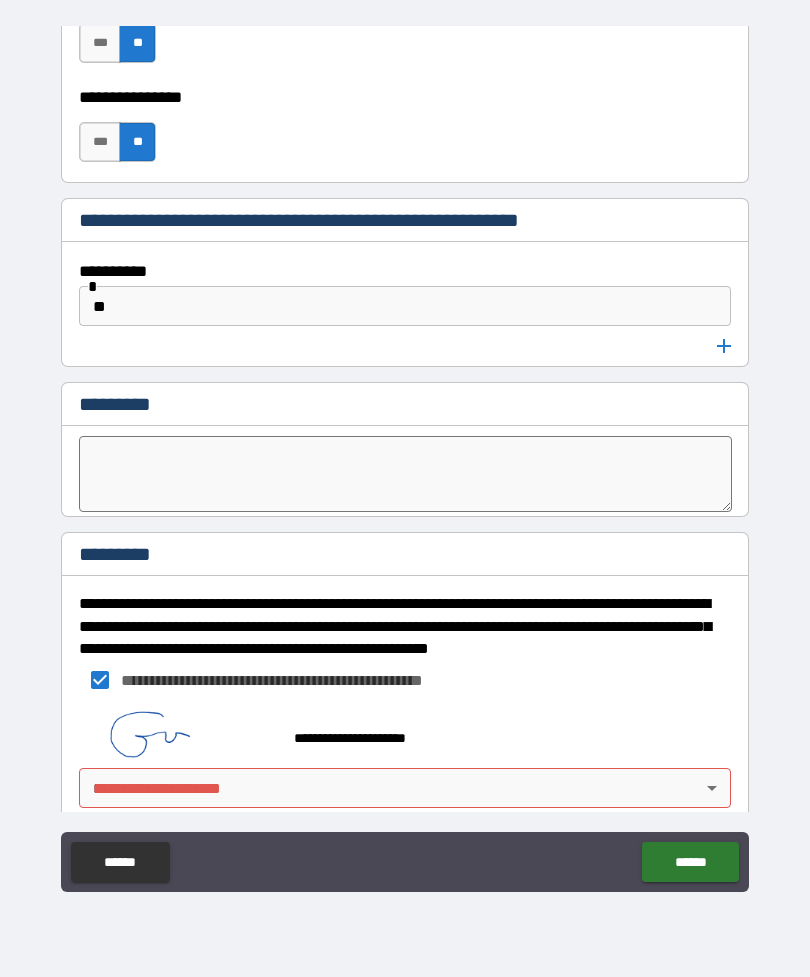 click on "******" at bounding box center (690, 862) 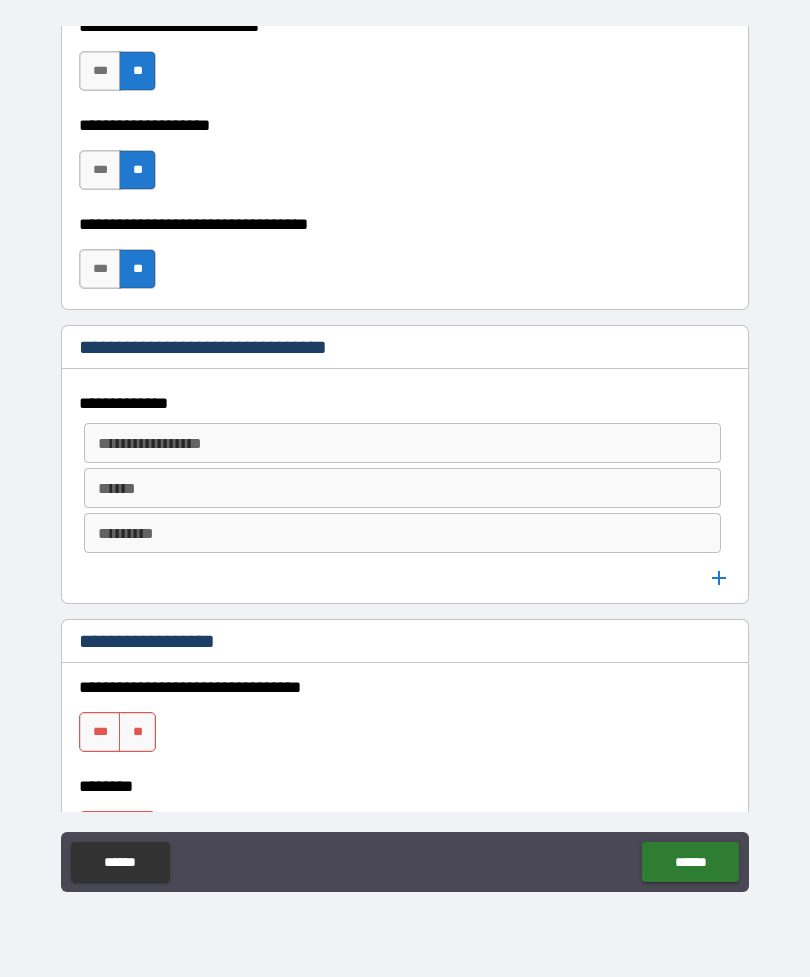 scroll, scrollTop: 1020, scrollLeft: 0, axis: vertical 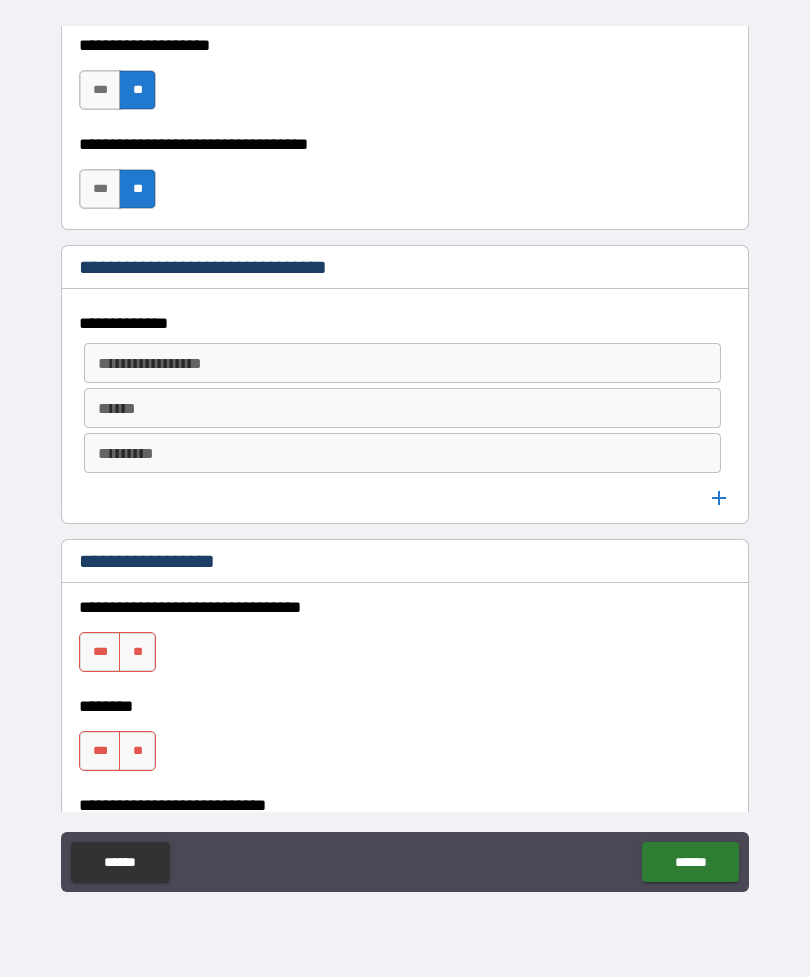 click on "**********" at bounding box center [401, 363] 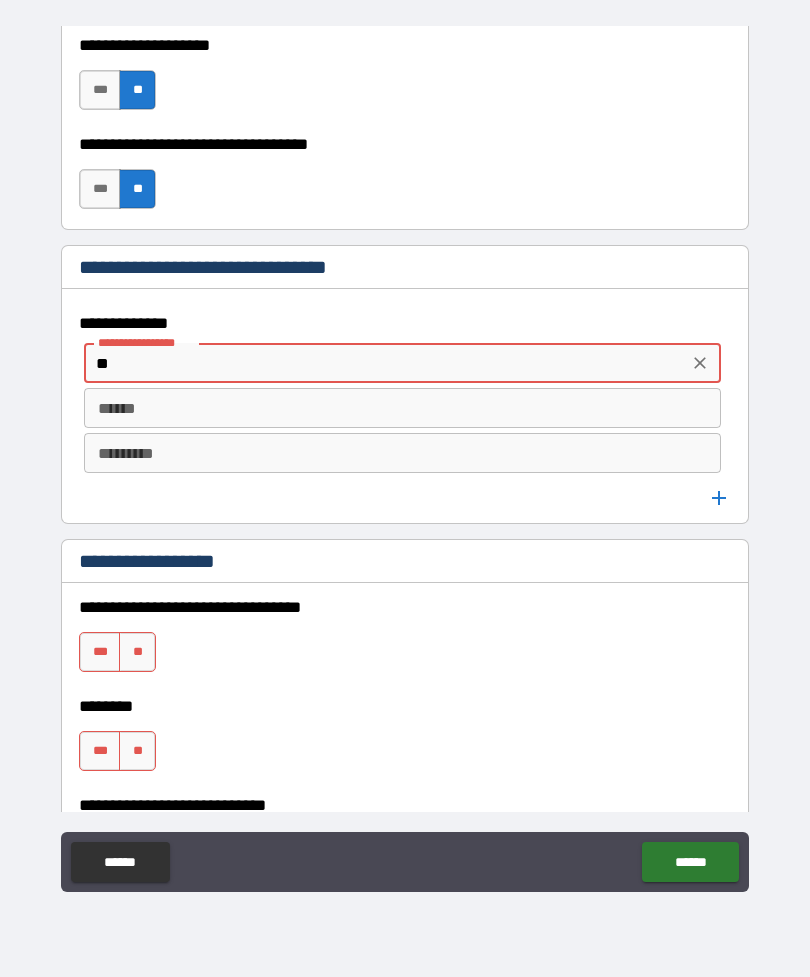 type on "**" 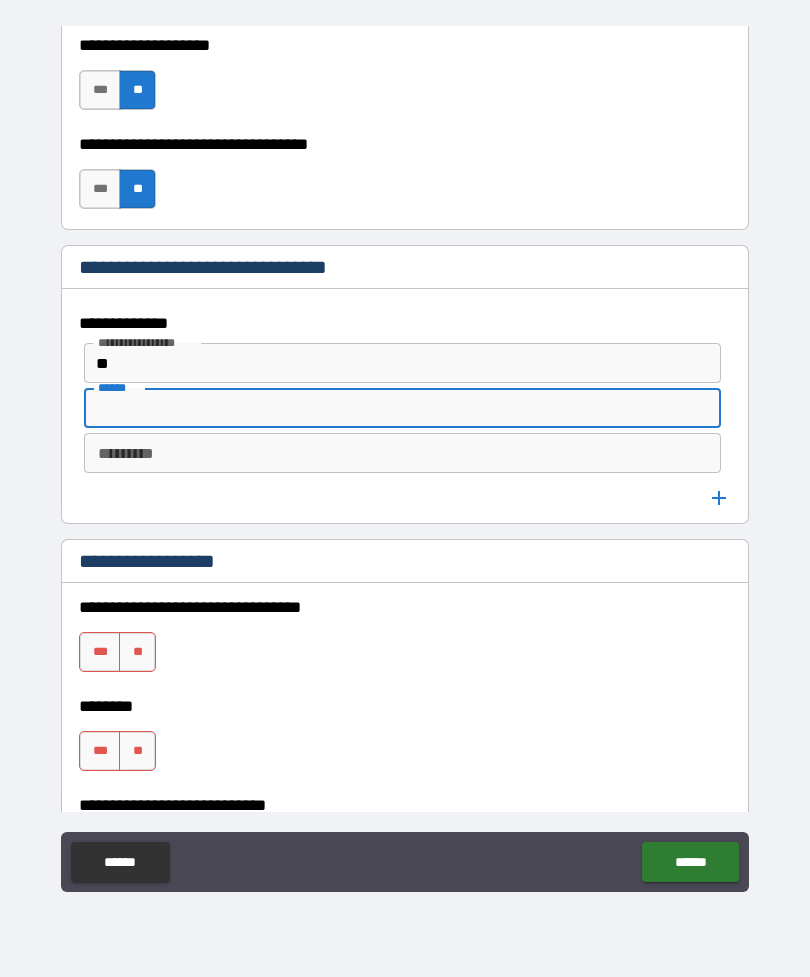 type on "*" 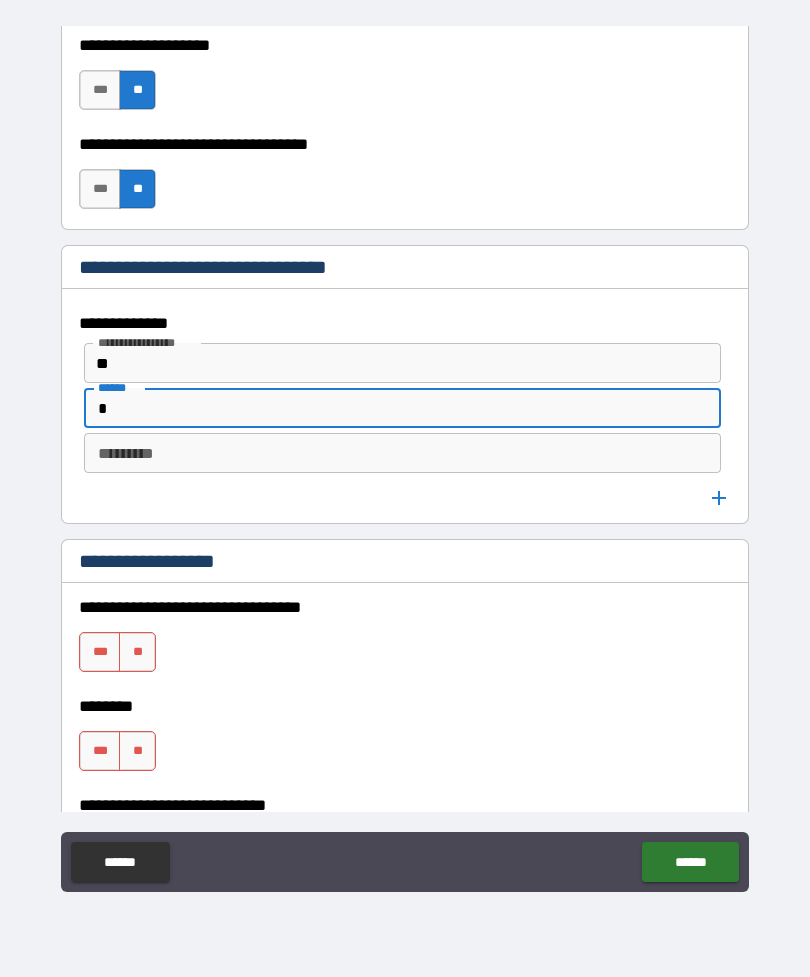 type 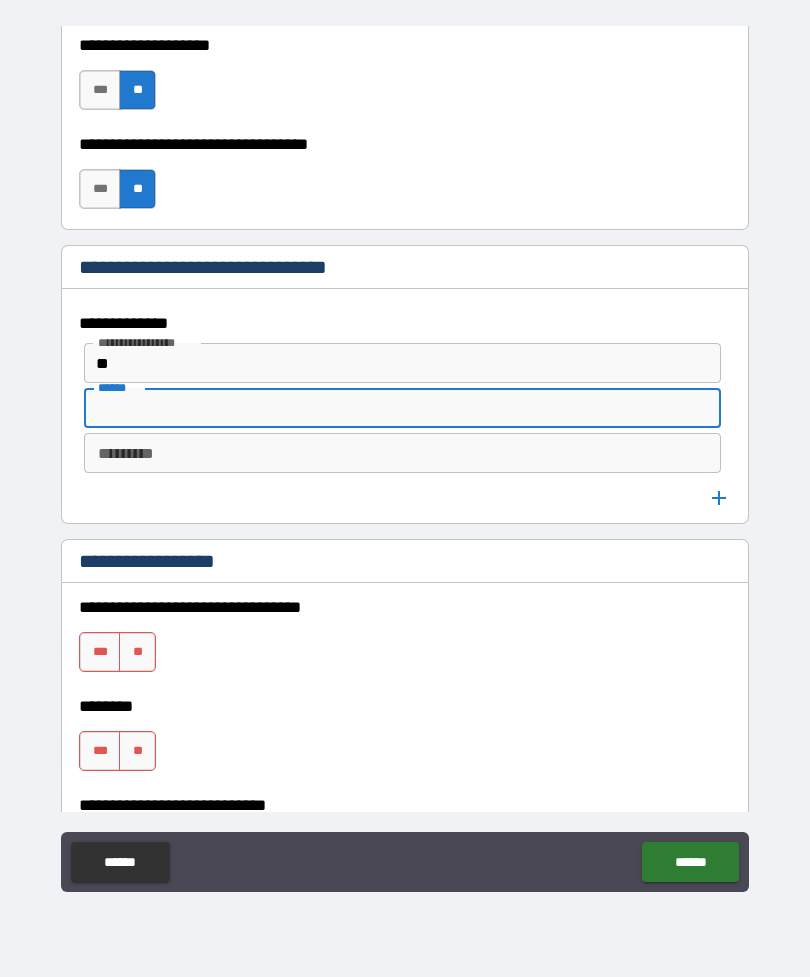 click on "**********" at bounding box center (405, 459) 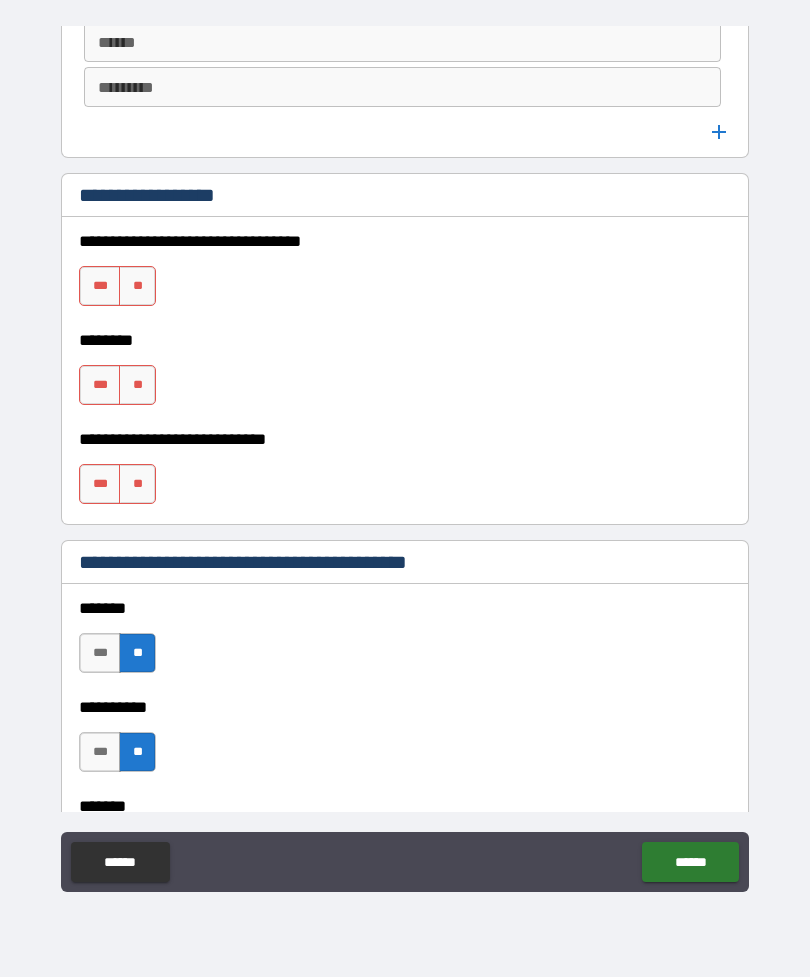 scroll, scrollTop: 1447, scrollLeft: 0, axis: vertical 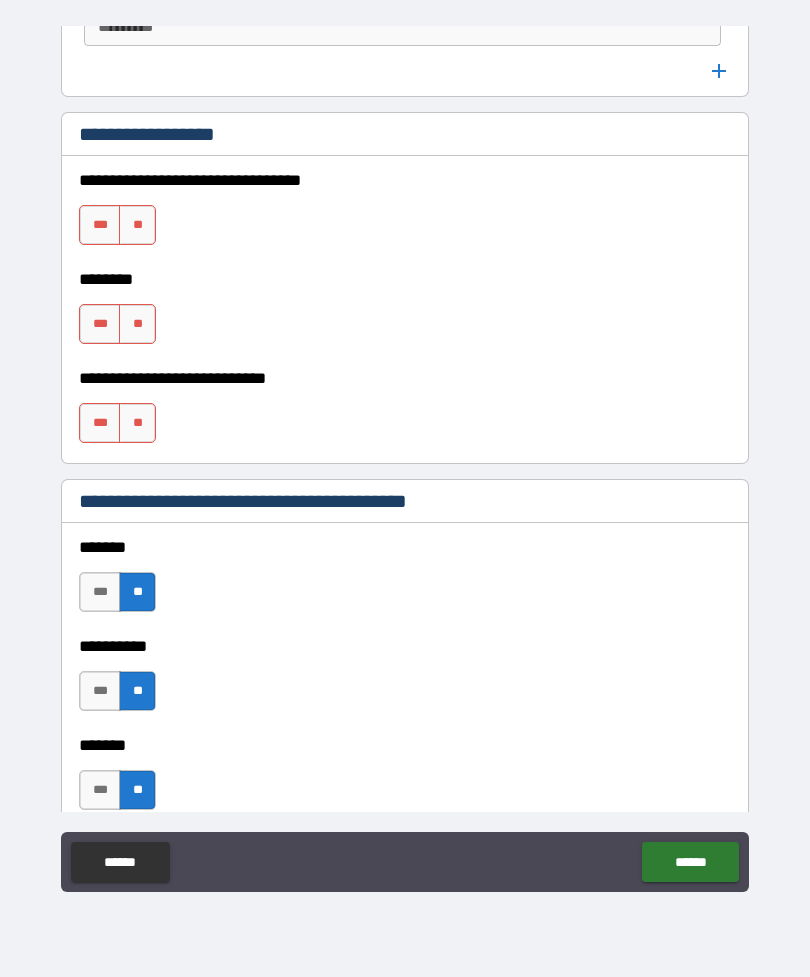 click on "**" at bounding box center (137, 225) 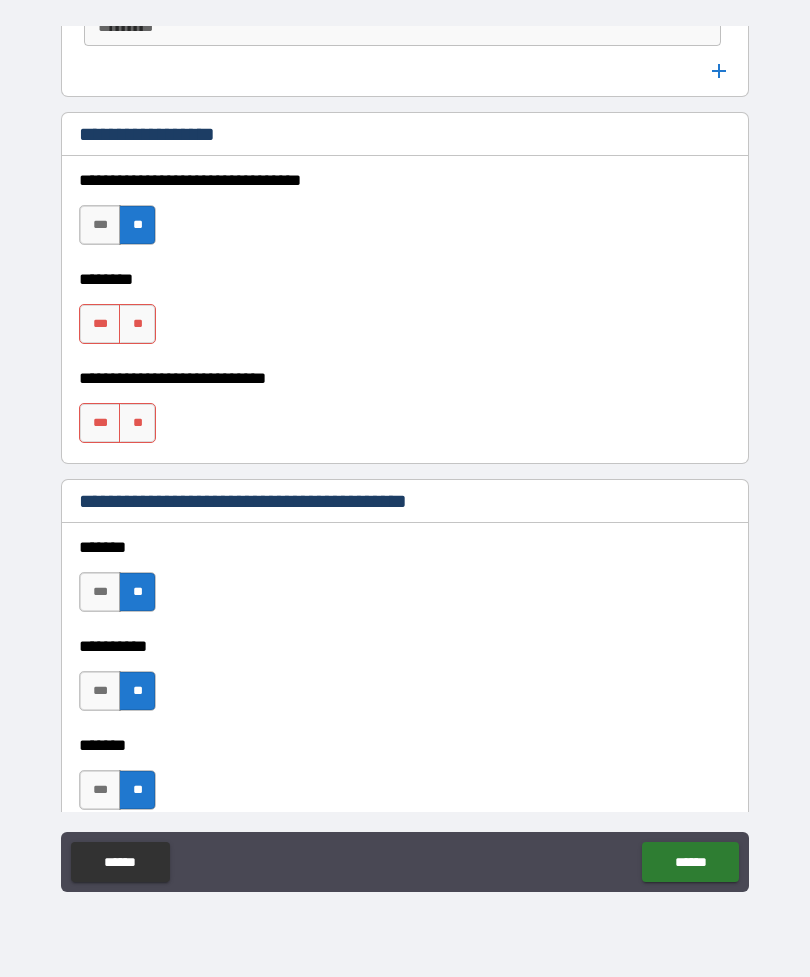 click on "**" at bounding box center (137, 324) 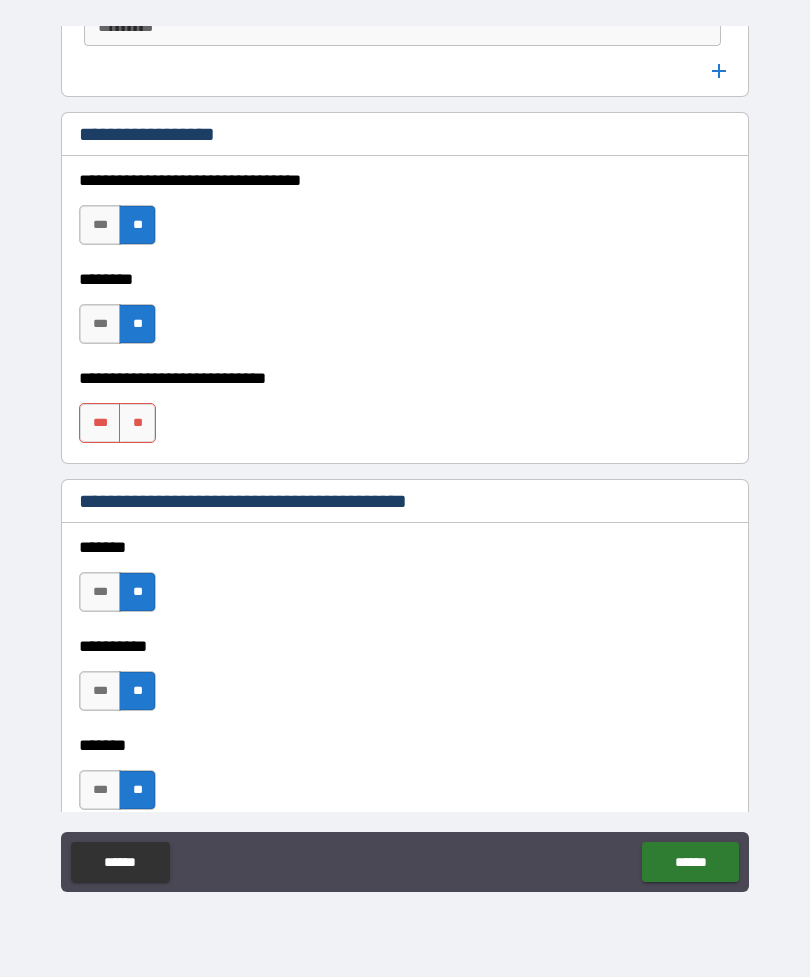 click on "**" at bounding box center (137, 423) 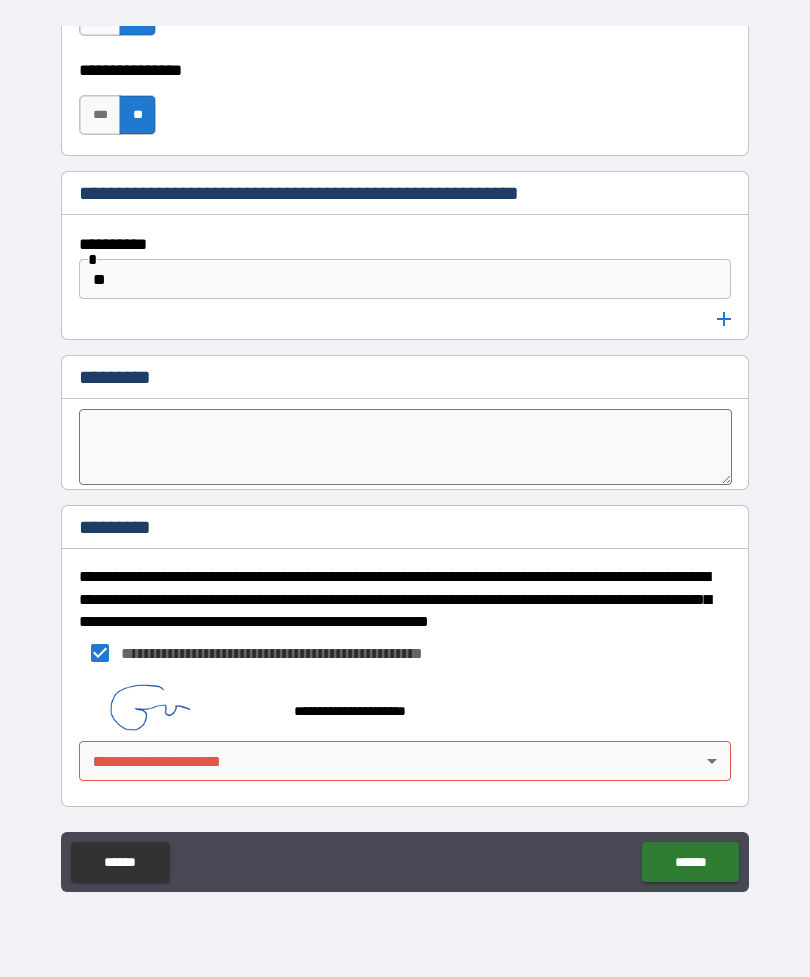scroll, scrollTop: 10504, scrollLeft: 0, axis: vertical 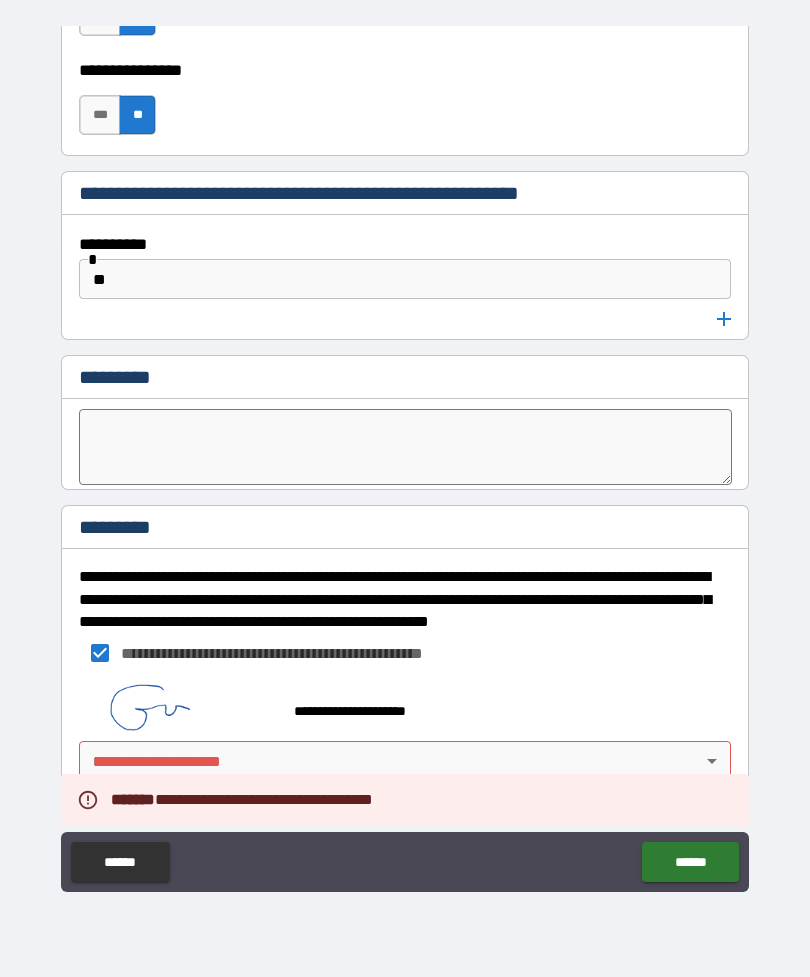 click on "**********" at bounding box center [405, 702] 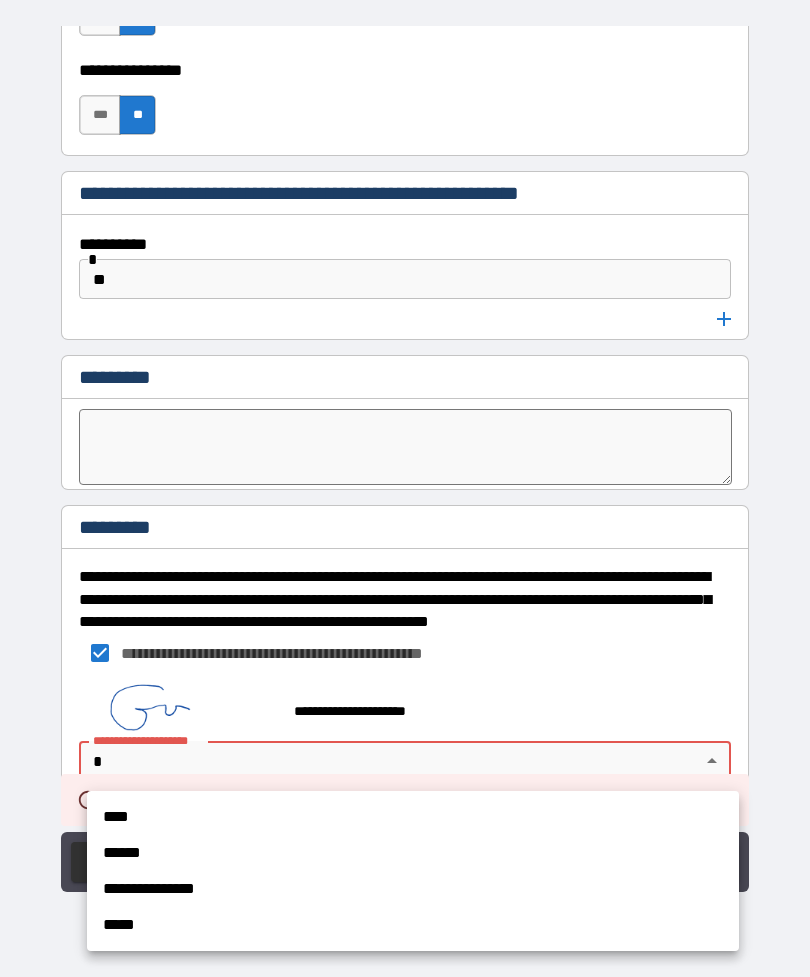 click on "****" at bounding box center [413, 817] 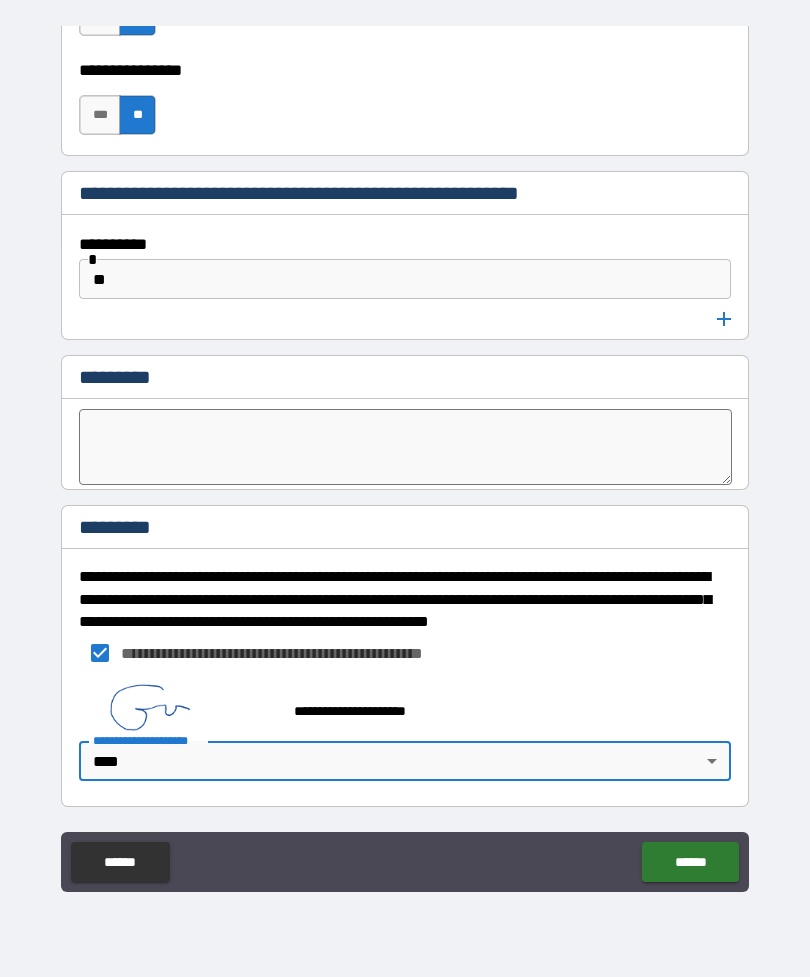 click on "******" at bounding box center (690, 862) 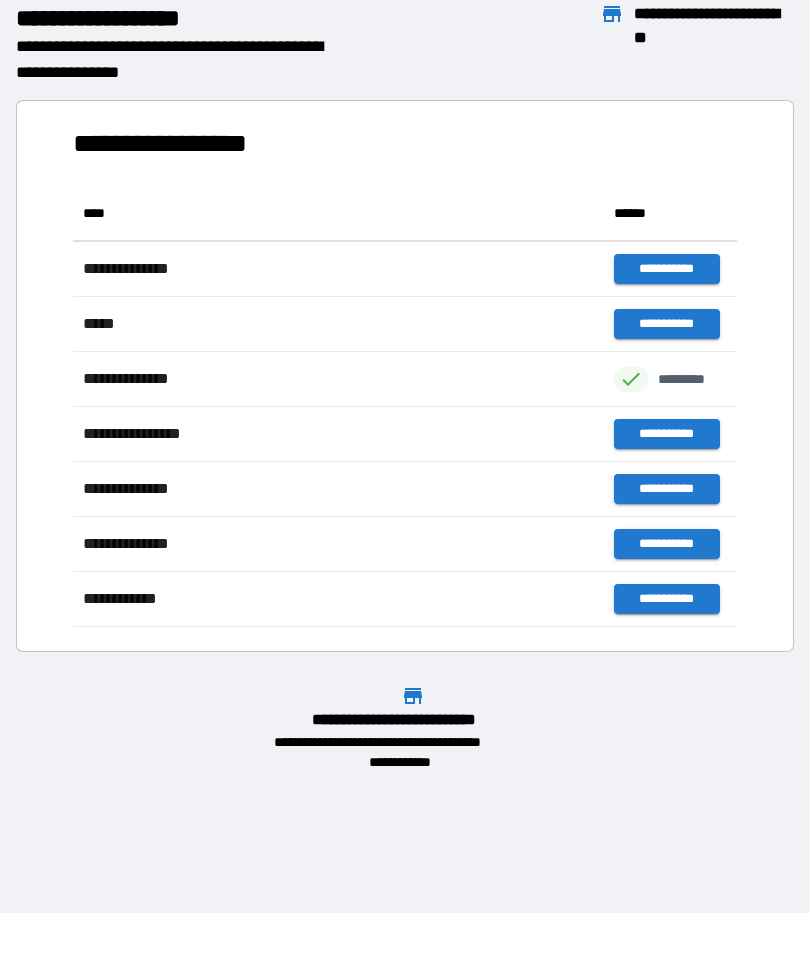 scroll, scrollTop: 1, scrollLeft: 1, axis: both 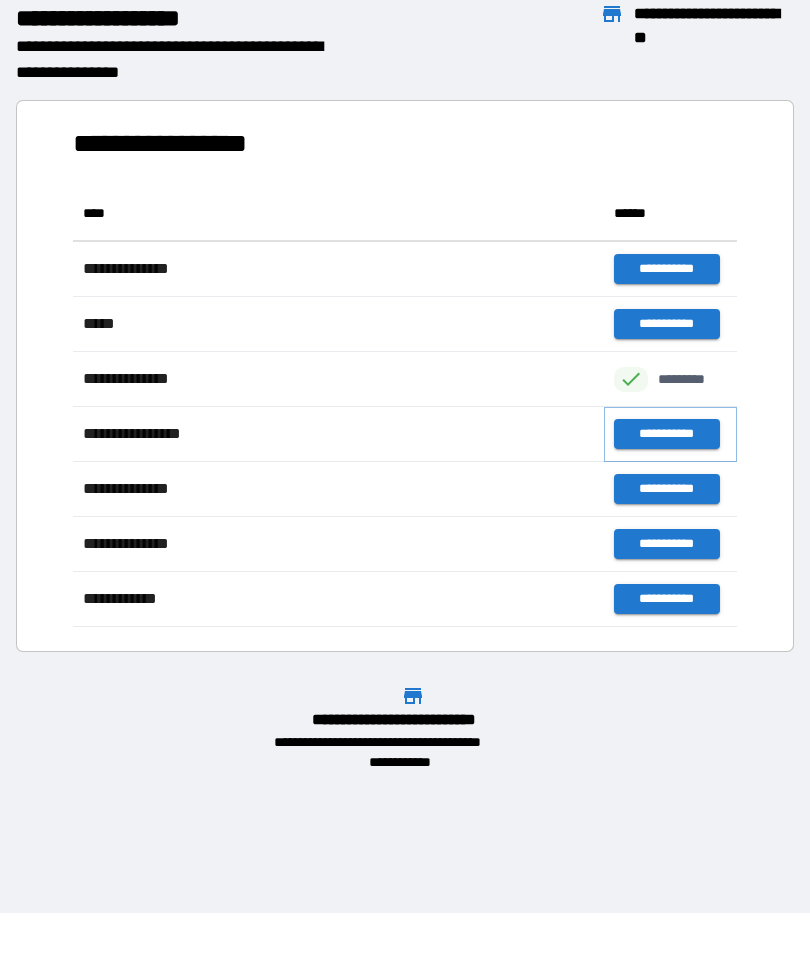 click on "**********" at bounding box center (666, 434) 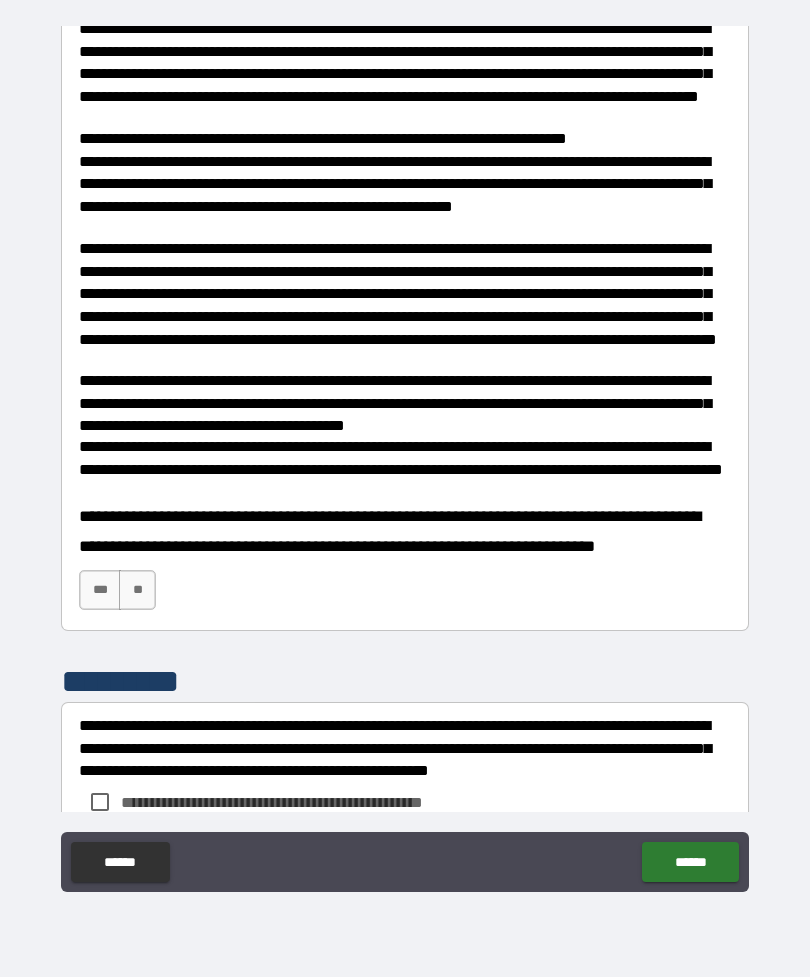 scroll, scrollTop: 329, scrollLeft: 0, axis: vertical 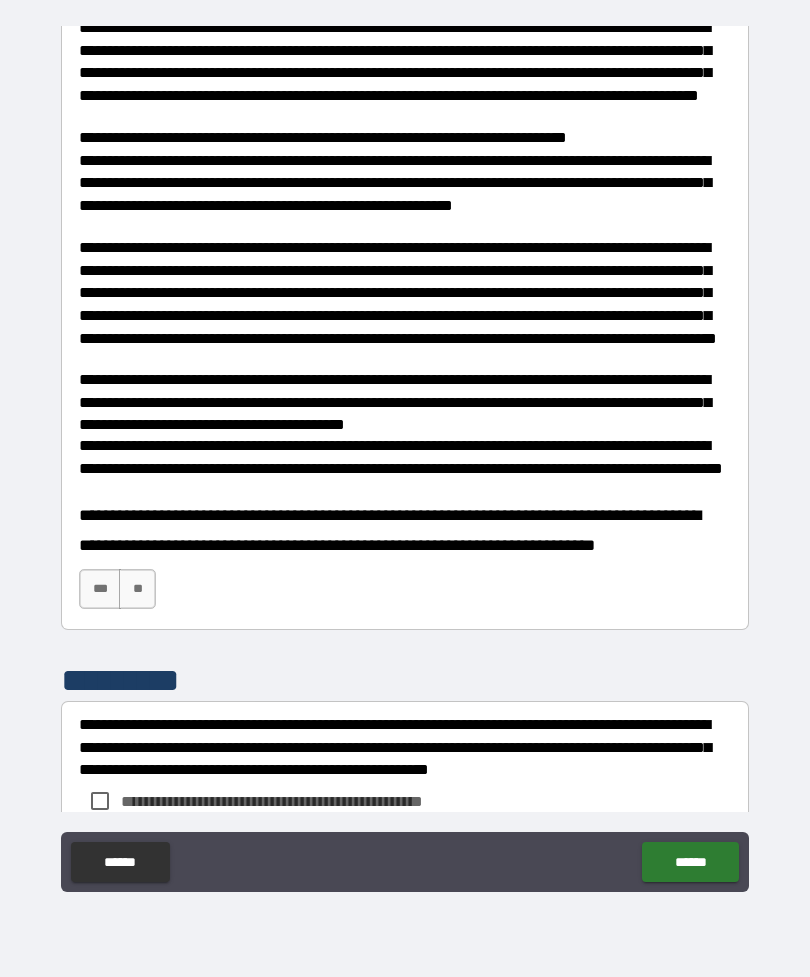 click on "***" at bounding box center [100, 589] 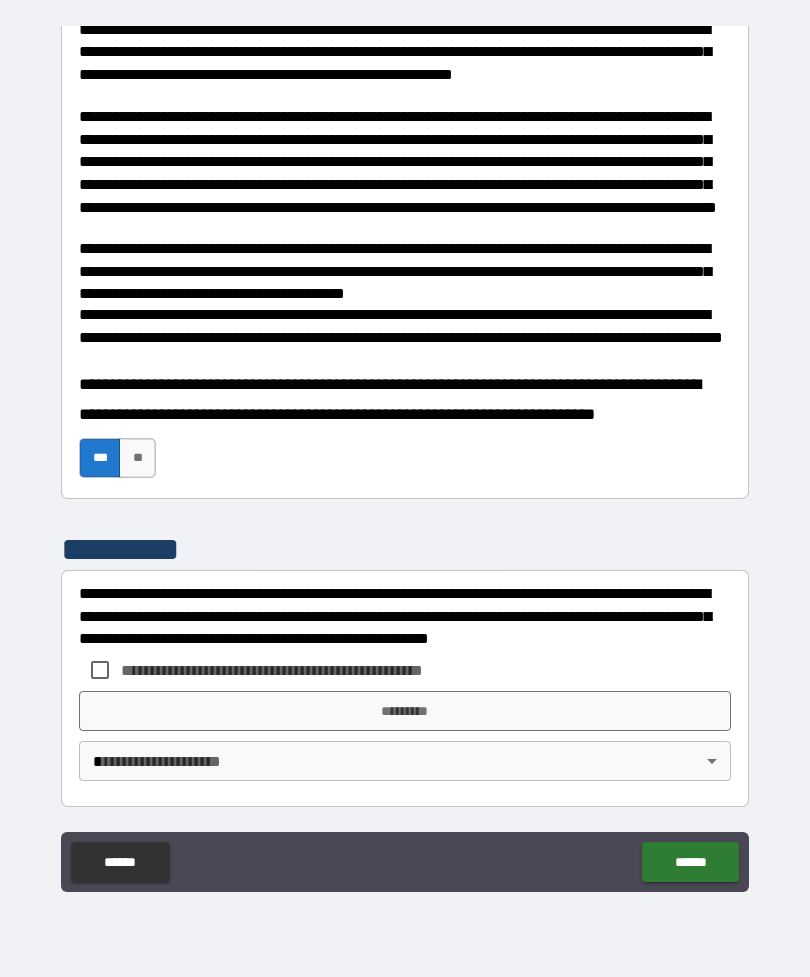 scroll, scrollTop: 460, scrollLeft: 0, axis: vertical 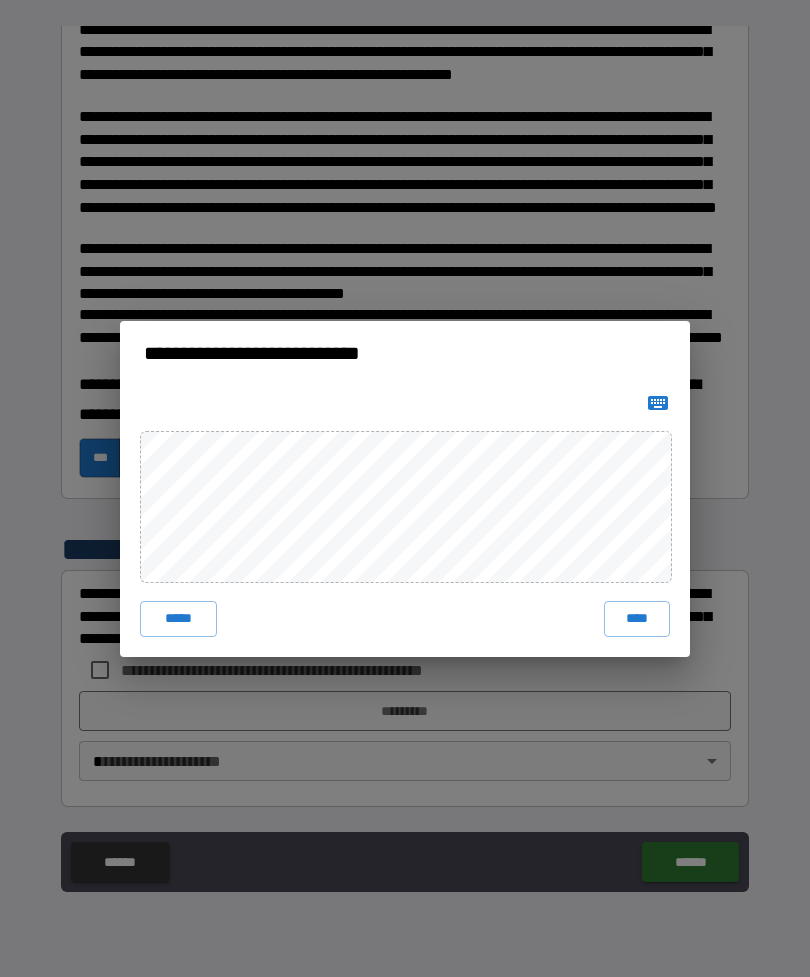 click on "****" at bounding box center [637, 619] 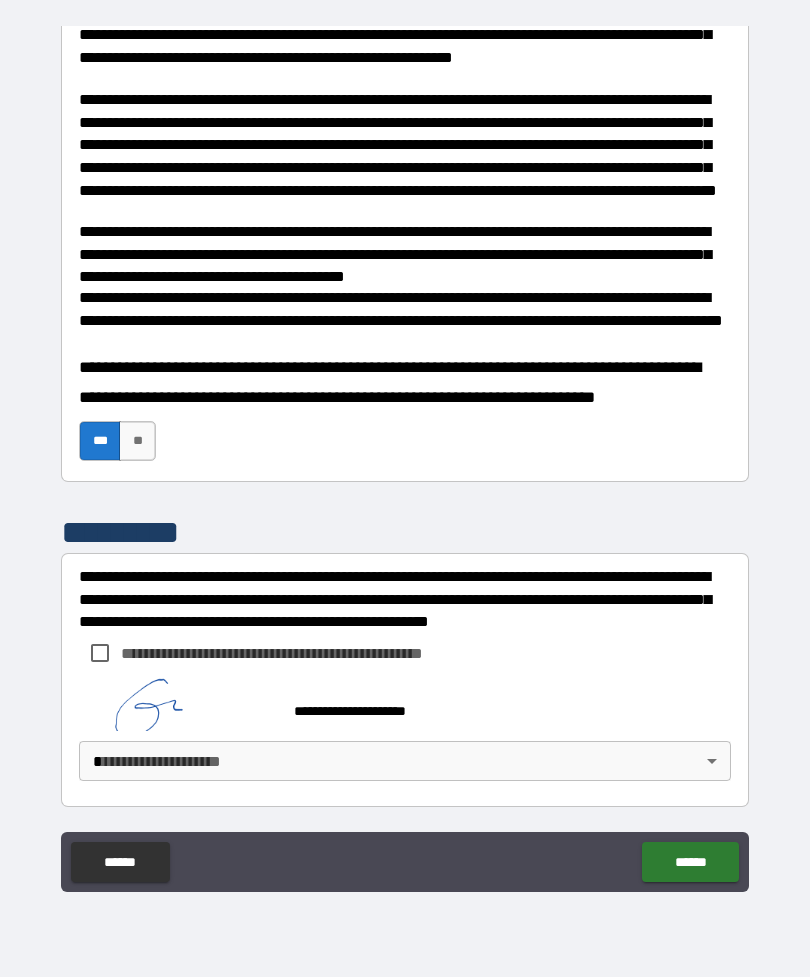 scroll, scrollTop: 477, scrollLeft: 0, axis: vertical 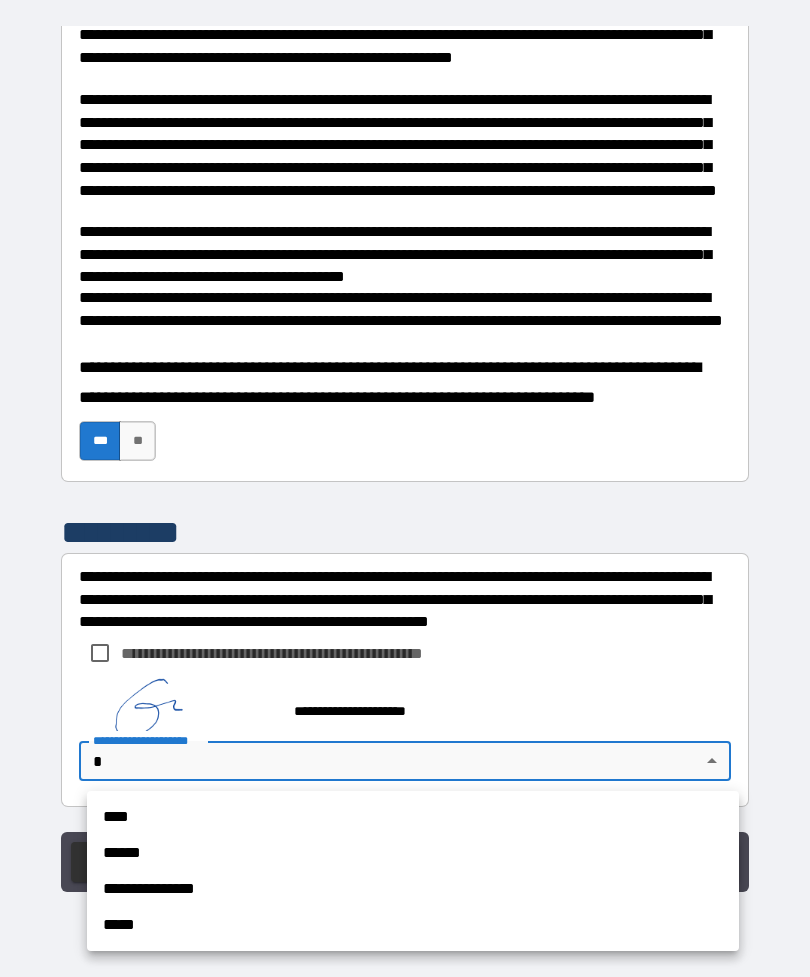 click on "****" at bounding box center (413, 817) 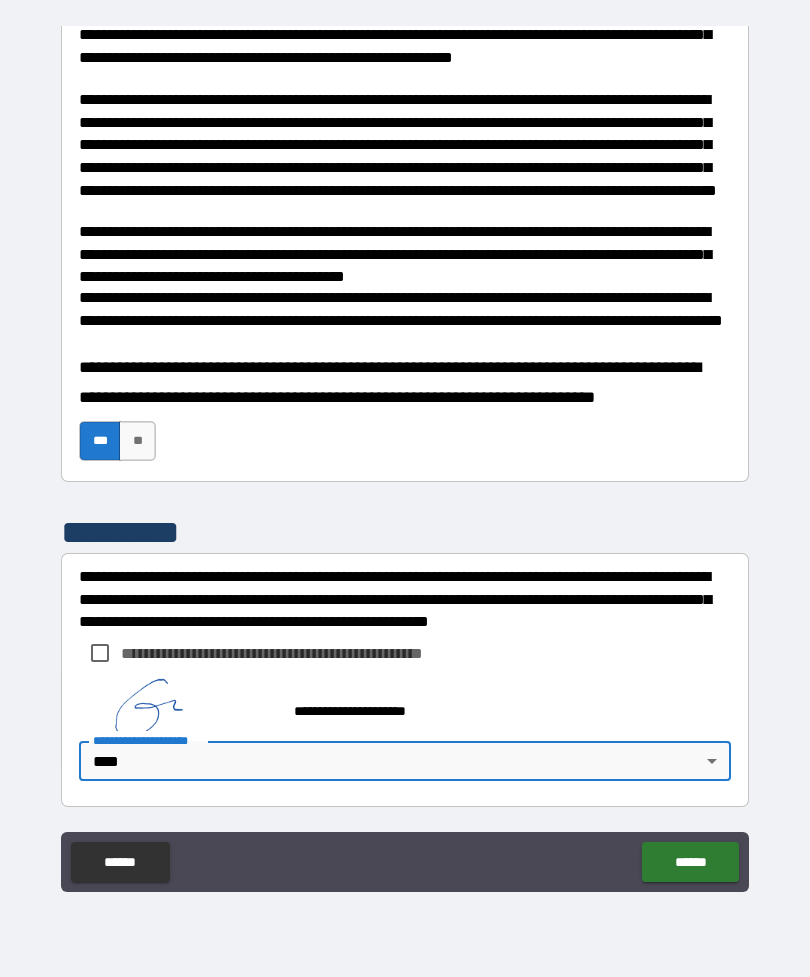 click on "******" at bounding box center [690, 862] 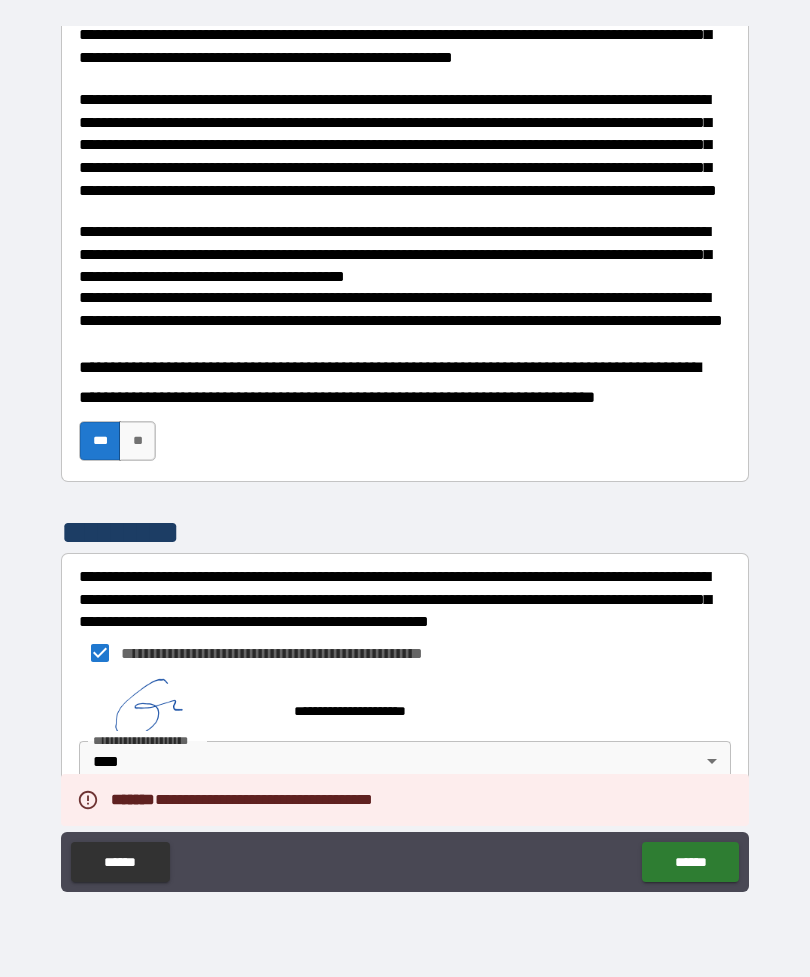 click on "******" at bounding box center [690, 862] 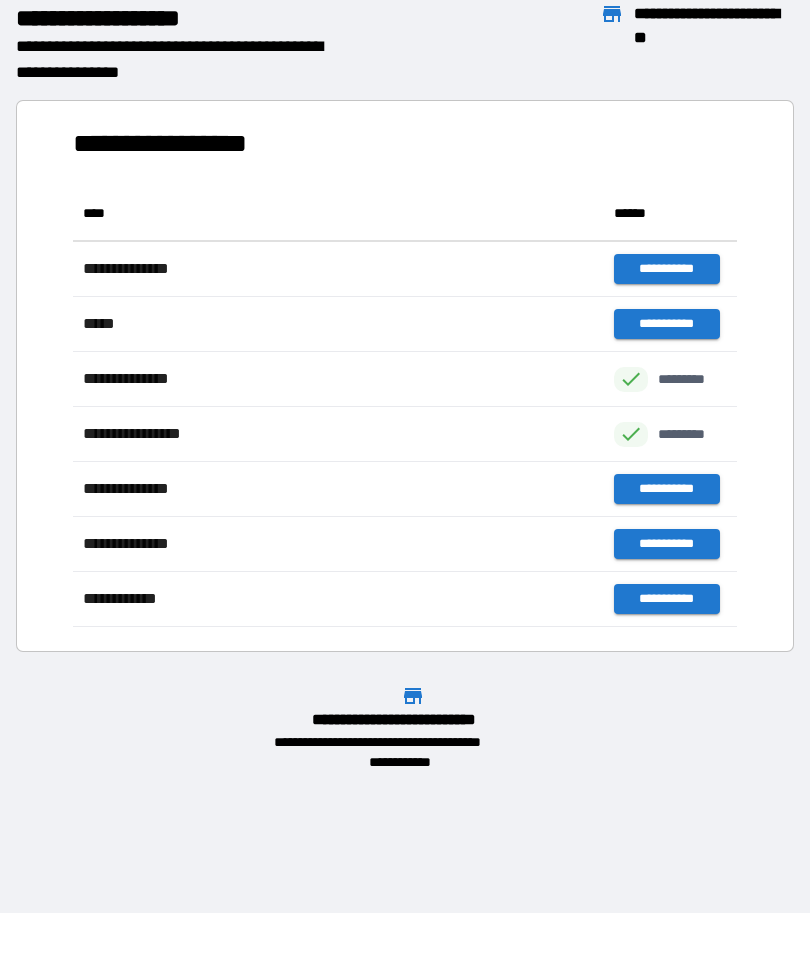 scroll, scrollTop: 1, scrollLeft: 1, axis: both 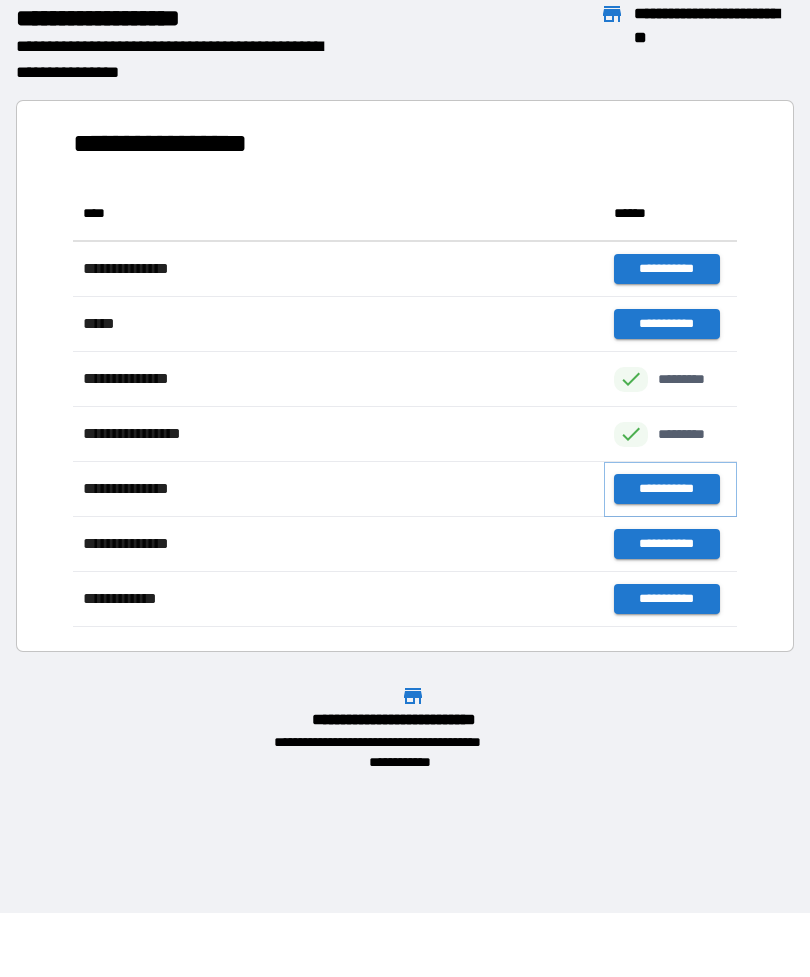 click on "**********" at bounding box center (666, 489) 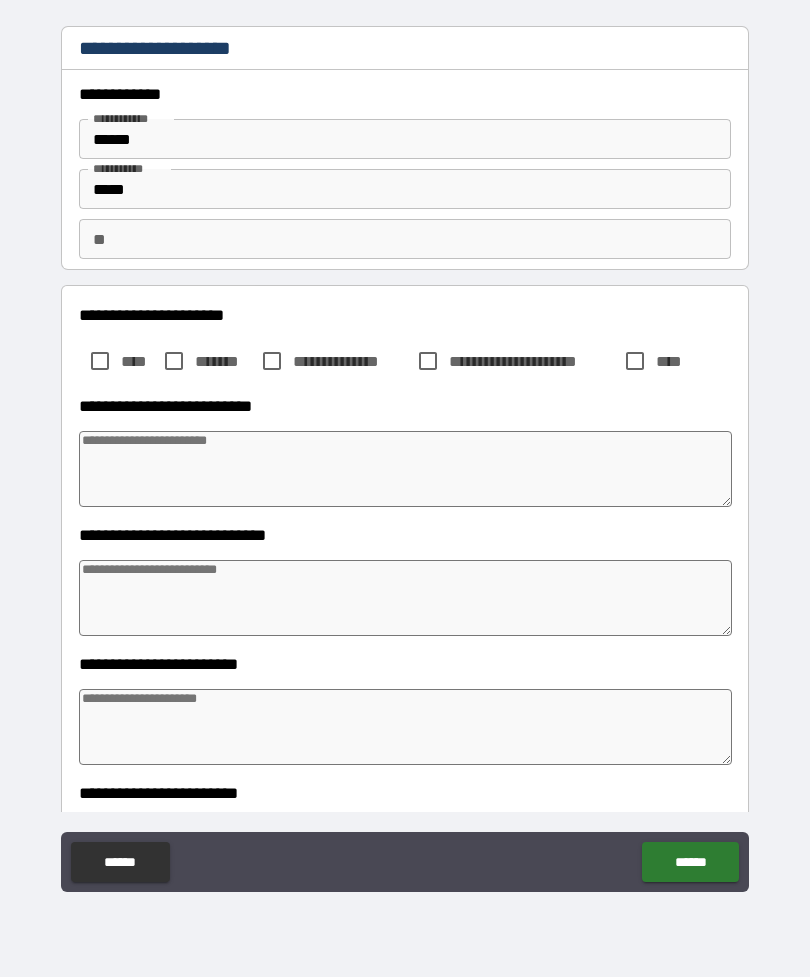 type on "*" 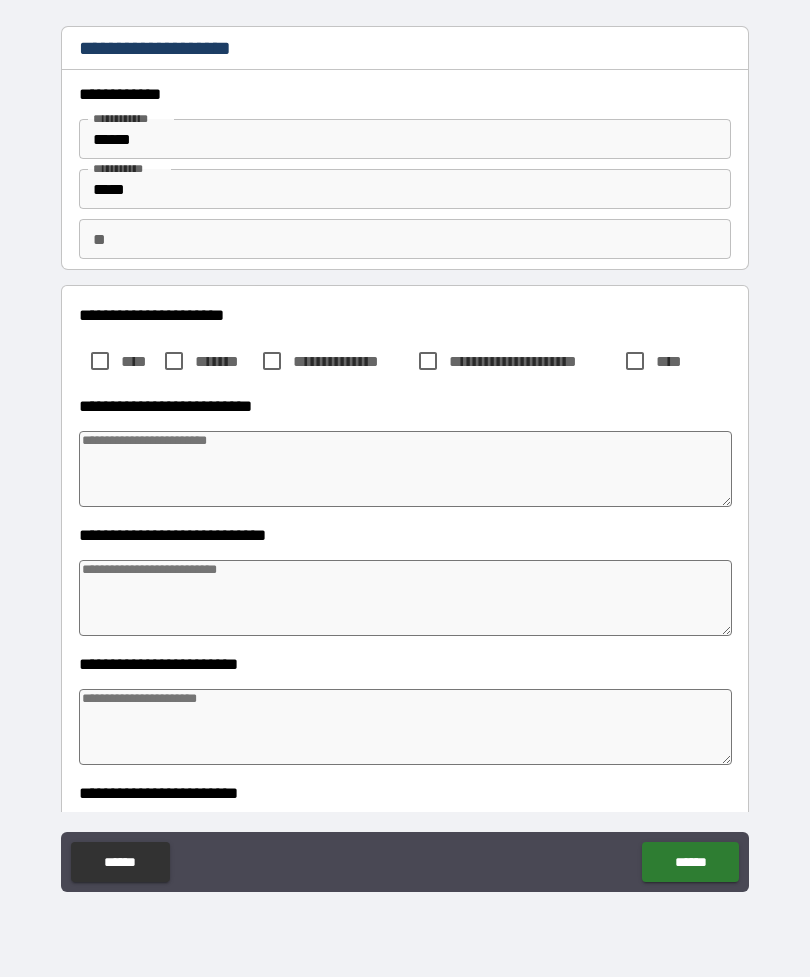 type on "*" 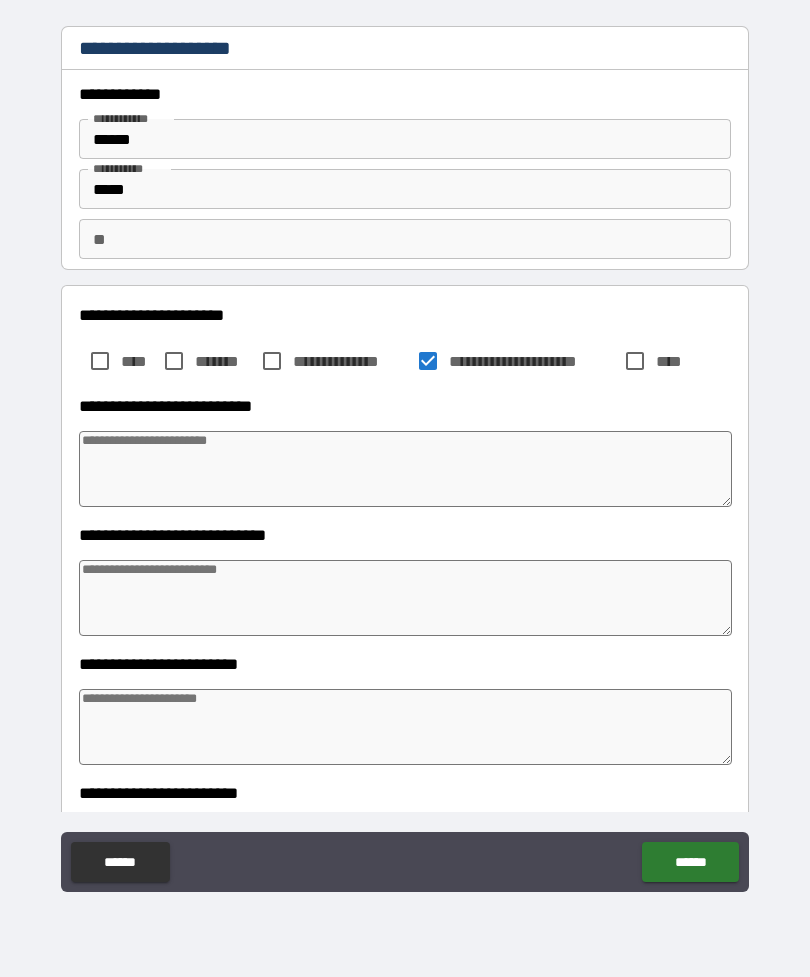 type on "*" 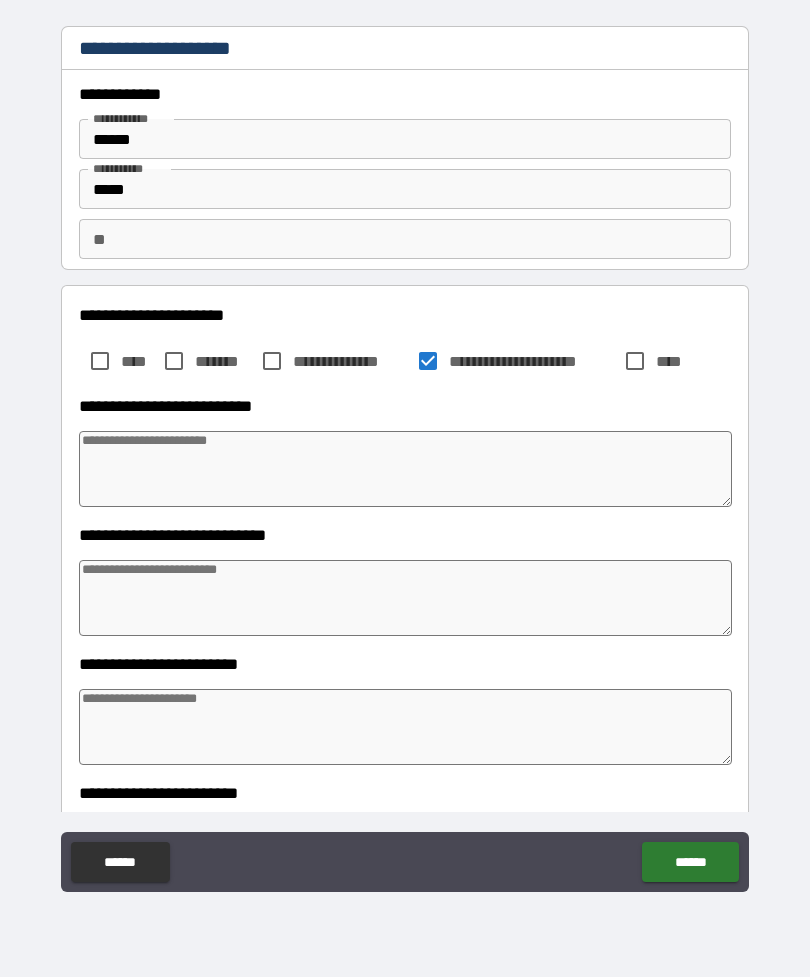 type on "*" 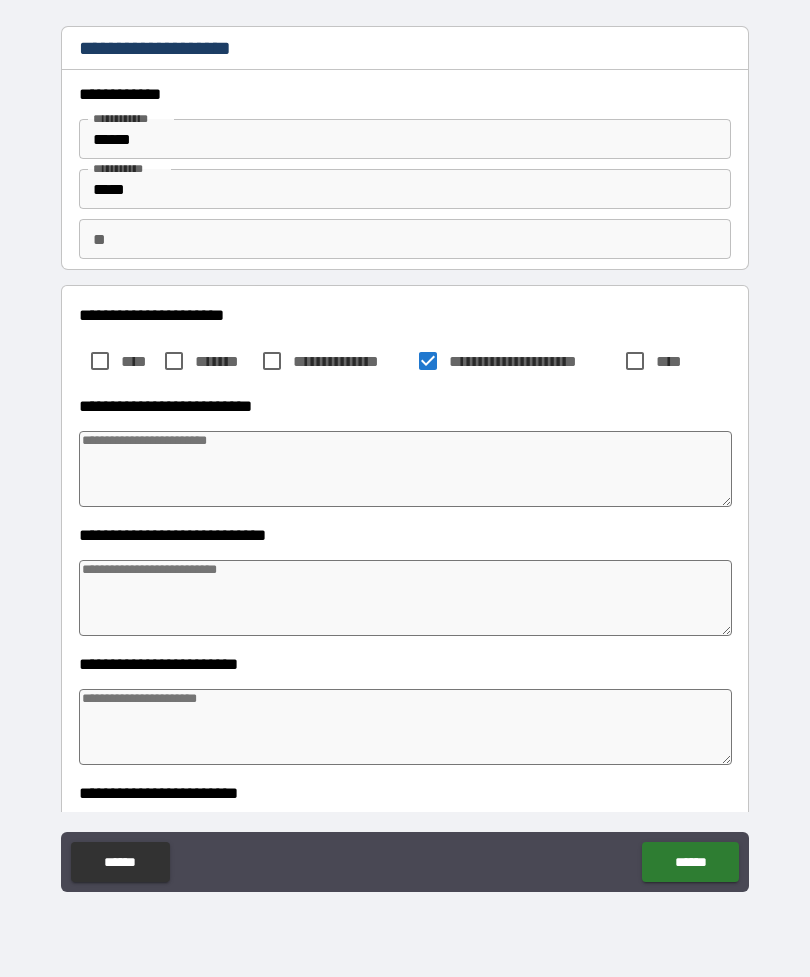 type on "*" 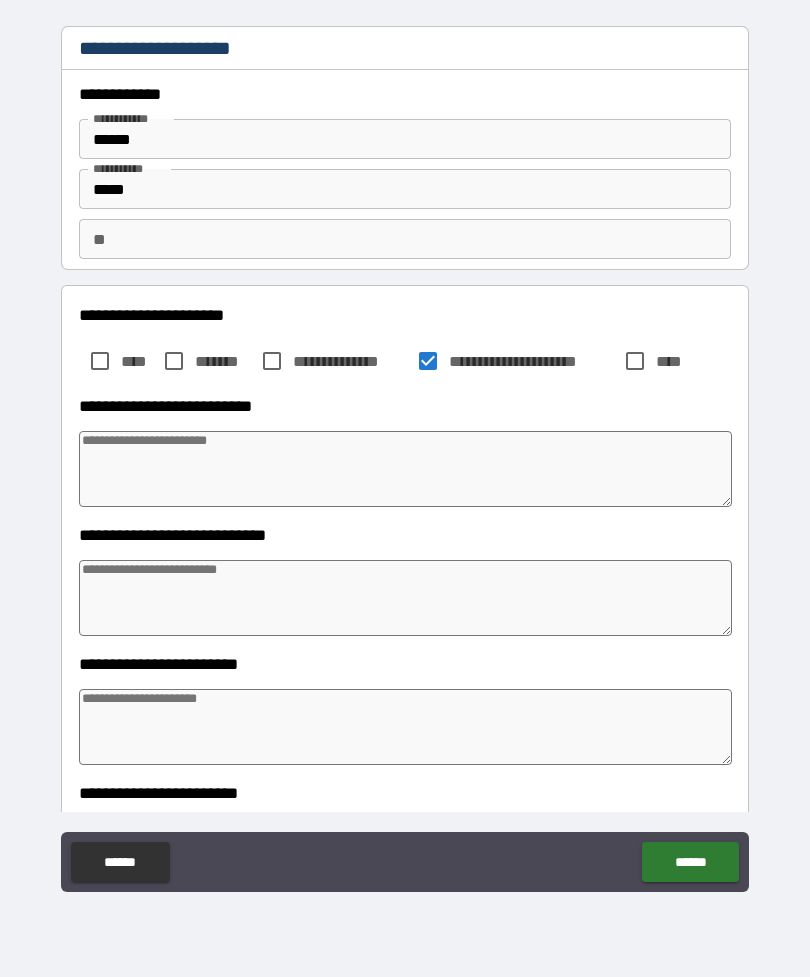 type on "*" 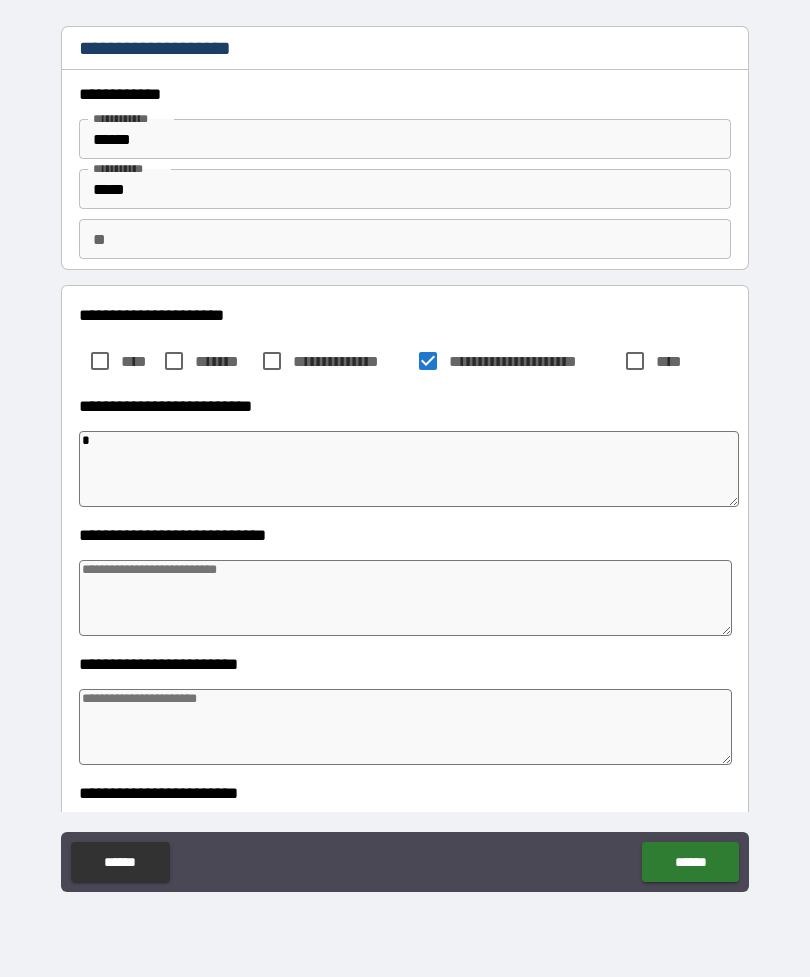 type on "*" 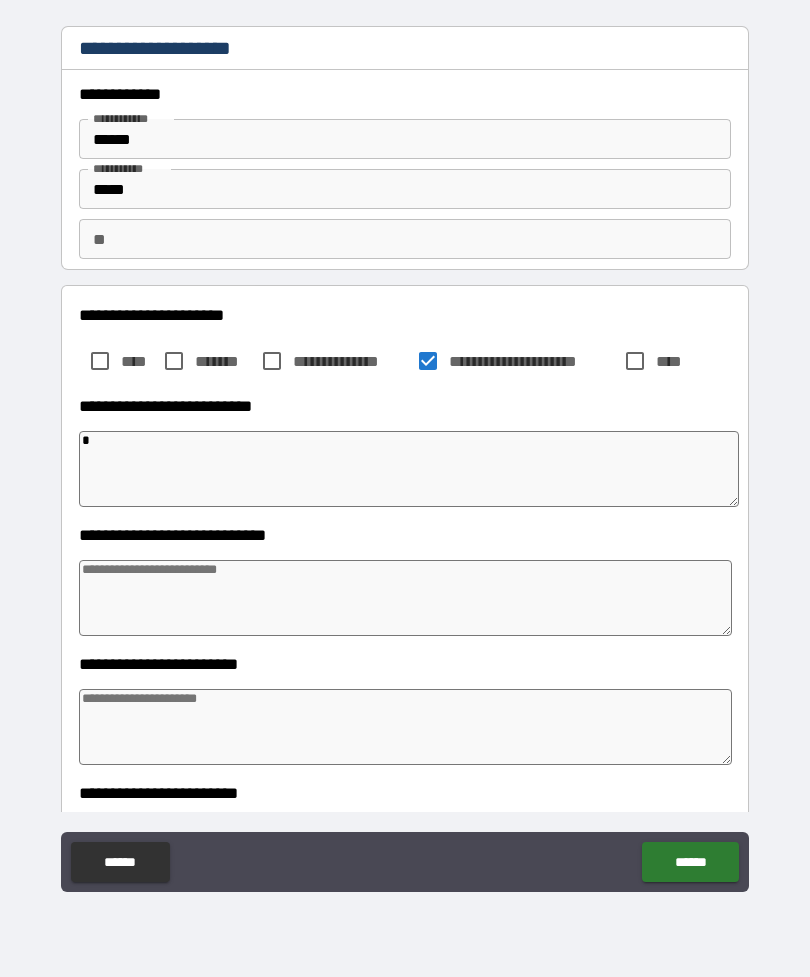 type on "*" 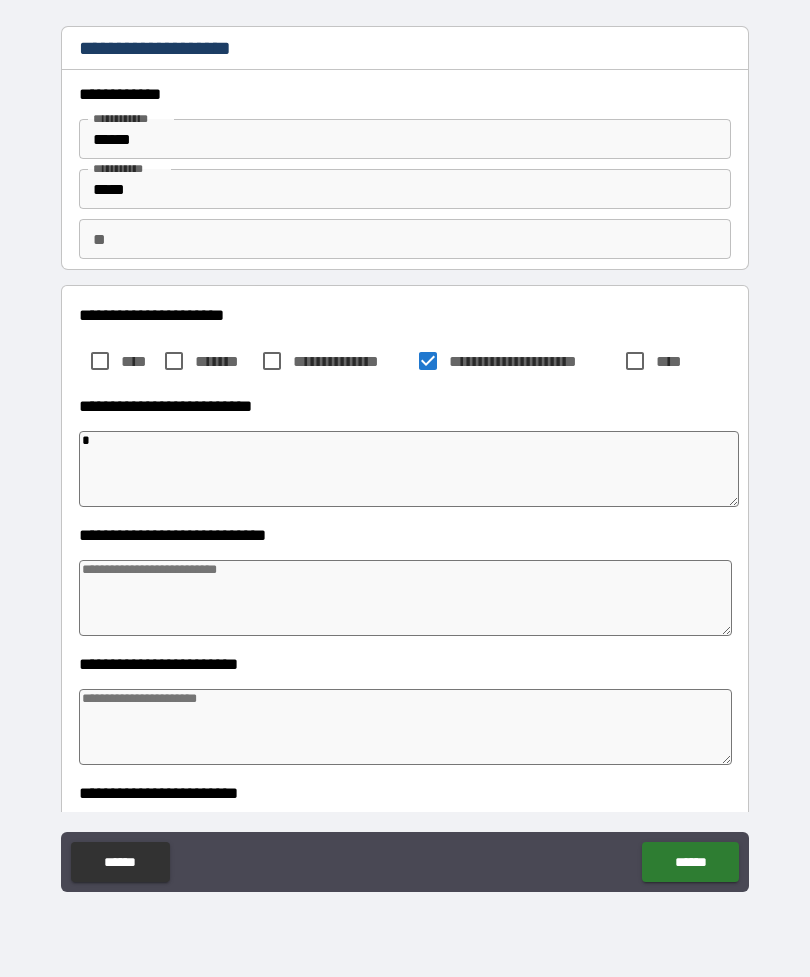type on "**" 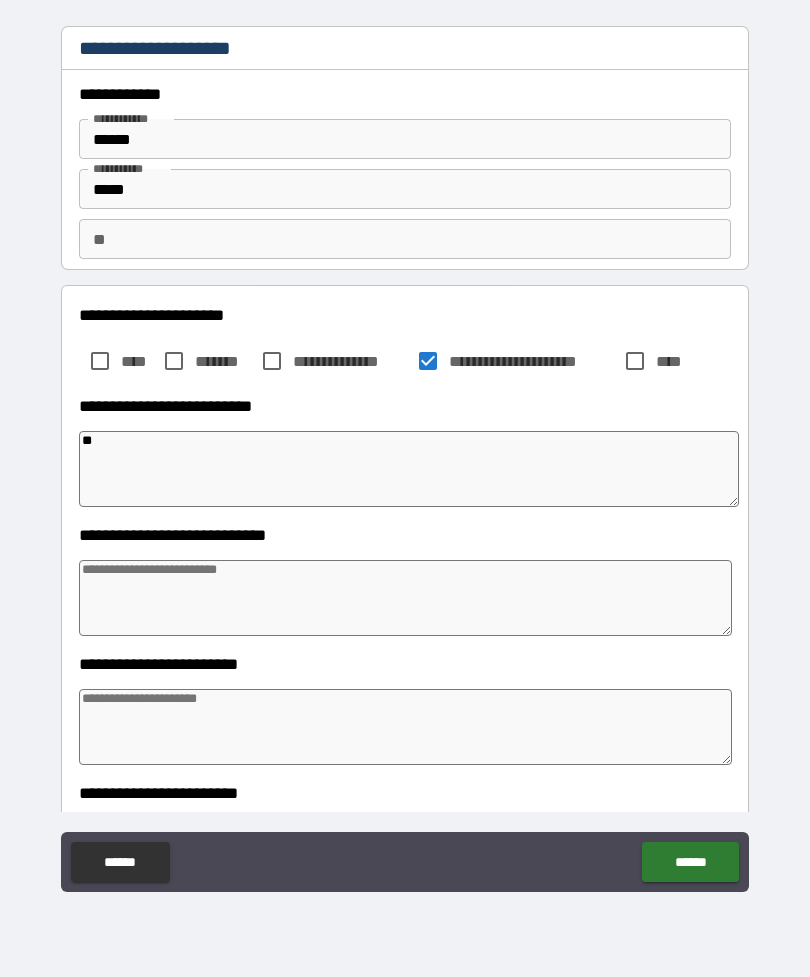 type on "*" 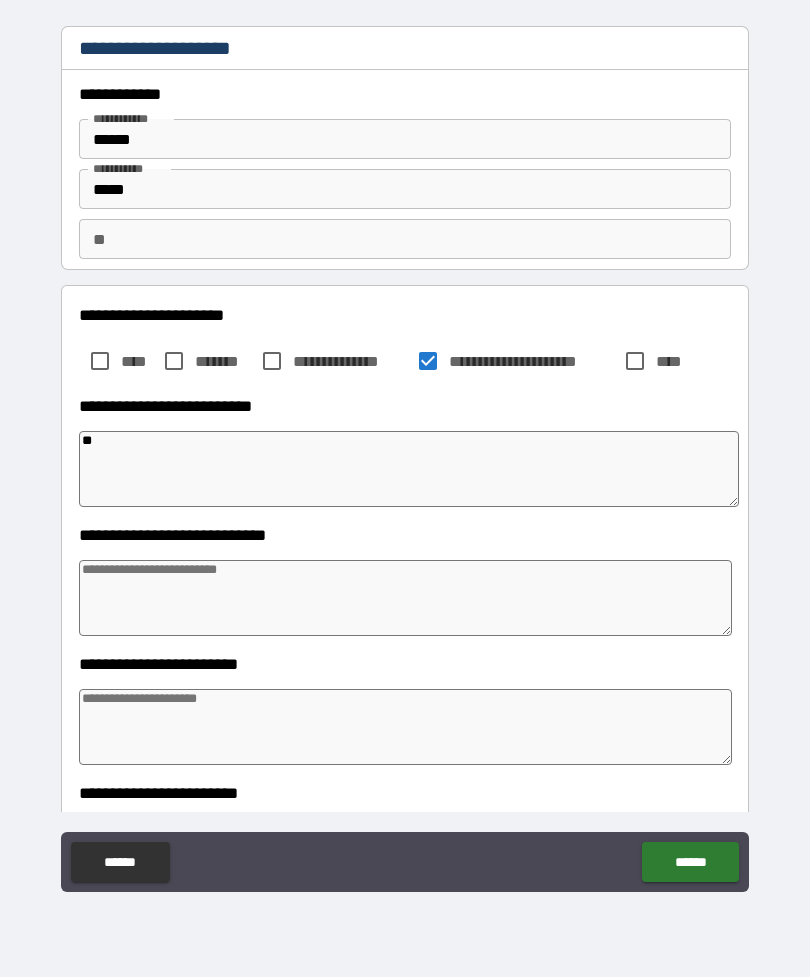 type on "***" 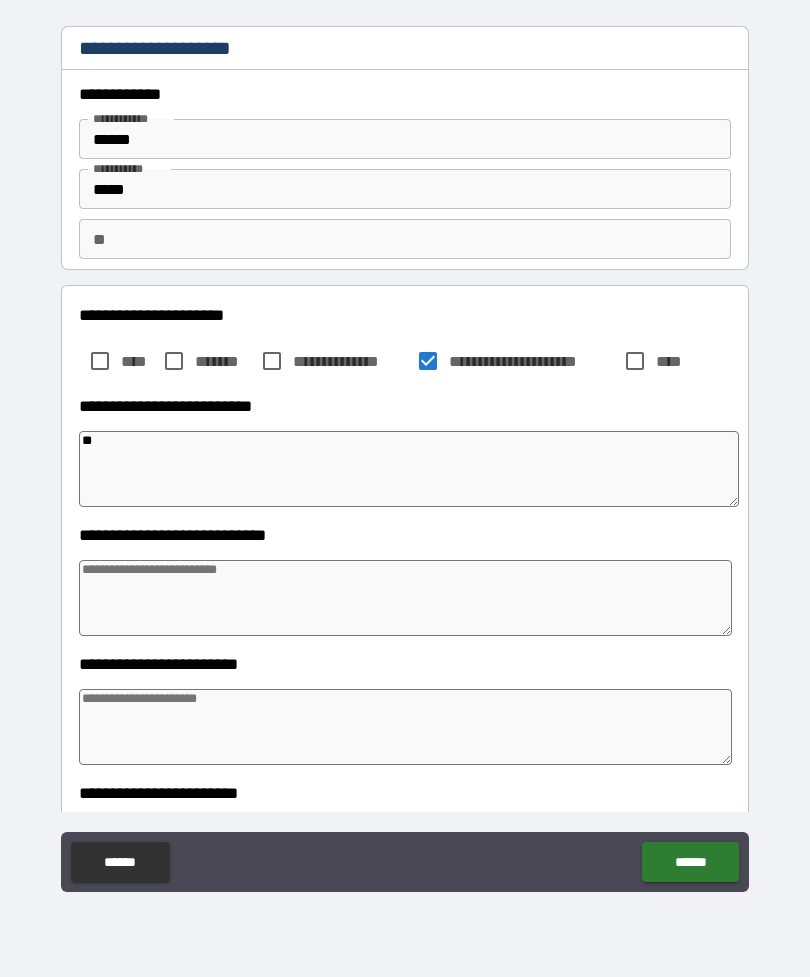 type on "*" 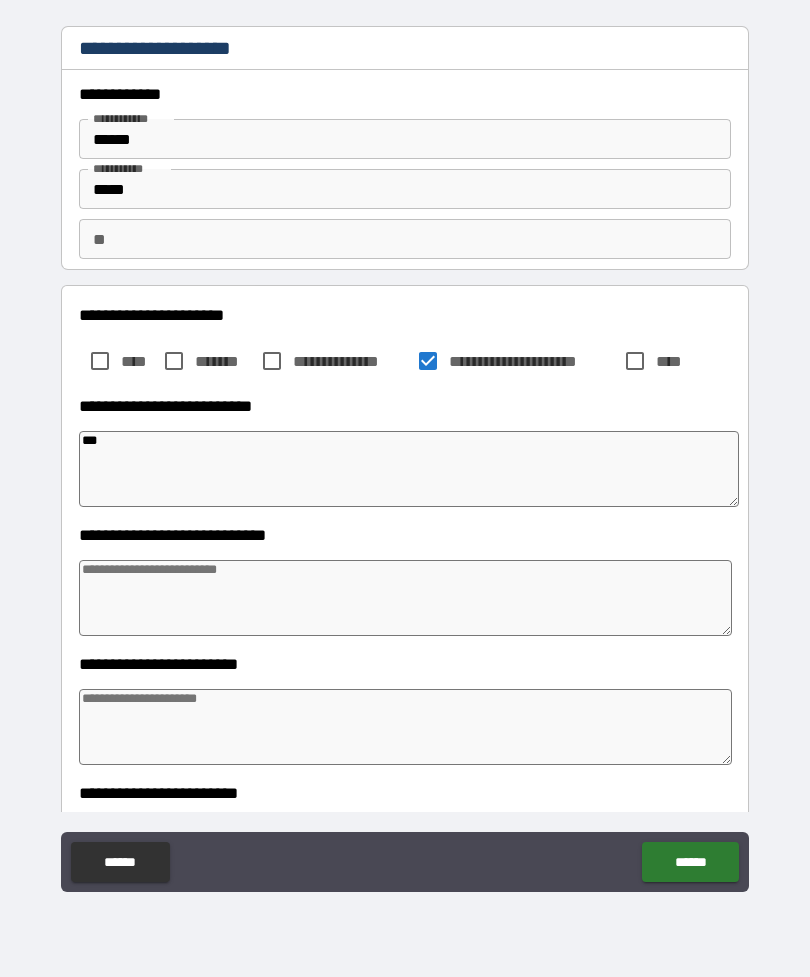 type on "*" 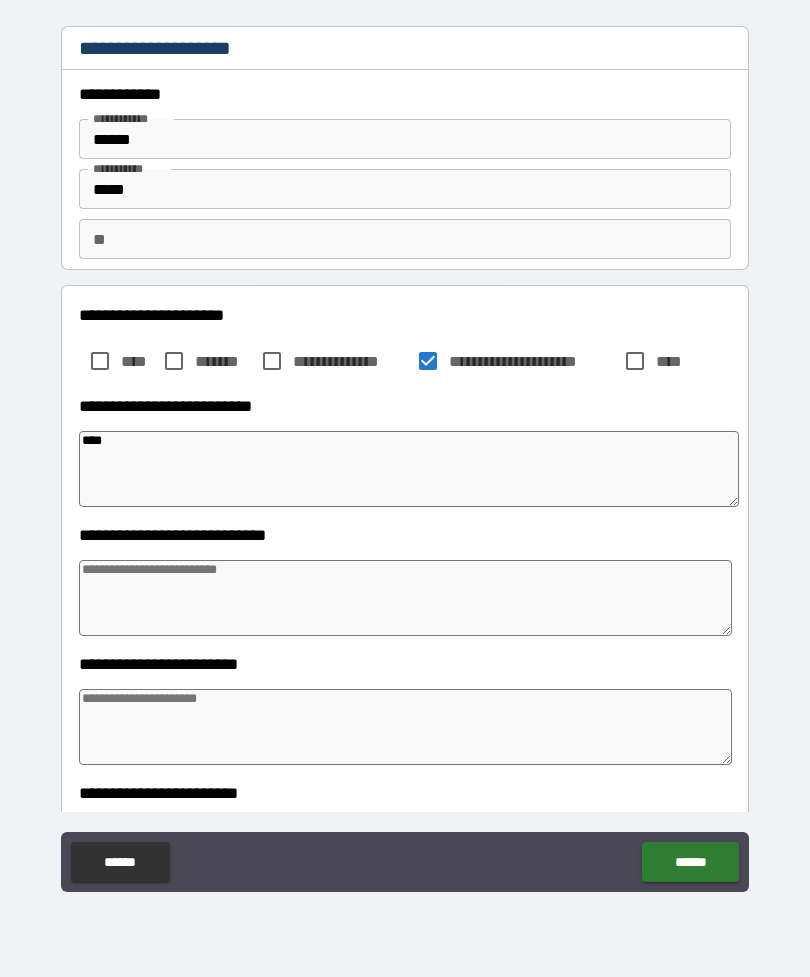 type on "*" 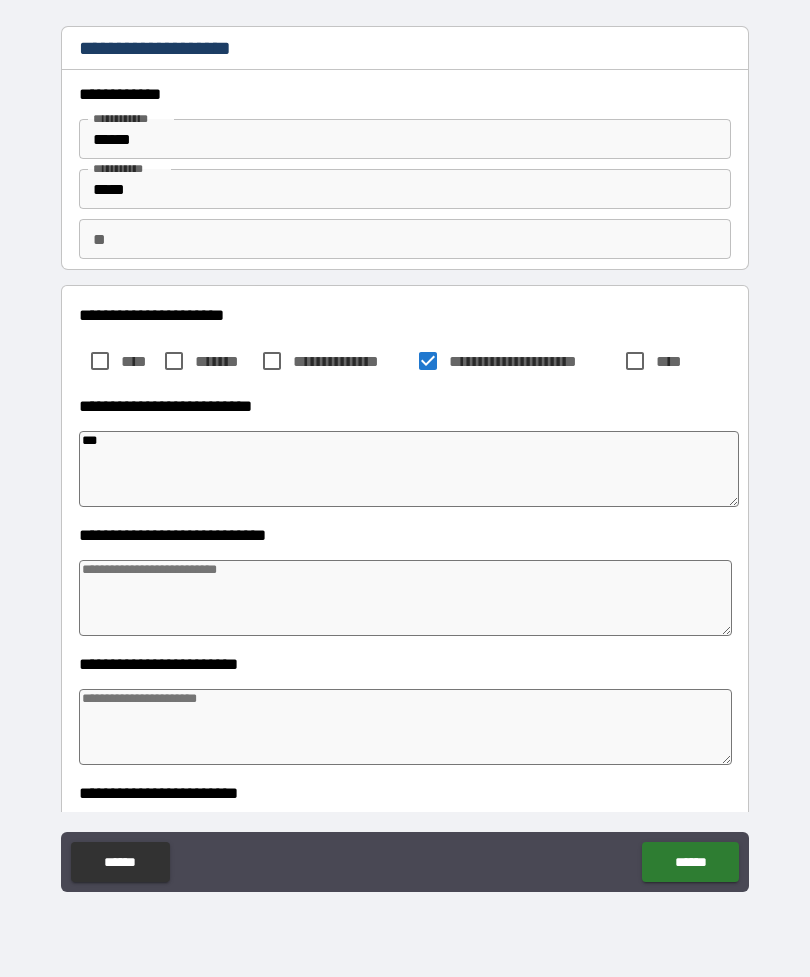 type on "**" 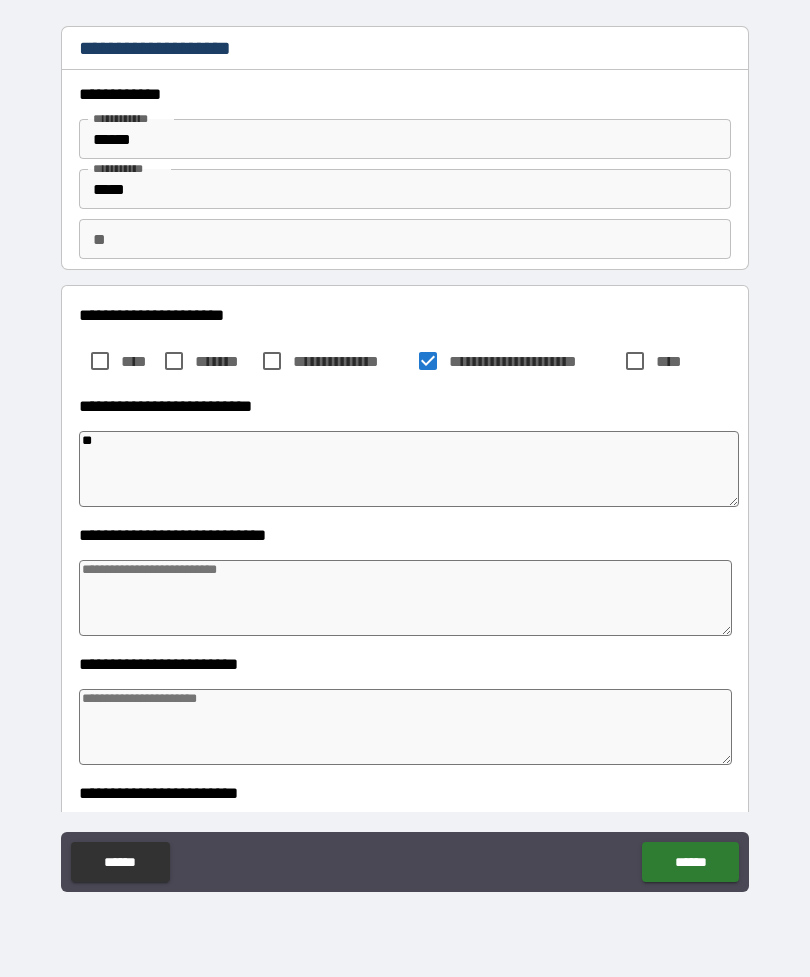 type on "*" 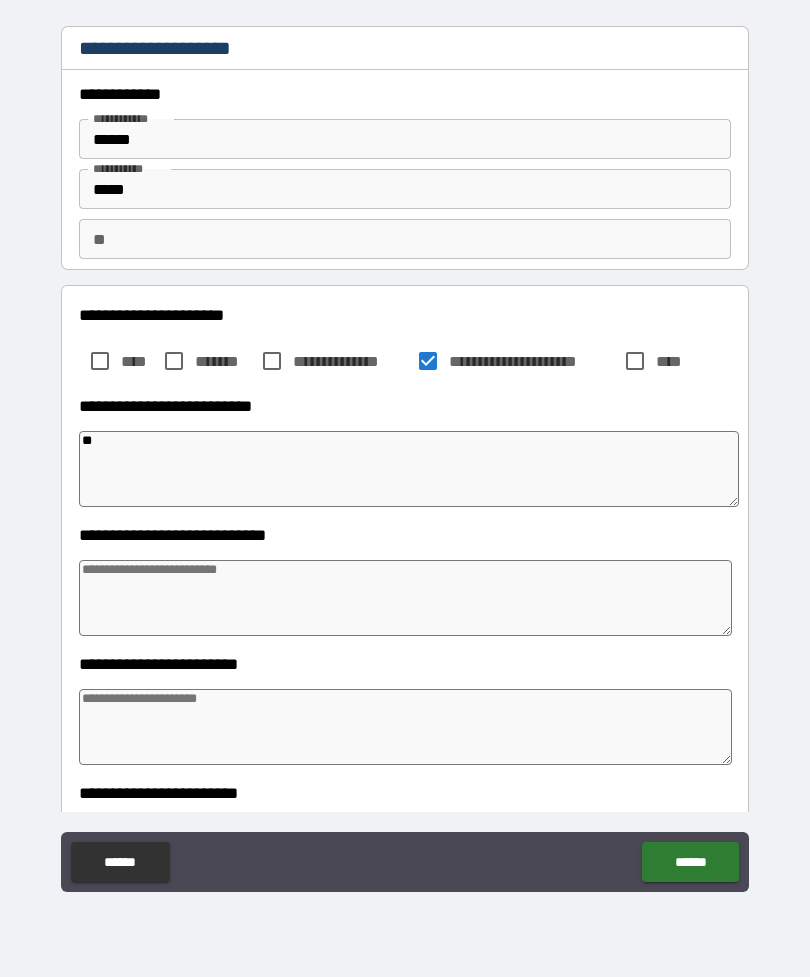 type on "***" 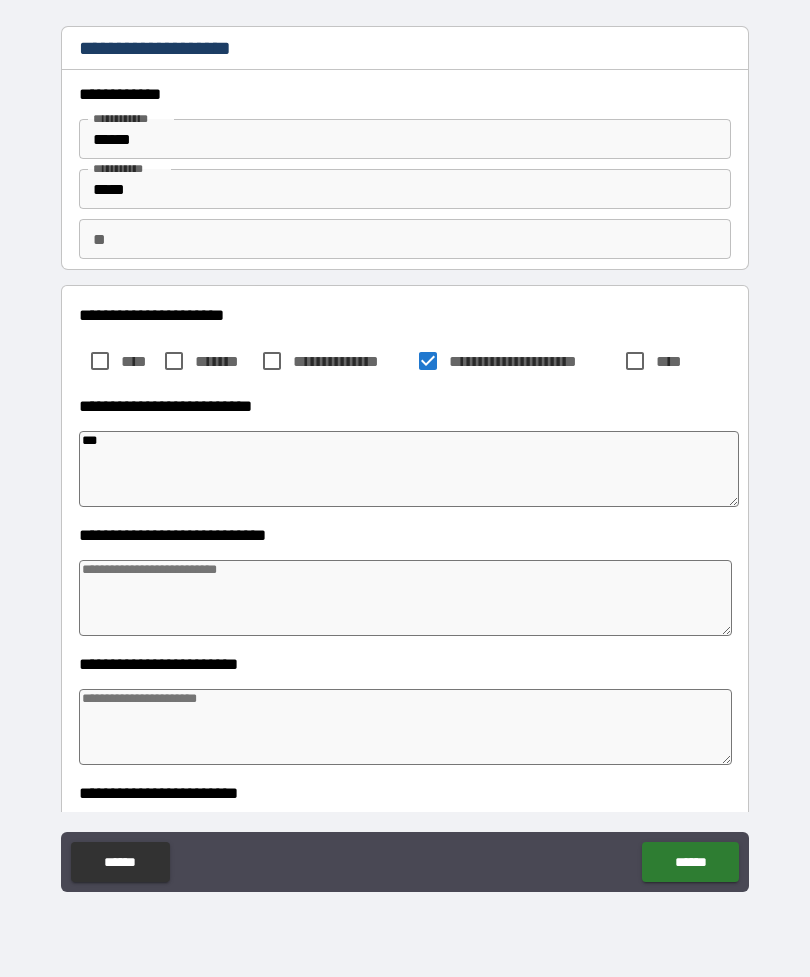 type on "*" 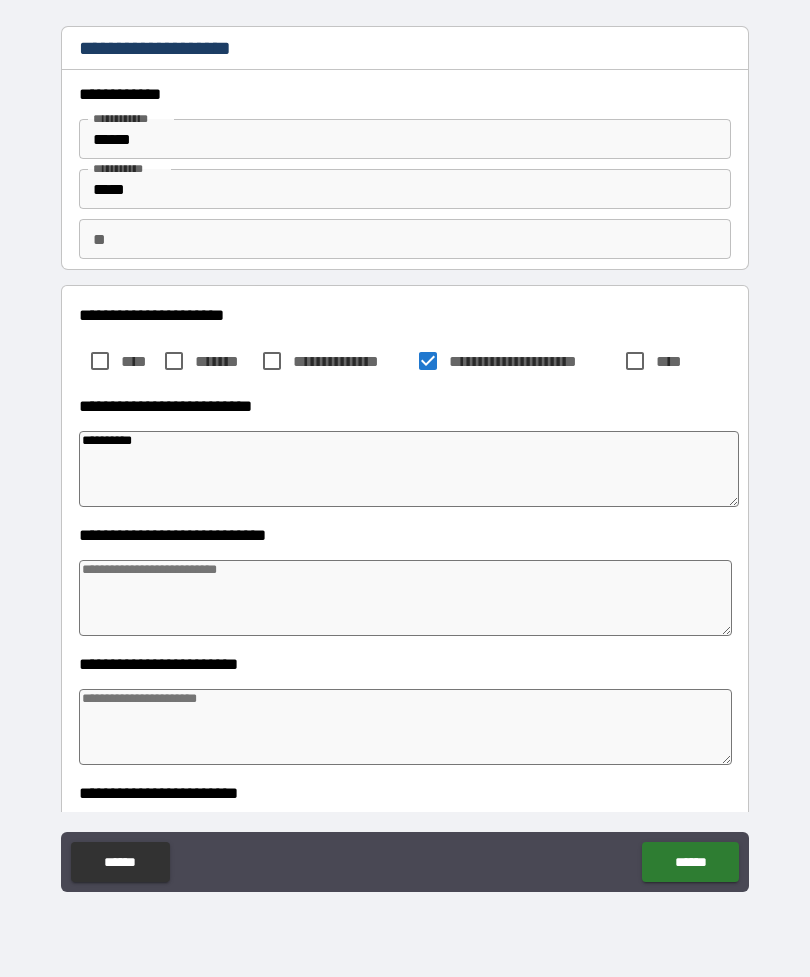 click on "**********" at bounding box center (405, 459) 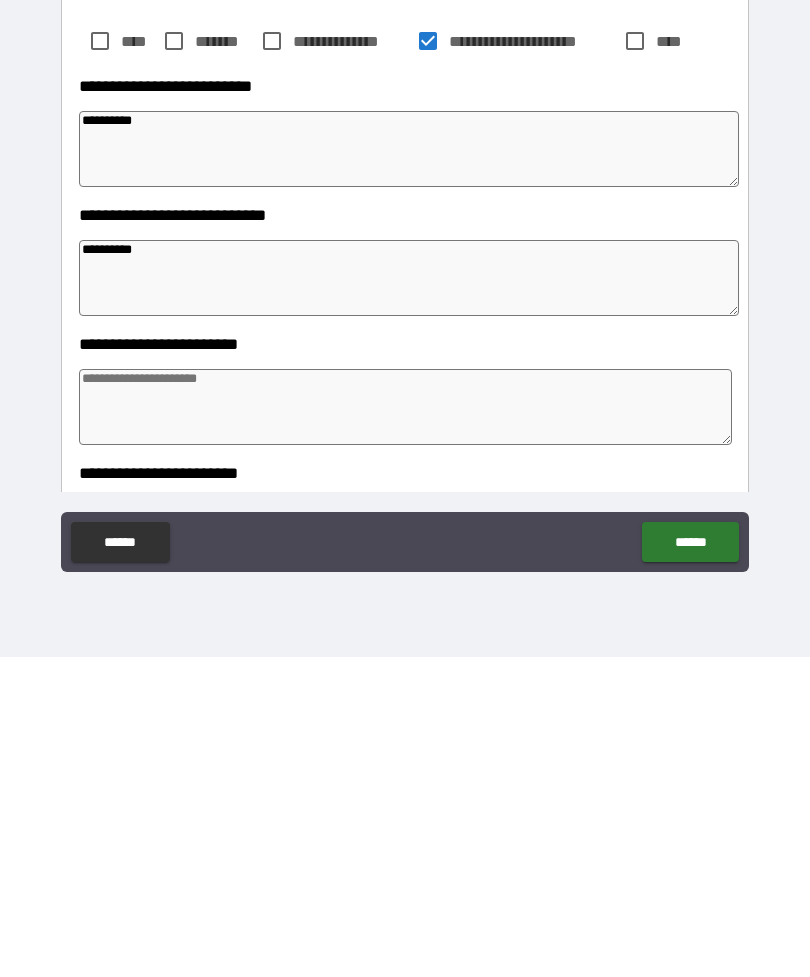 click at bounding box center [405, 727] 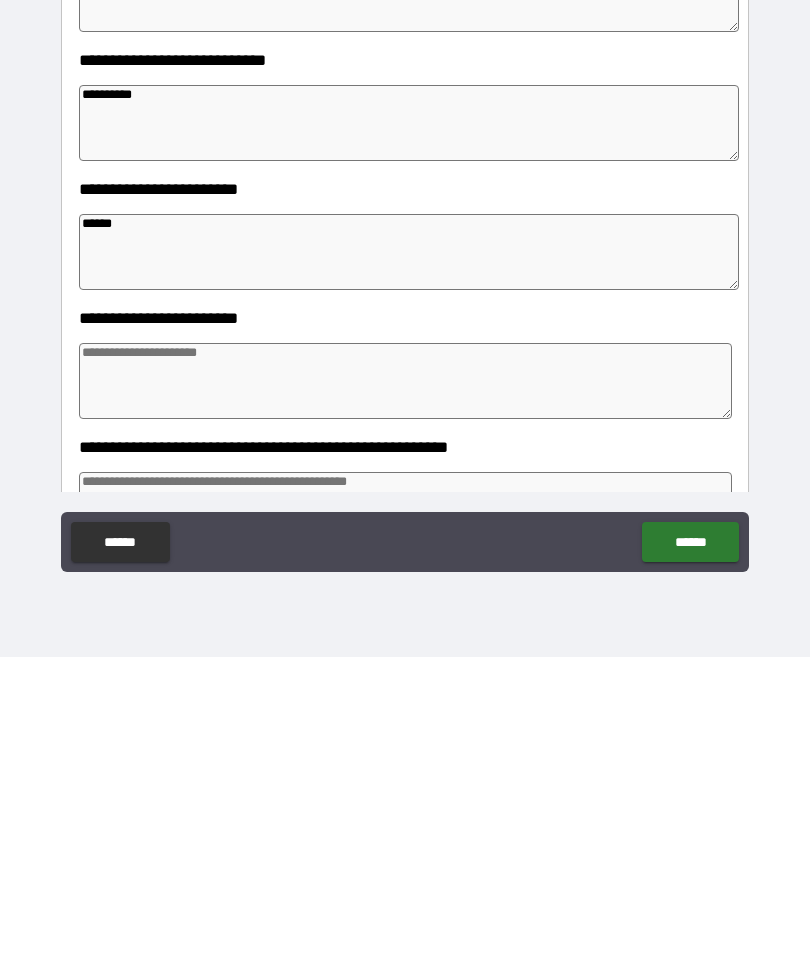 scroll, scrollTop: 229, scrollLeft: 0, axis: vertical 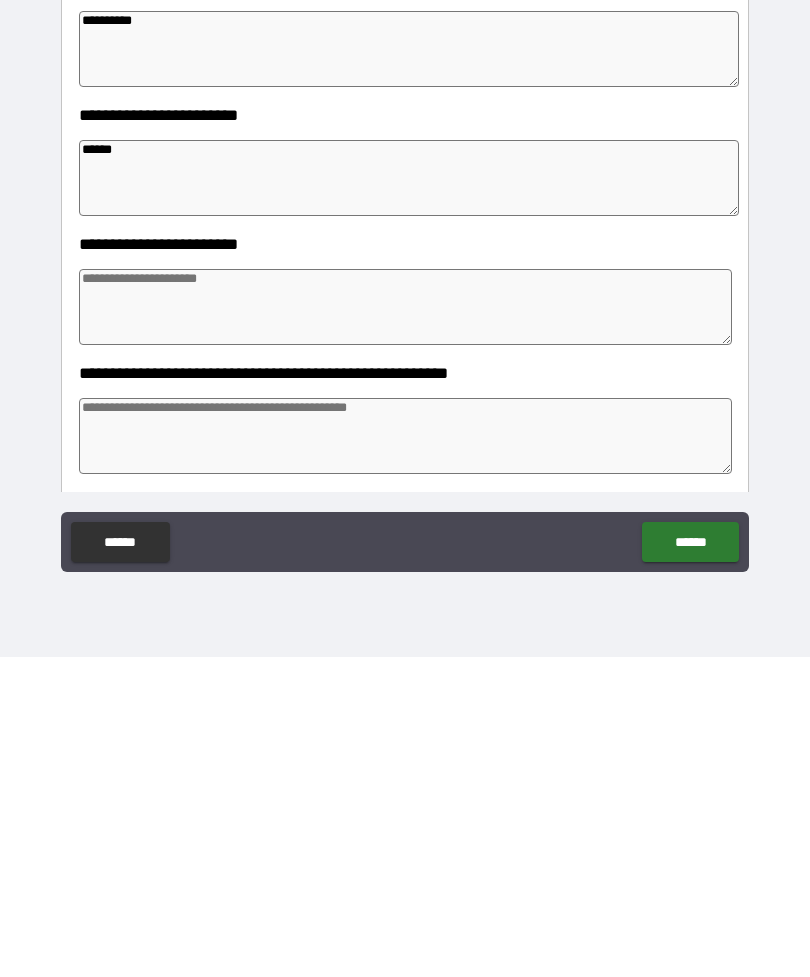 click at bounding box center [405, 627] 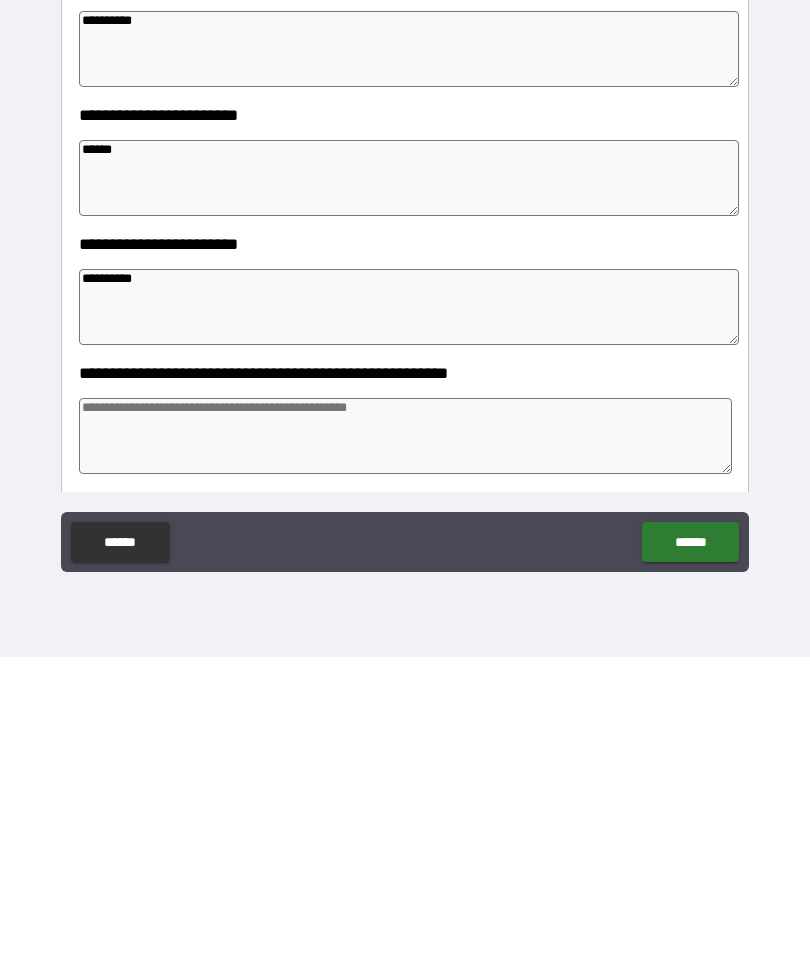 click at bounding box center (405, 756) 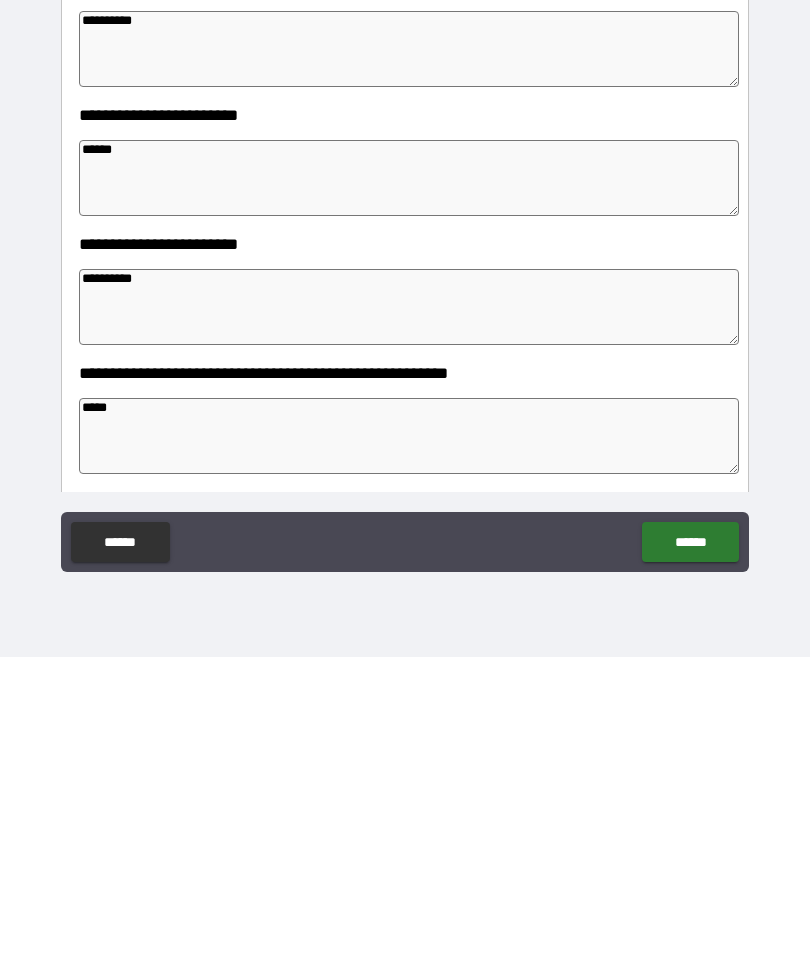 click on "******" at bounding box center (690, 862) 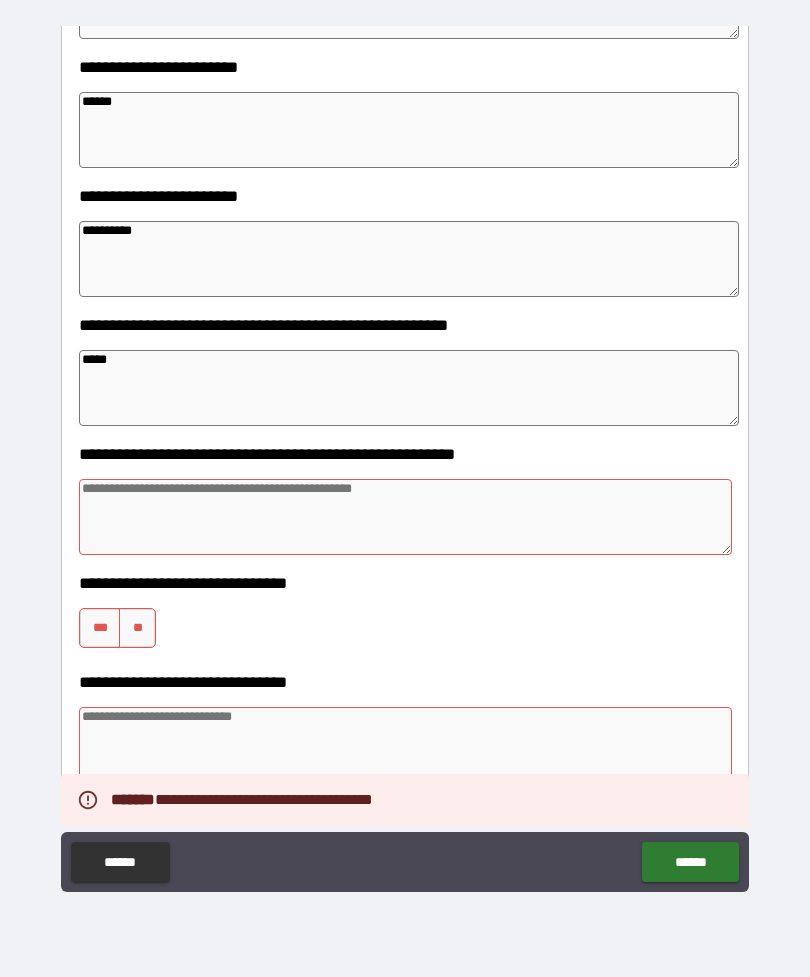 scroll, scrollTop: 646, scrollLeft: 0, axis: vertical 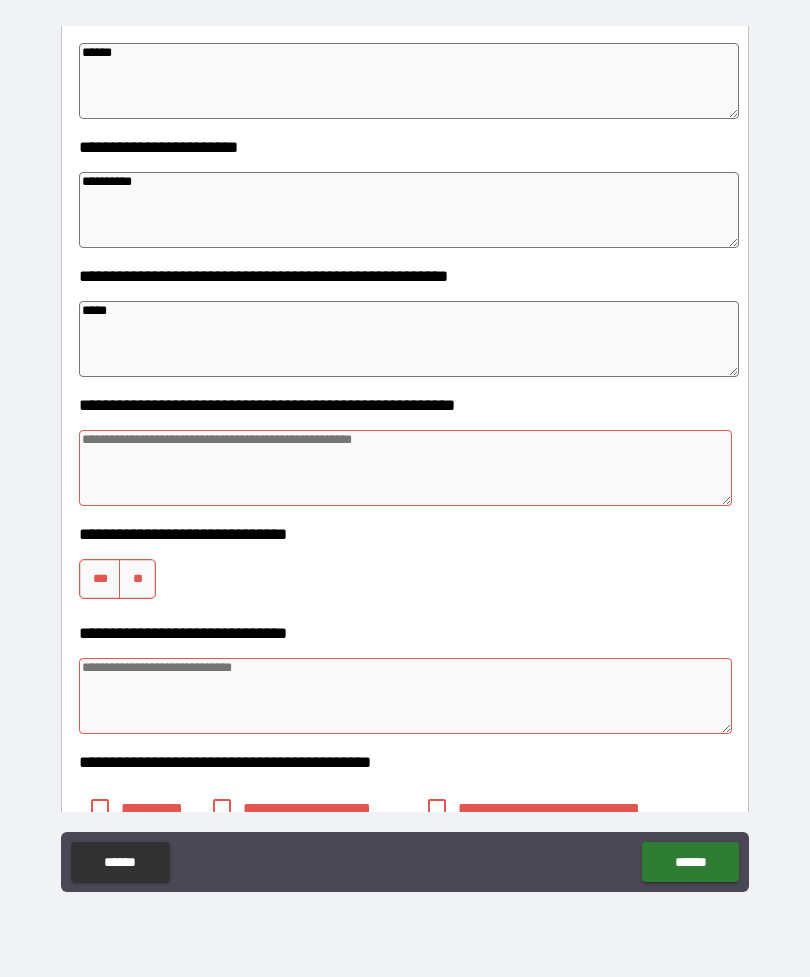 click on "***" at bounding box center (100, 579) 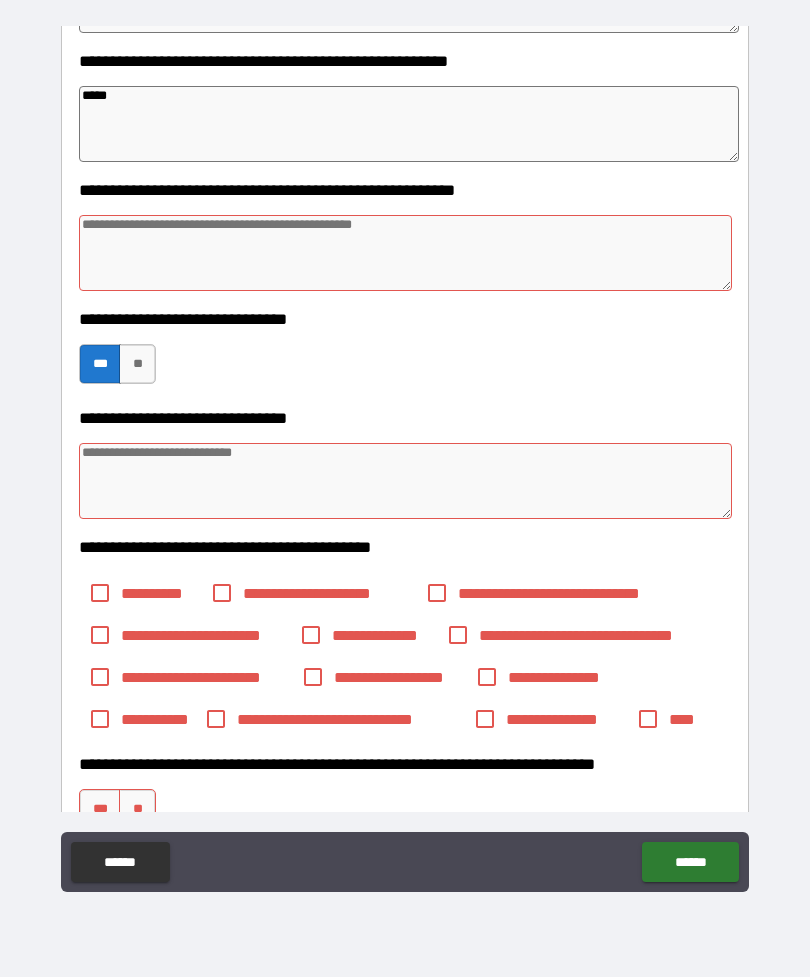 scroll, scrollTop: 1022, scrollLeft: 0, axis: vertical 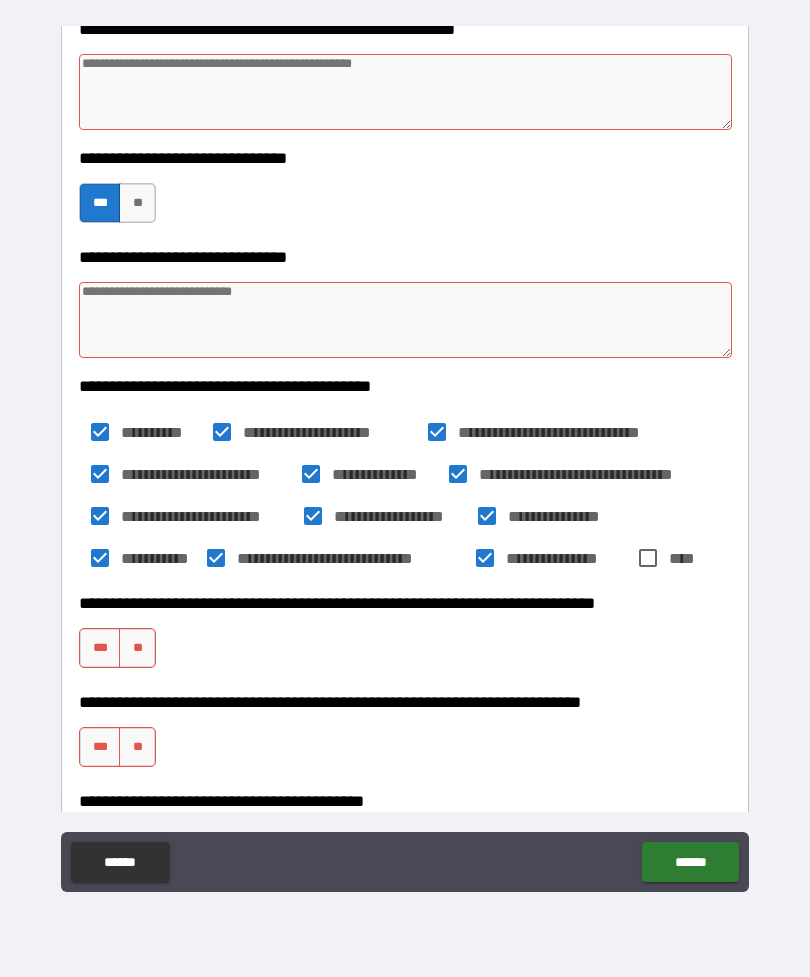 click on "***" at bounding box center (100, 648) 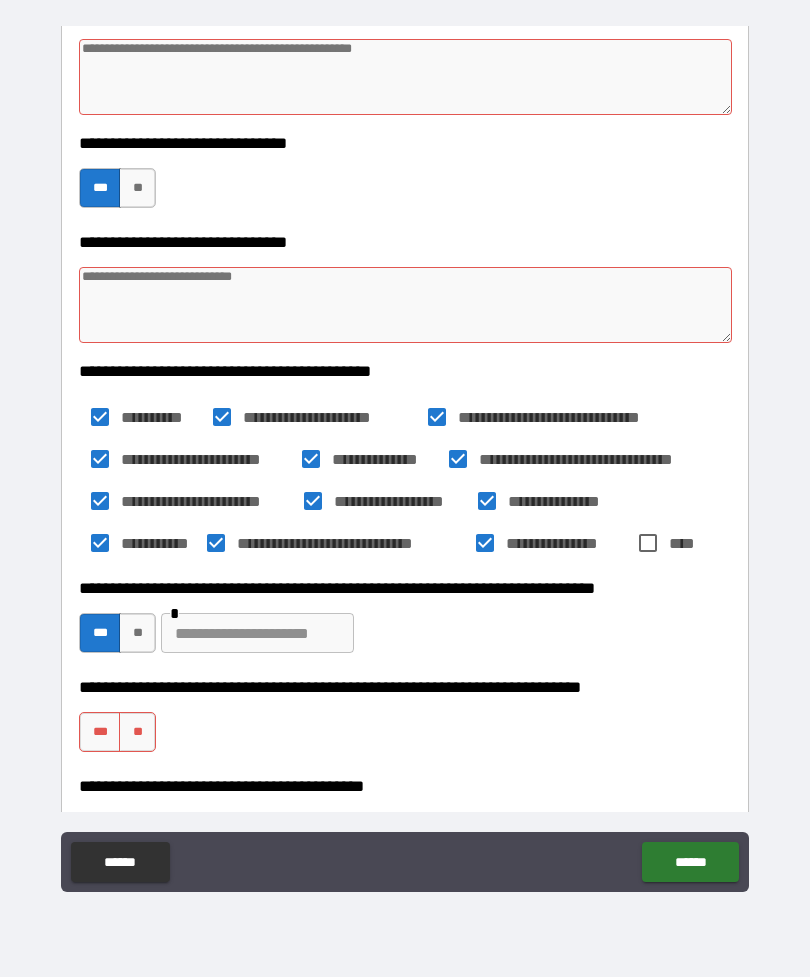 scroll, scrollTop: 1038, scrollLeft: 0, axis: vertical 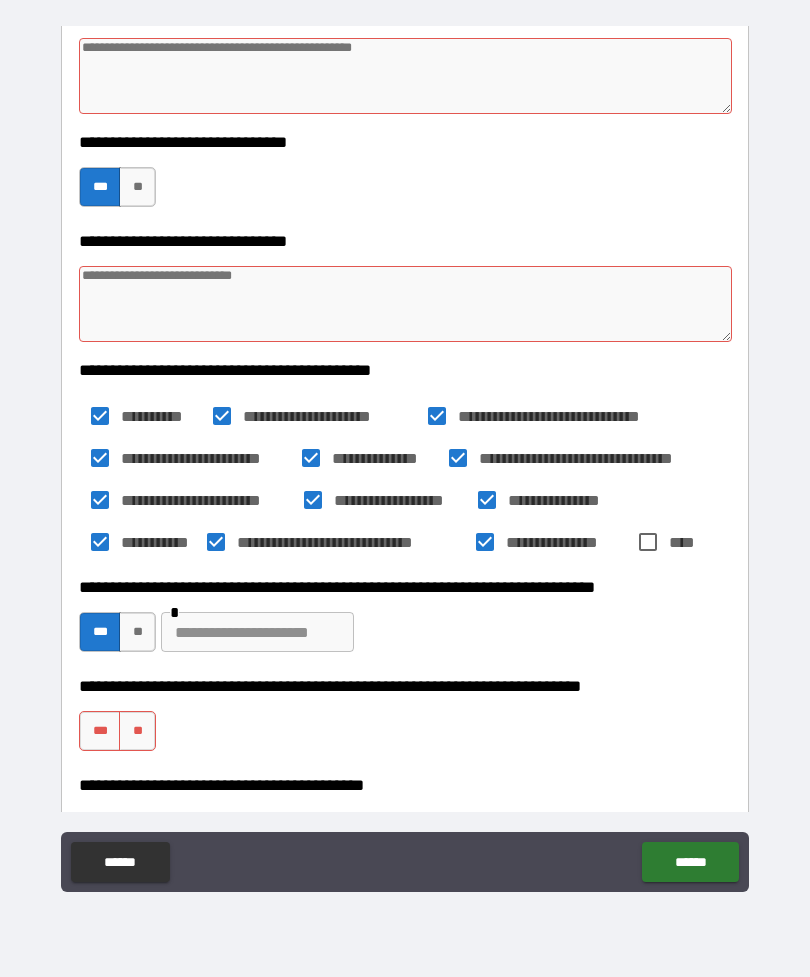 click on "**" at bounding box center [137, 632] 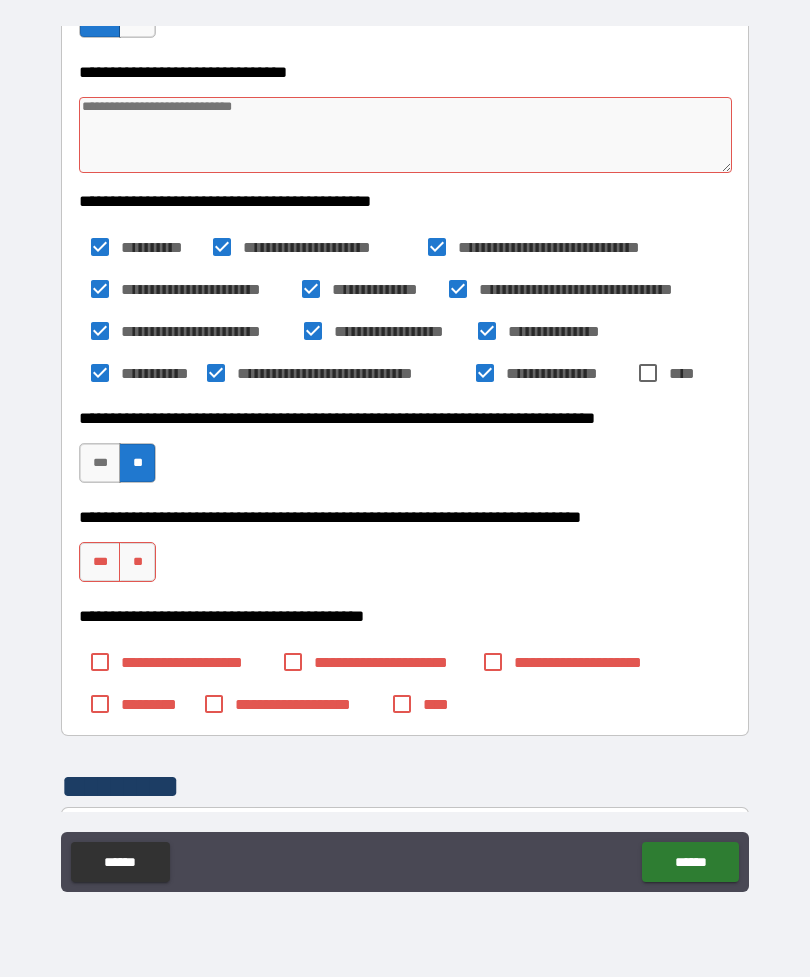 scroll, scrollTop: 1207, scrollLeft: 0, axis: vertical 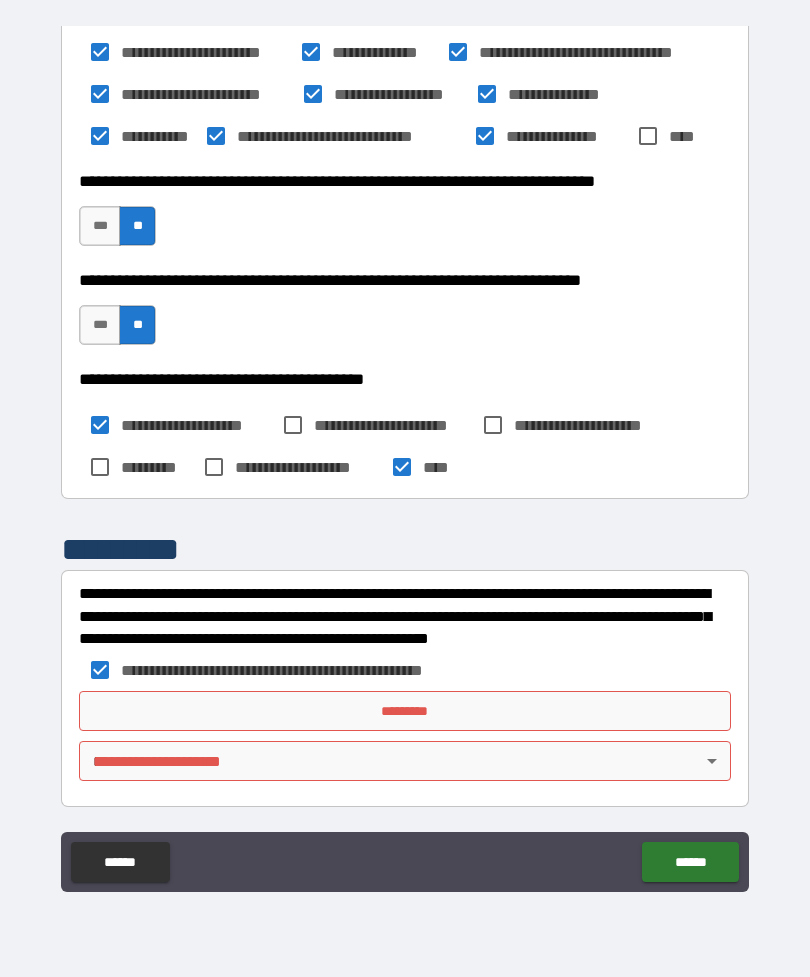 click on "*********" at bounding box center [405, 711] 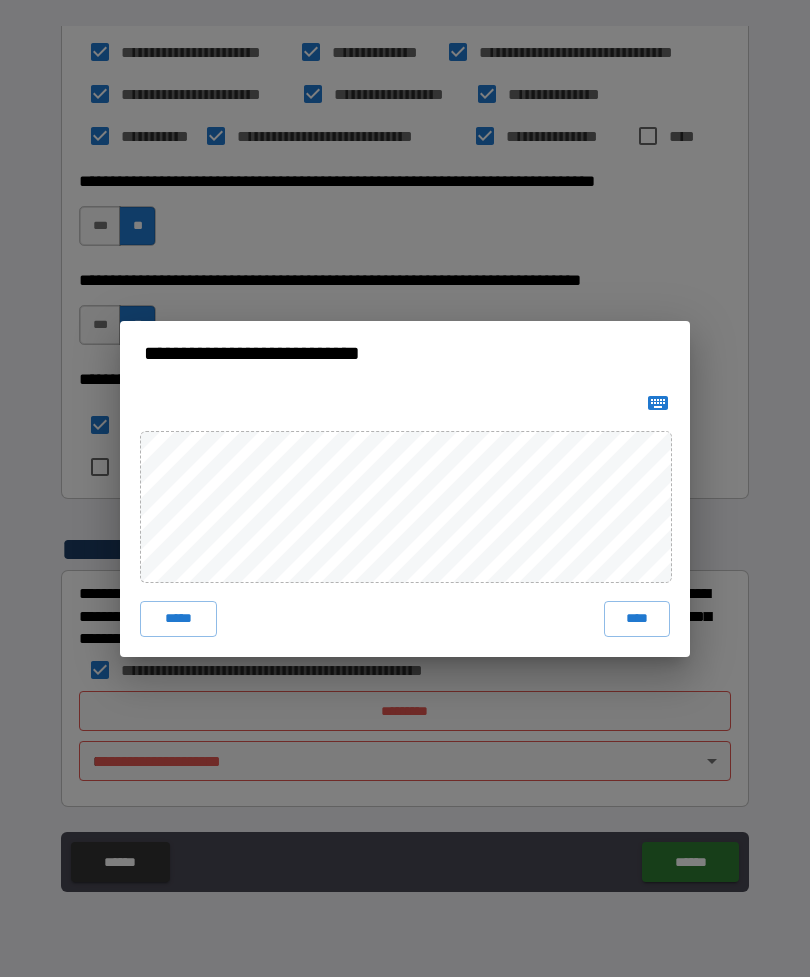 click on "****" at bounding box center [637, 619] 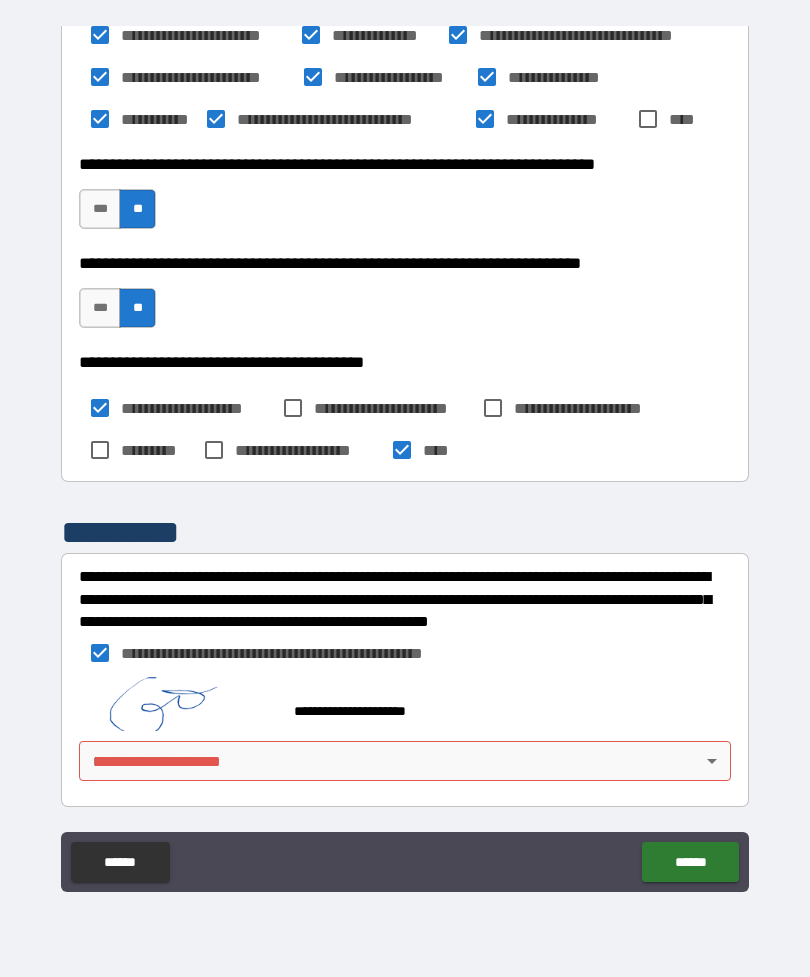 scroll, scrollTop: 1461, scrollLeft: 0, axis: vertical 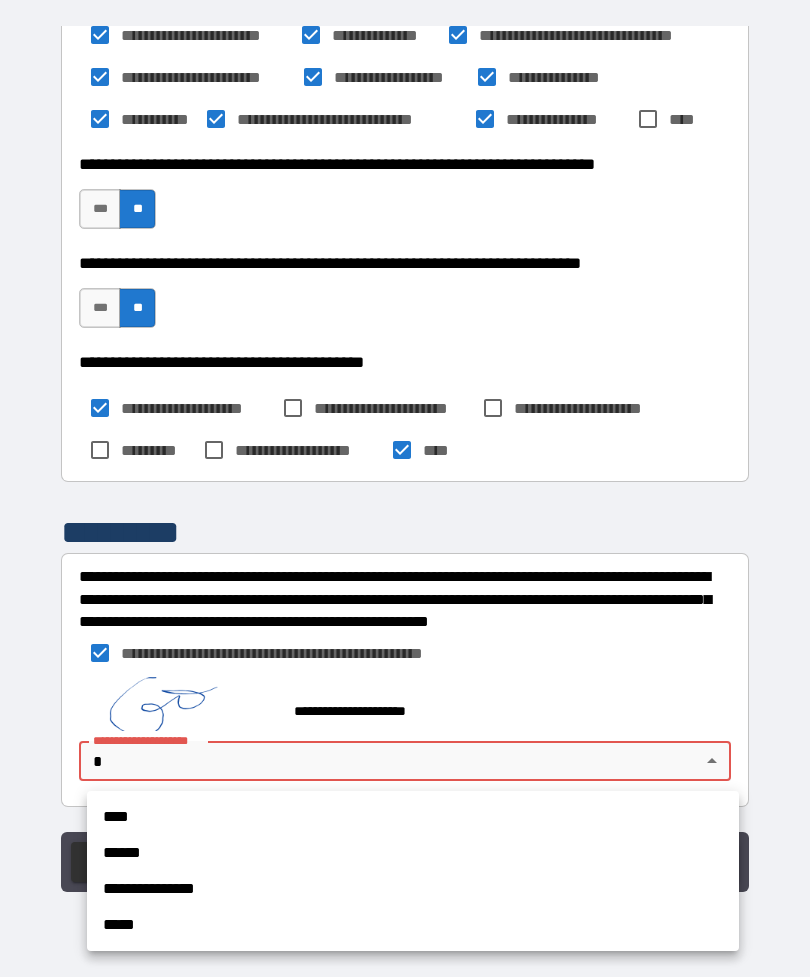 click on "****" at bounding box center (413, 817) 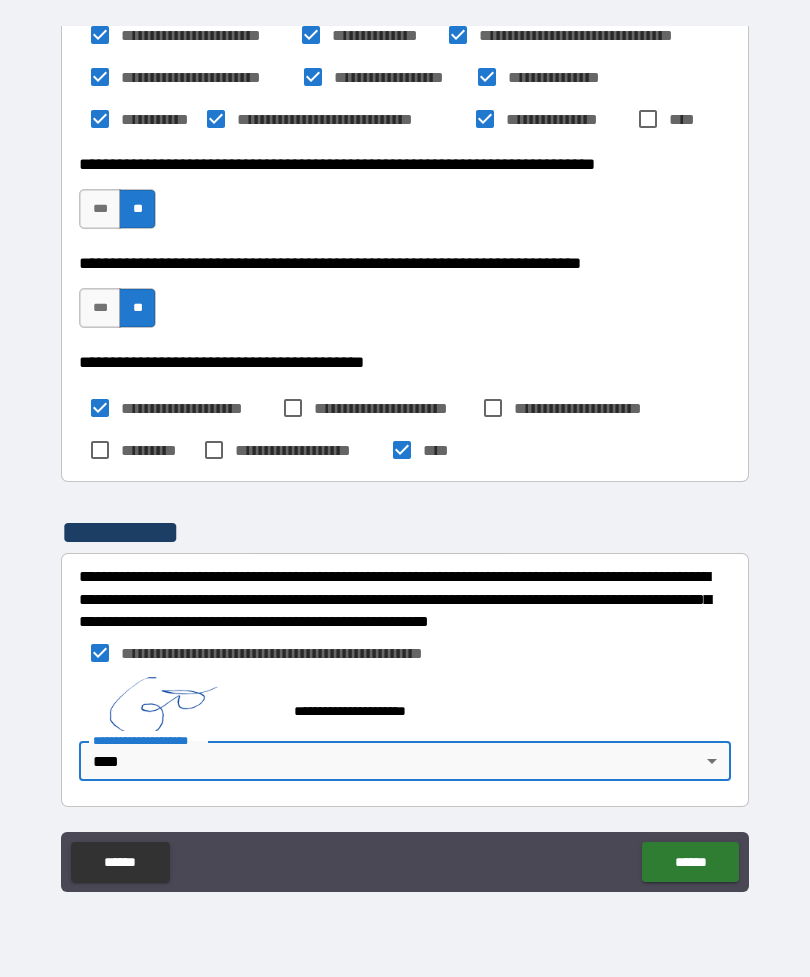click on "******" at bounding box center [690, 862] 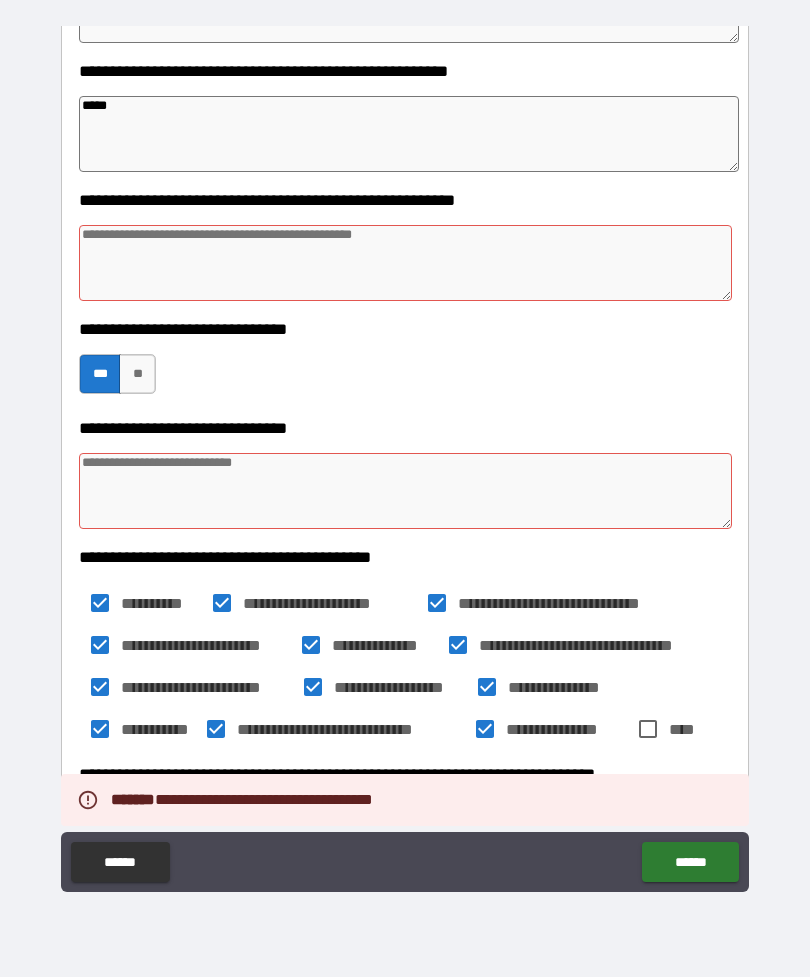 scroll, scrollTop: 824, scrollLeft: 0, axis: vertical 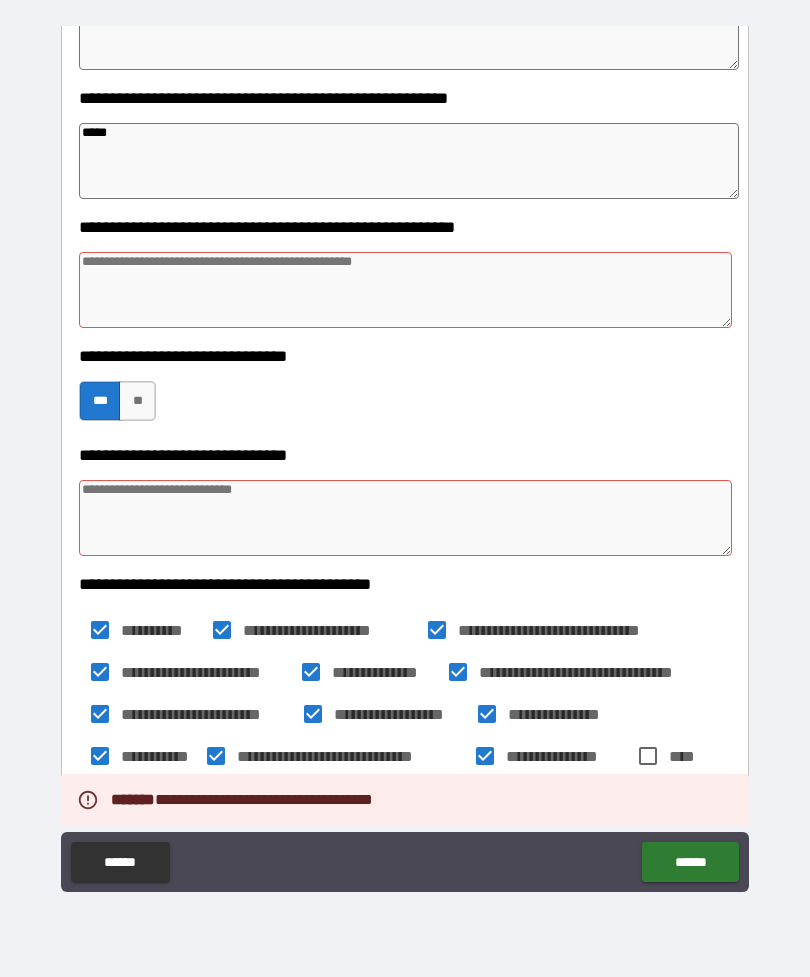 click at bounding box center (405, 518) 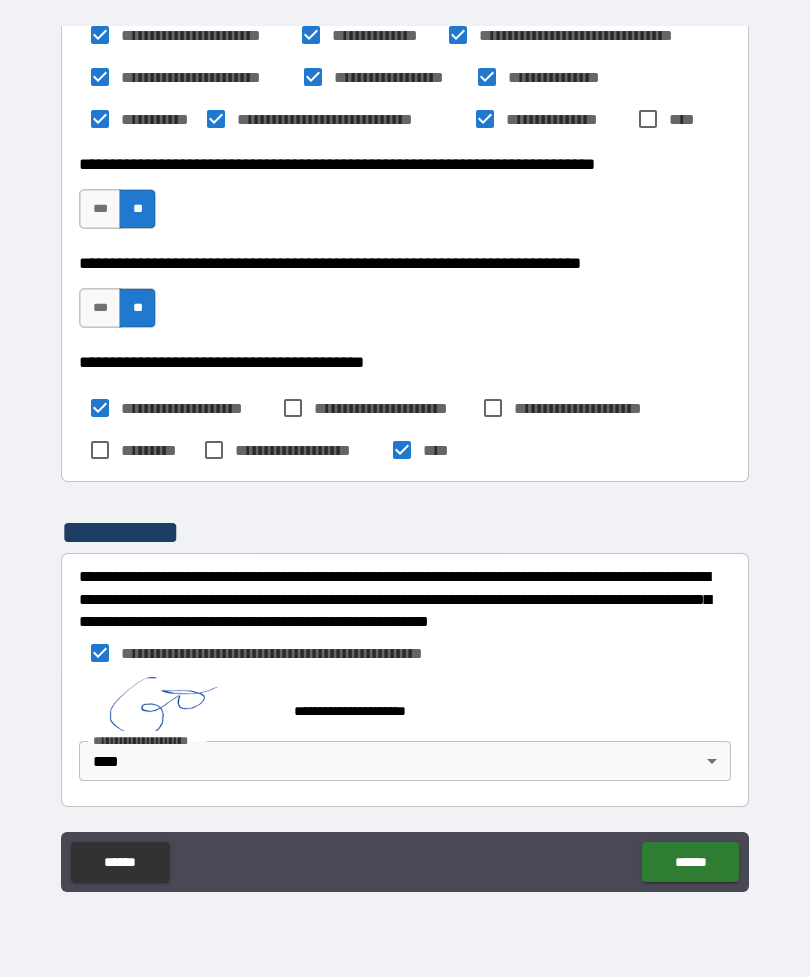 scroll, scrollTop: 1461, scrollLeft: 0, axis: vertical 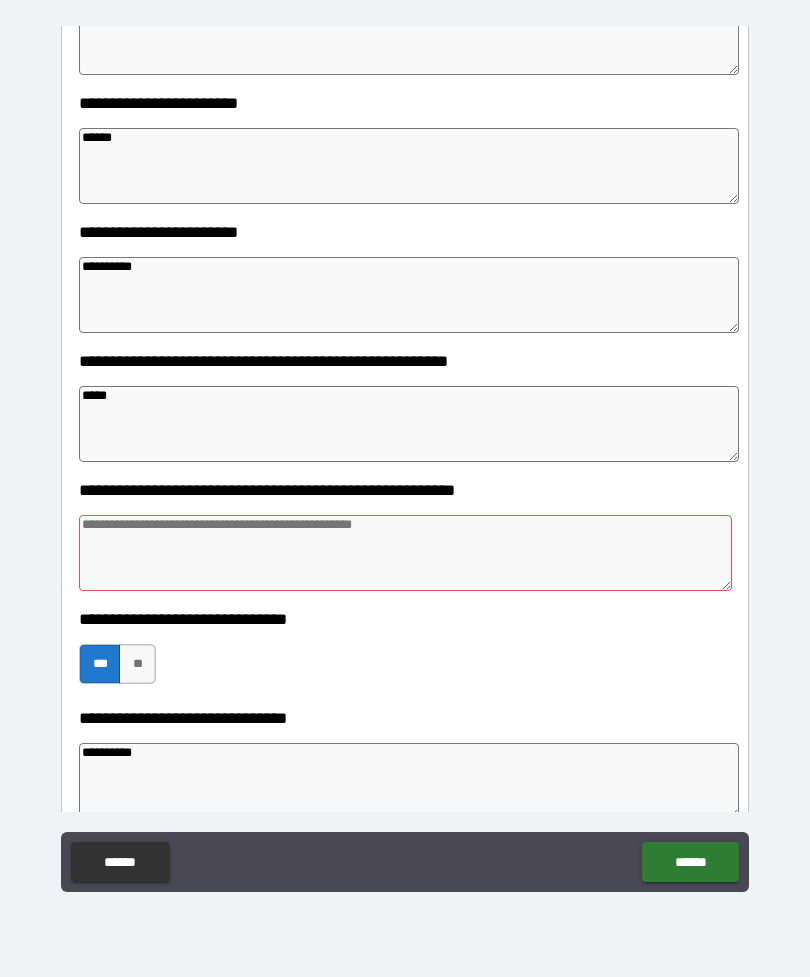 click at bounding box center (405, 553) 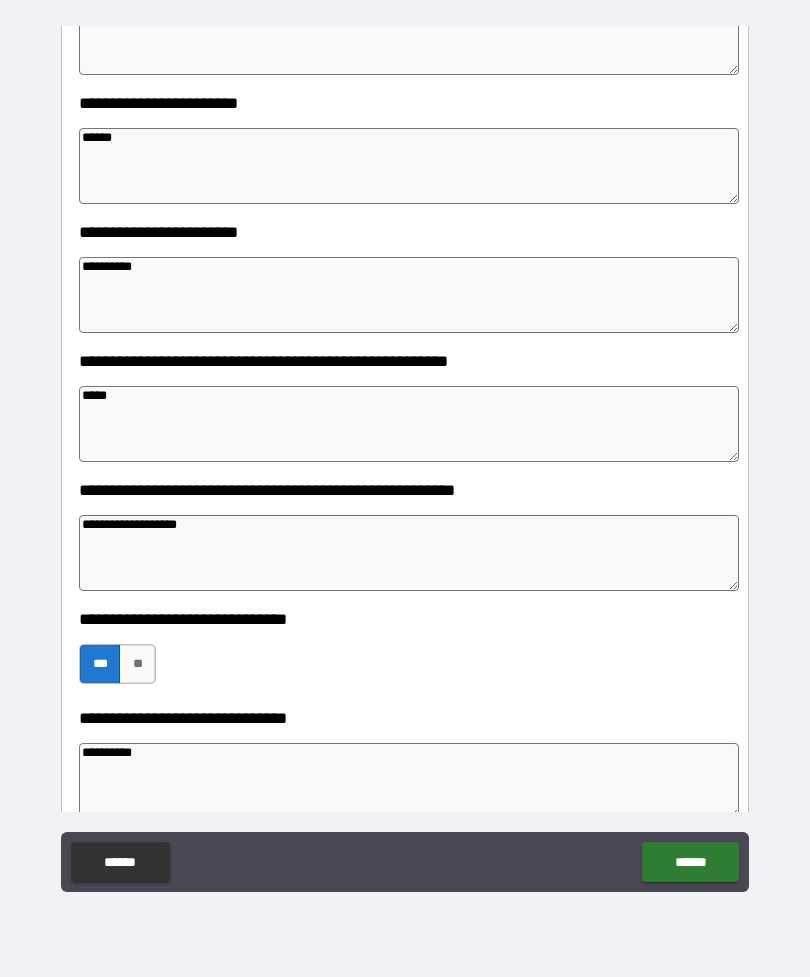 click on "******" at bounding box center [690, 862] 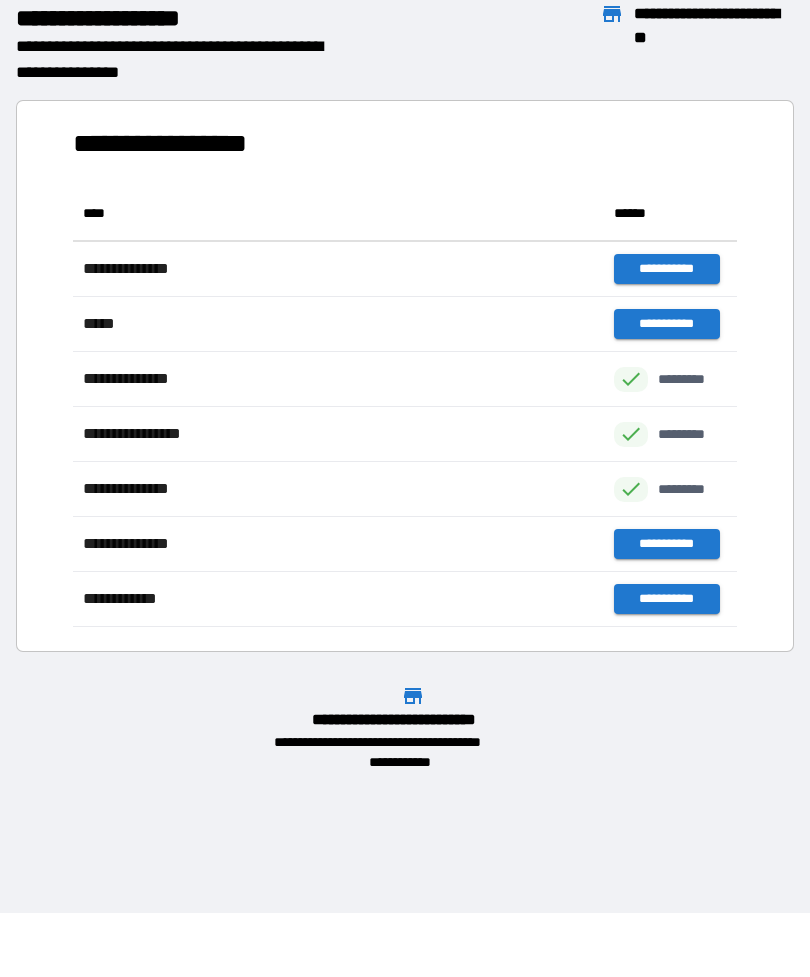 scroll, scrollTop: 1, scrollLeft: 1, axis: both 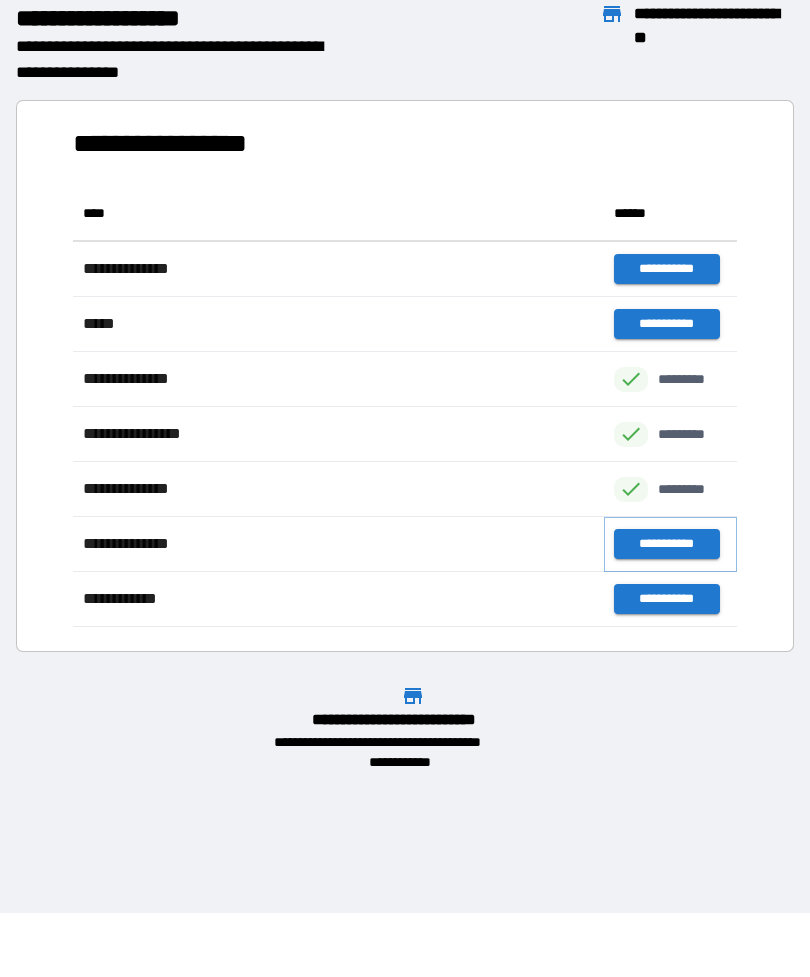 click on "**********" at bounding box center (666, 544) 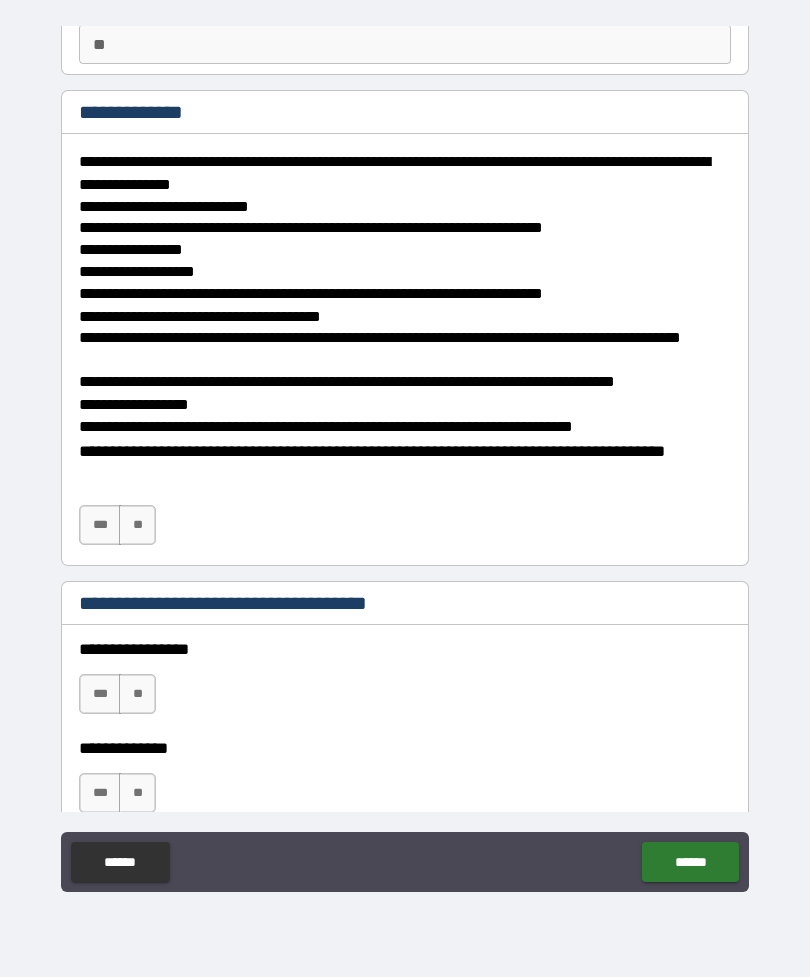 scroll, scrollTop: 197, scrollLeft: 0, axis: vertical 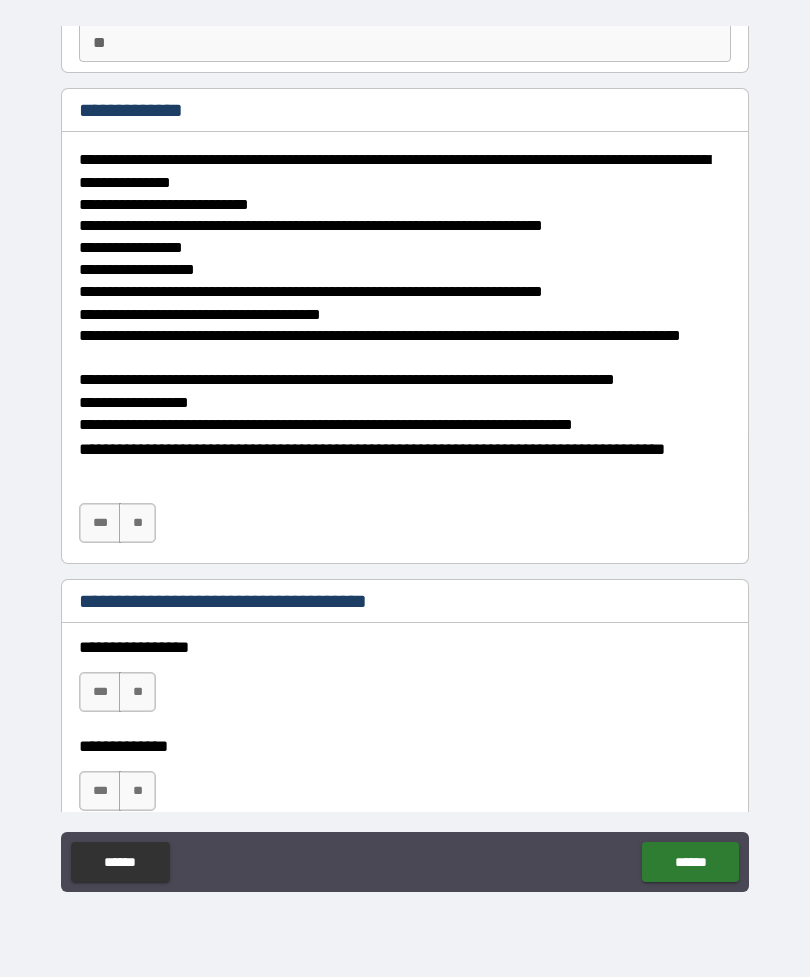 click on "**" at bounding box center [137, 523] 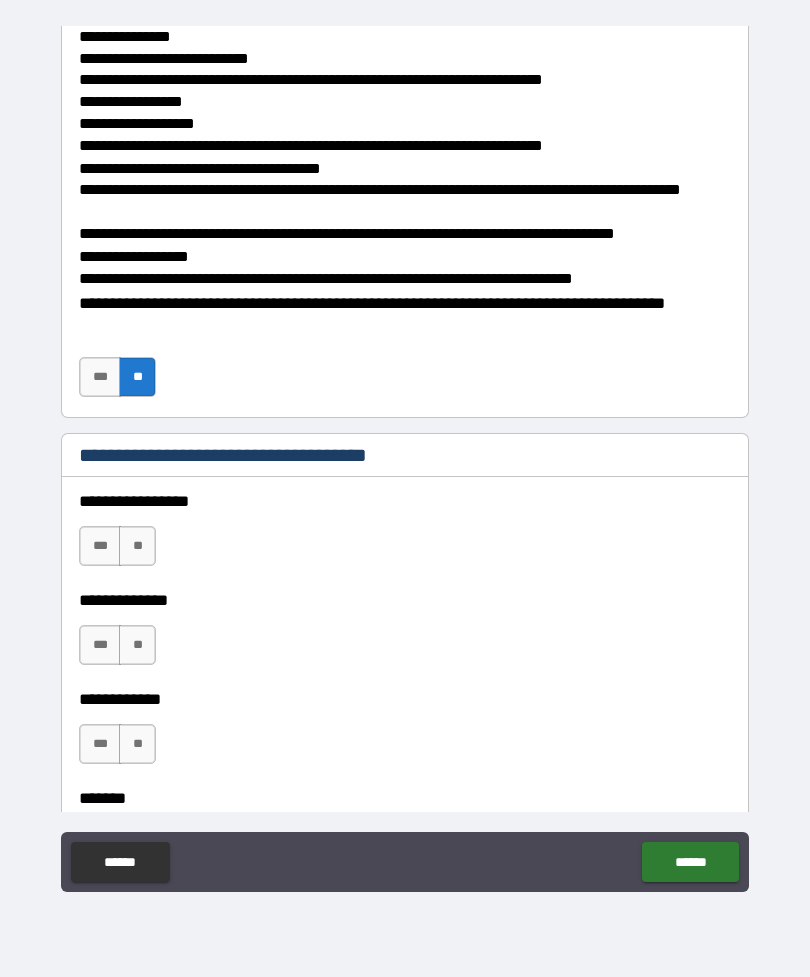 scroll, scrollTop: 365, scrollLeft: 0, axis: vertical 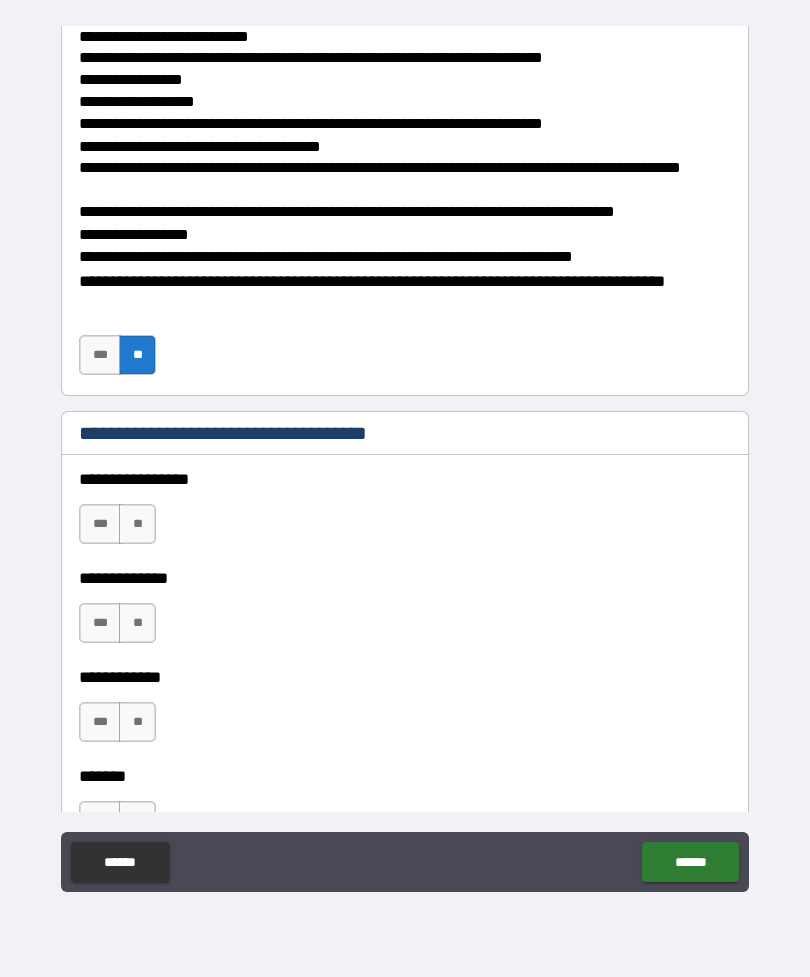 click on "***" at bounding box center [100, 355] 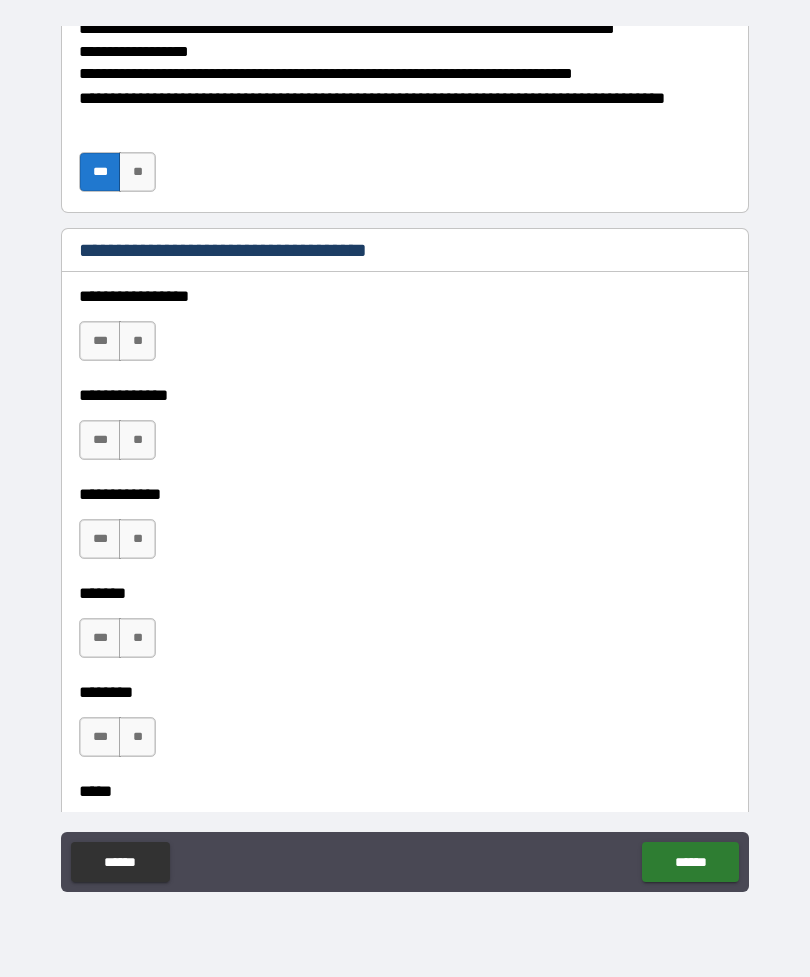 scroll, scrollTop: 551, scrollLeft: 0, axis: vertical 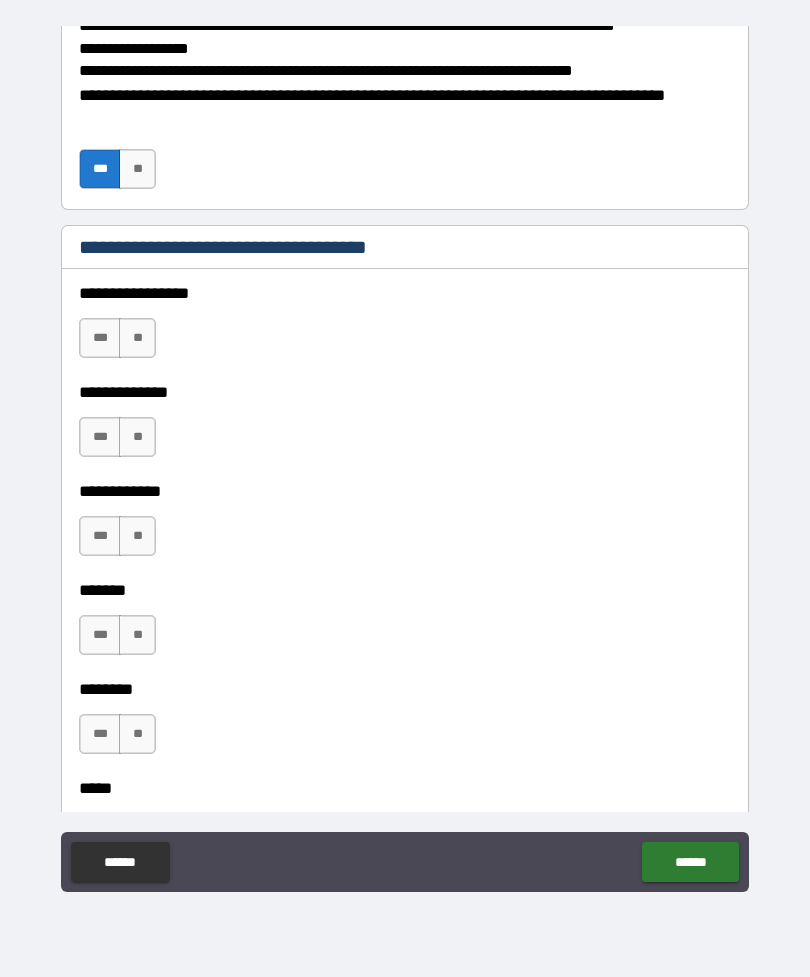 click on "**" at bounding box center [137, 338] 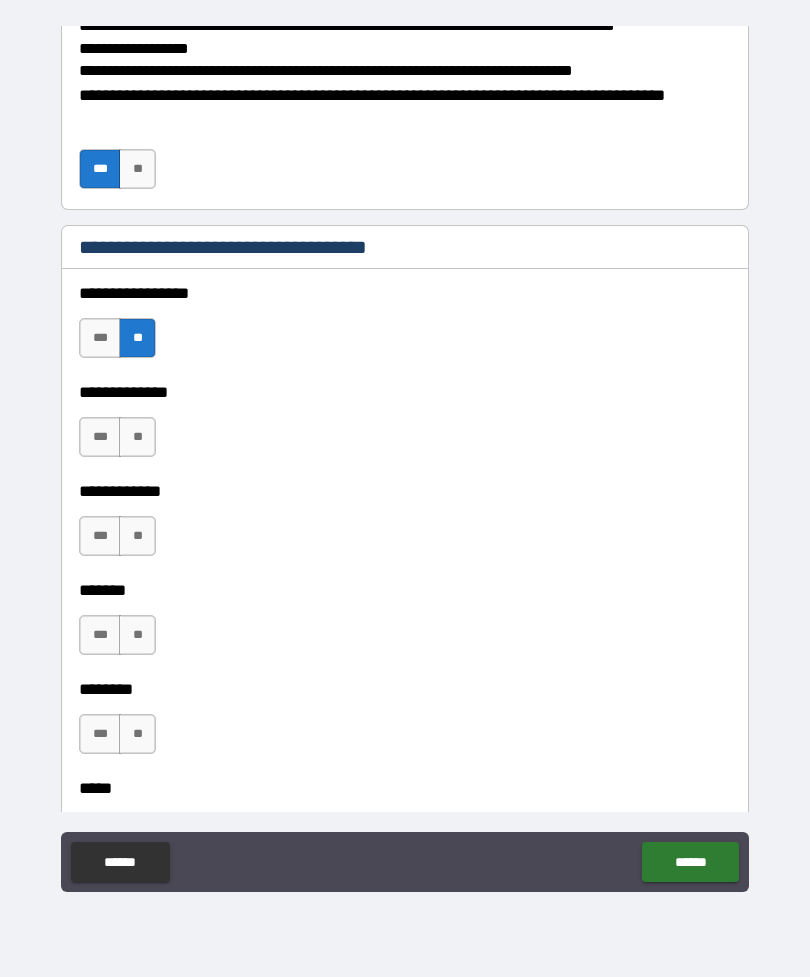 click on "**" at bounding box center [137, 437] 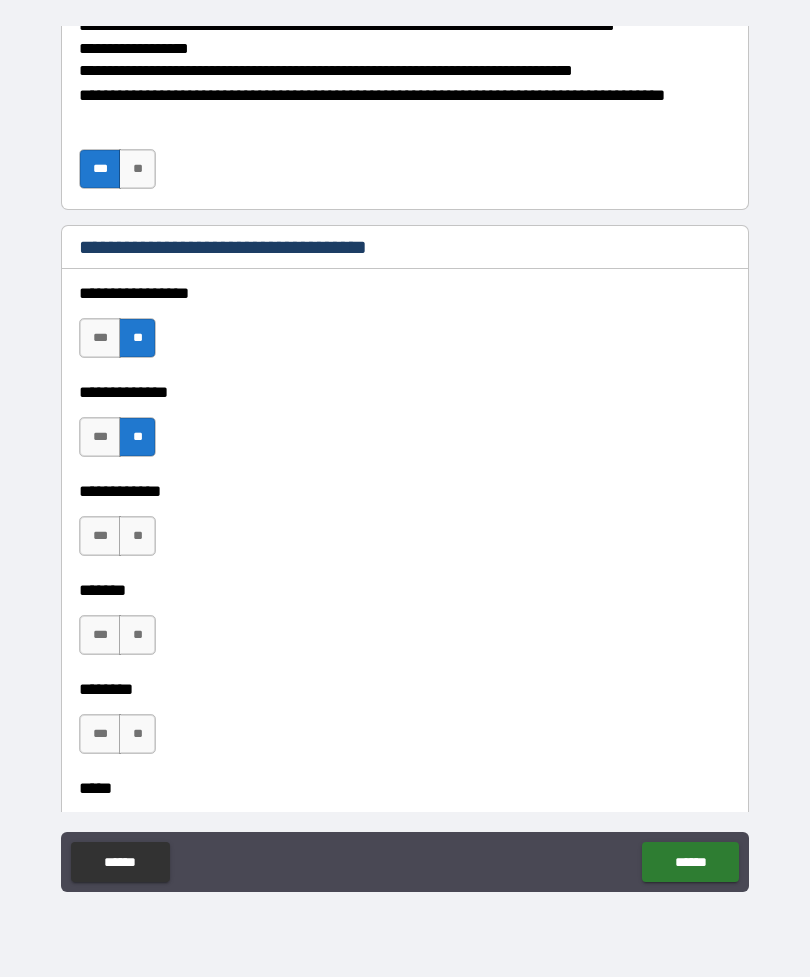 click on "**" at bounding box center [137, 536] 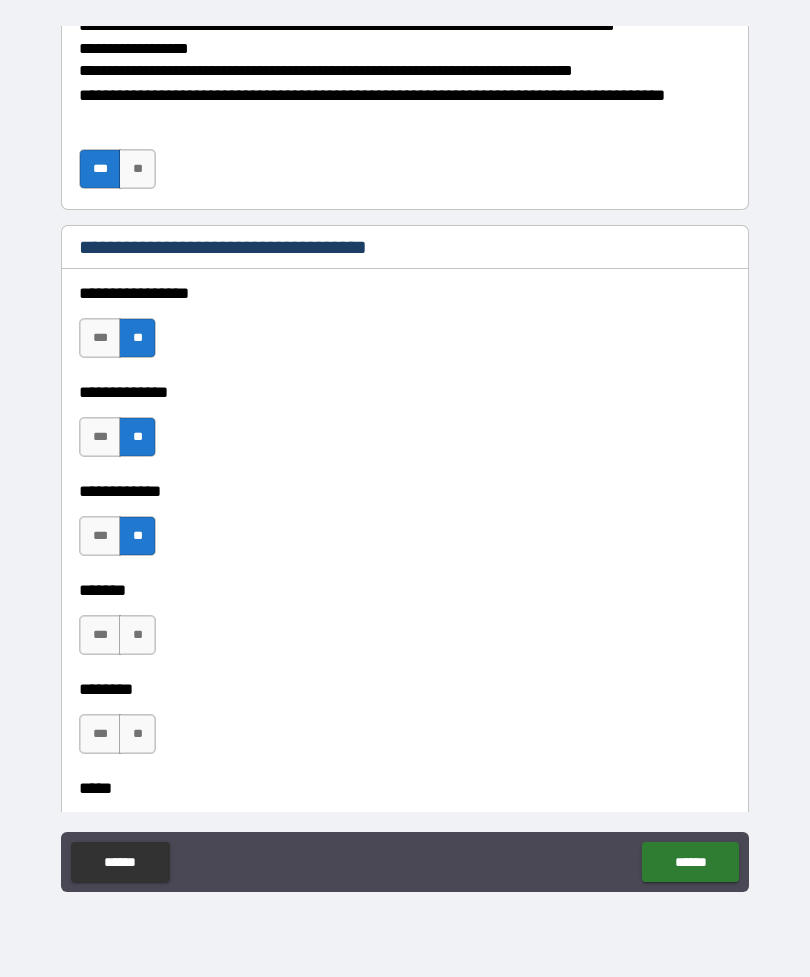 click on "***" at bounding box center (100, 635) 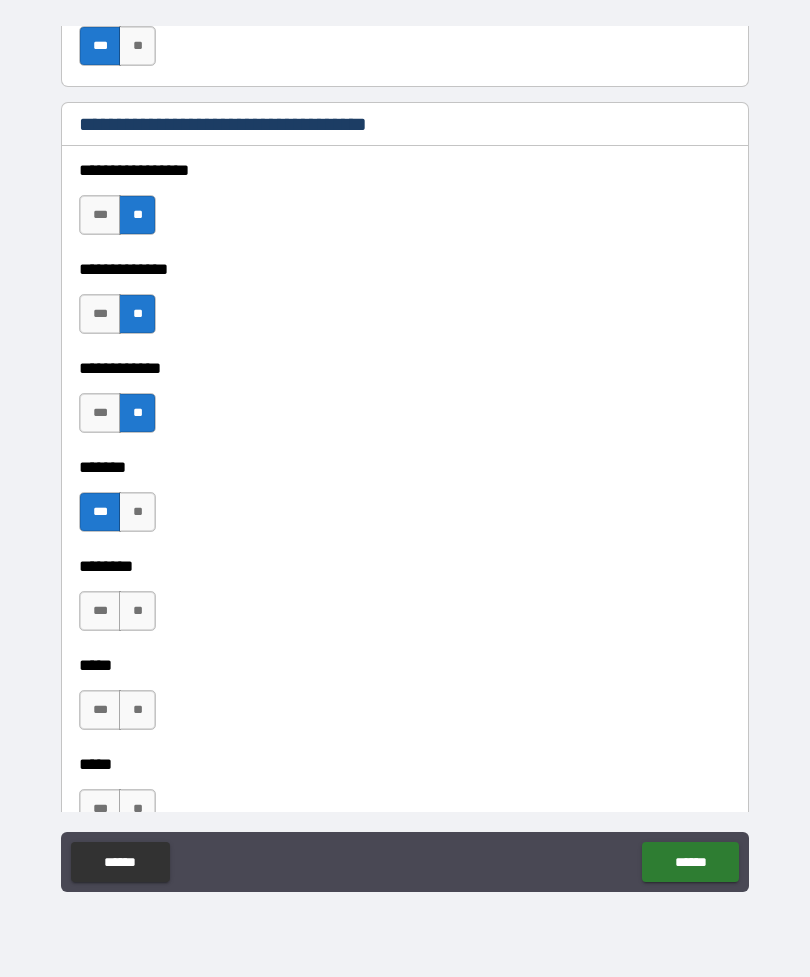 scroll, scrollTop: 776, scrollLeft: 0, axis: vertical 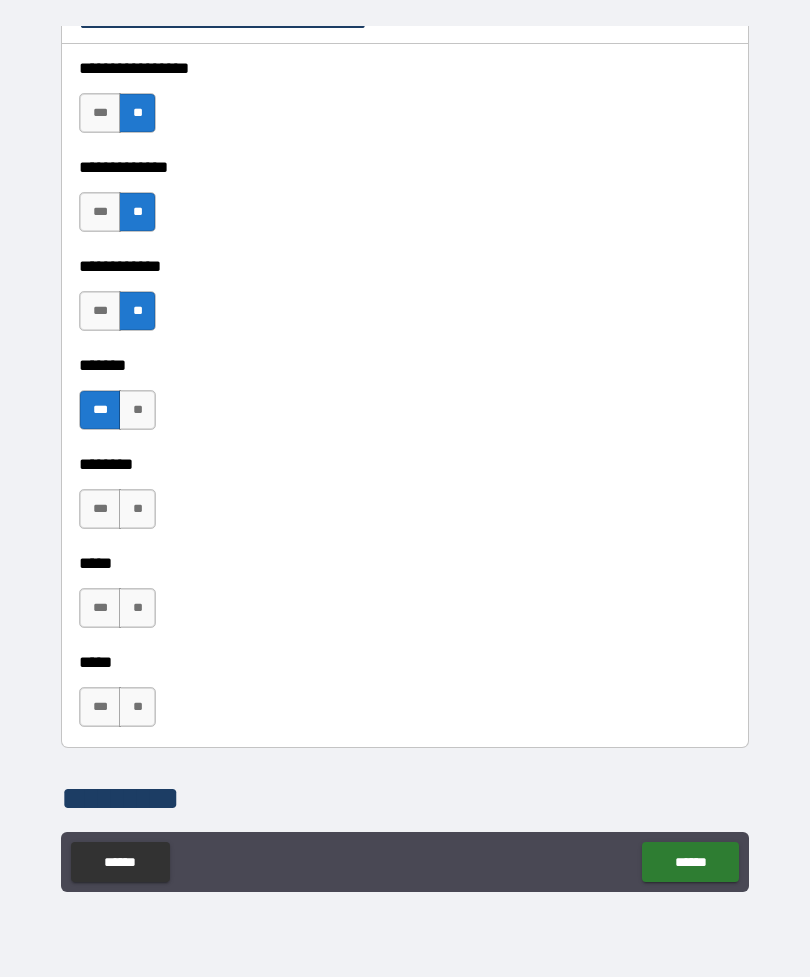 click on "***" at bounding box center [100, 509] 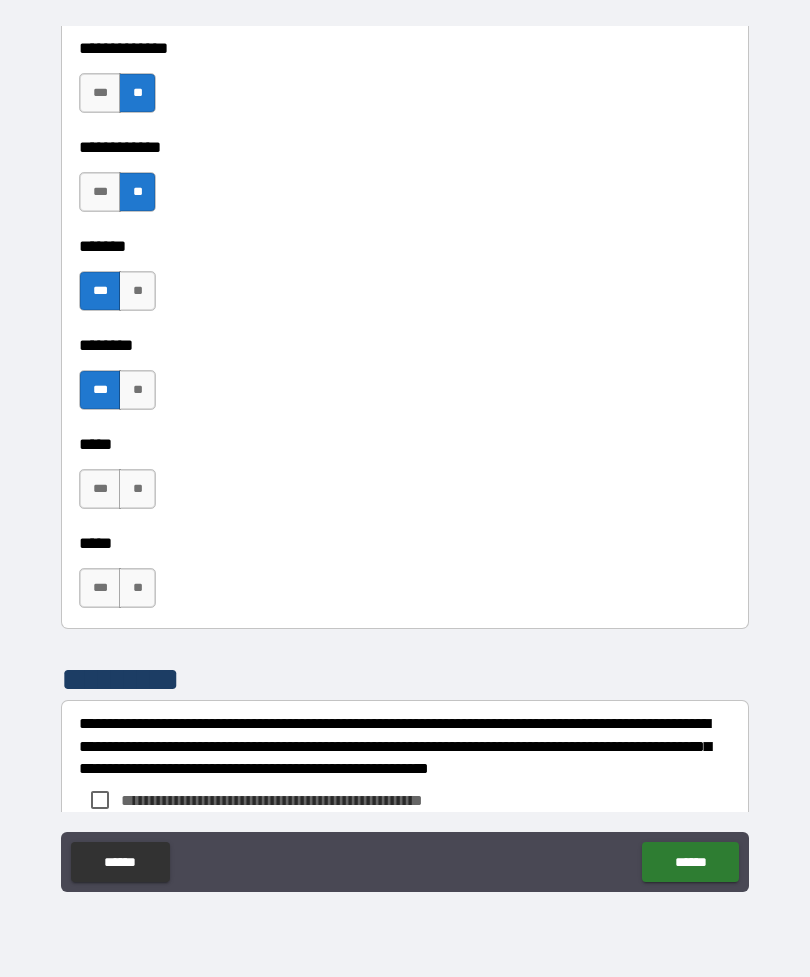 scroll, scrollTop: 896, scrollLeft: 0, axis: vertical 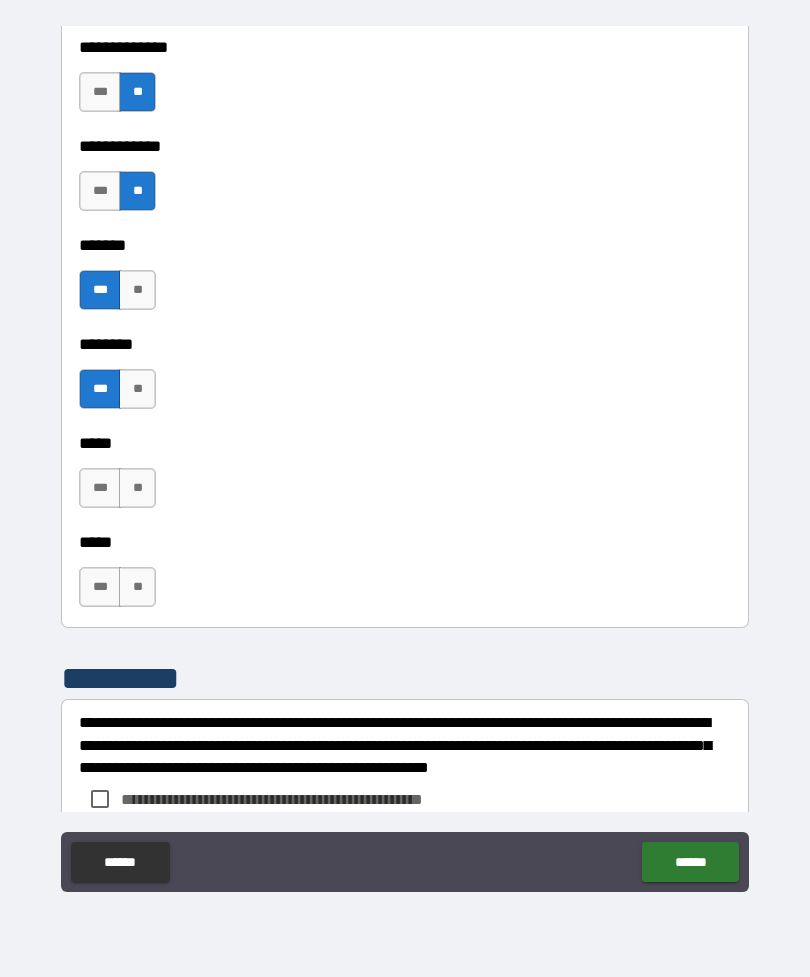 click on "**" at bounding box center (137, 488) 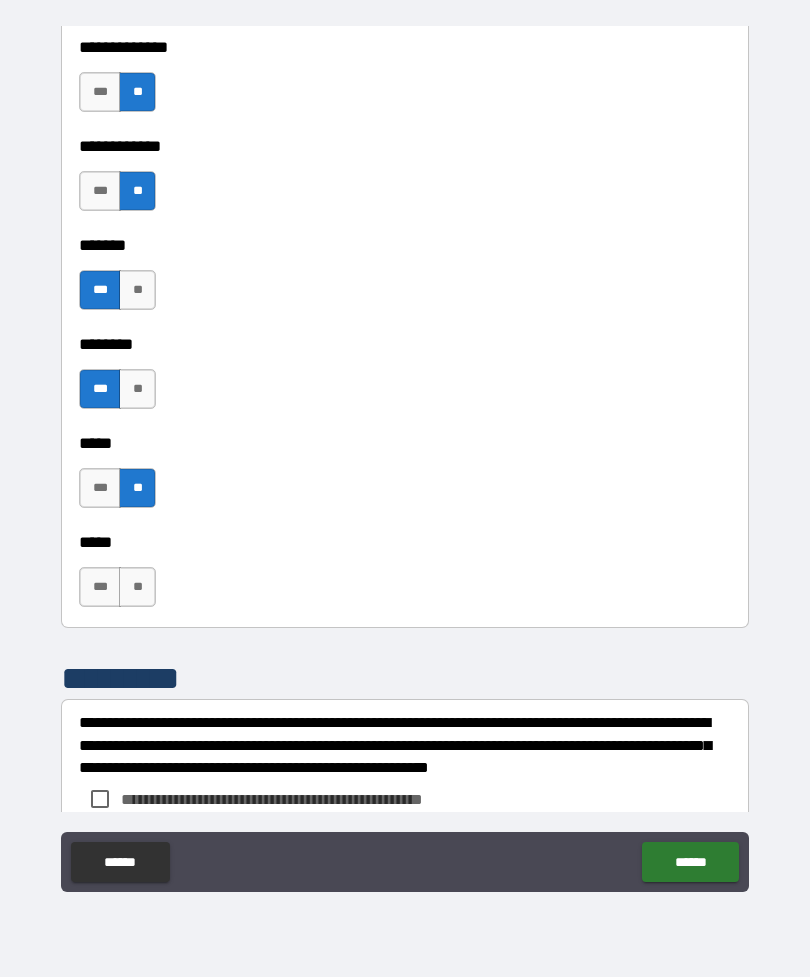 click on "**" at bounding box center (137, 587) 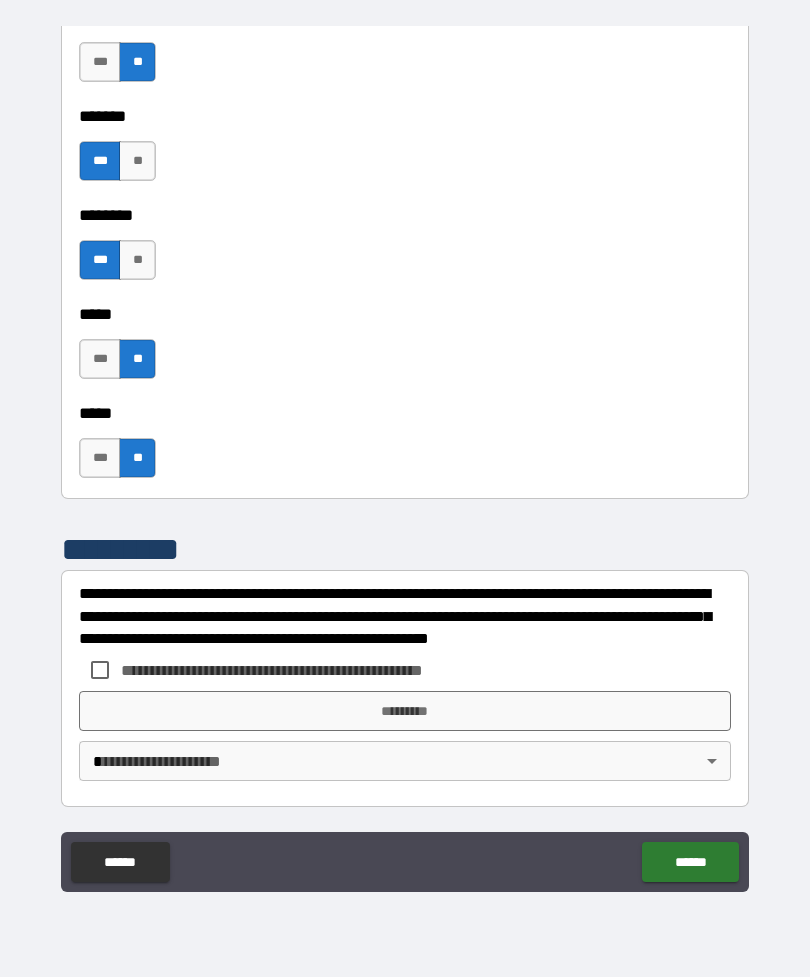 scroll, scrollTop: 1025, scrollLeft: 0, axis: vertical 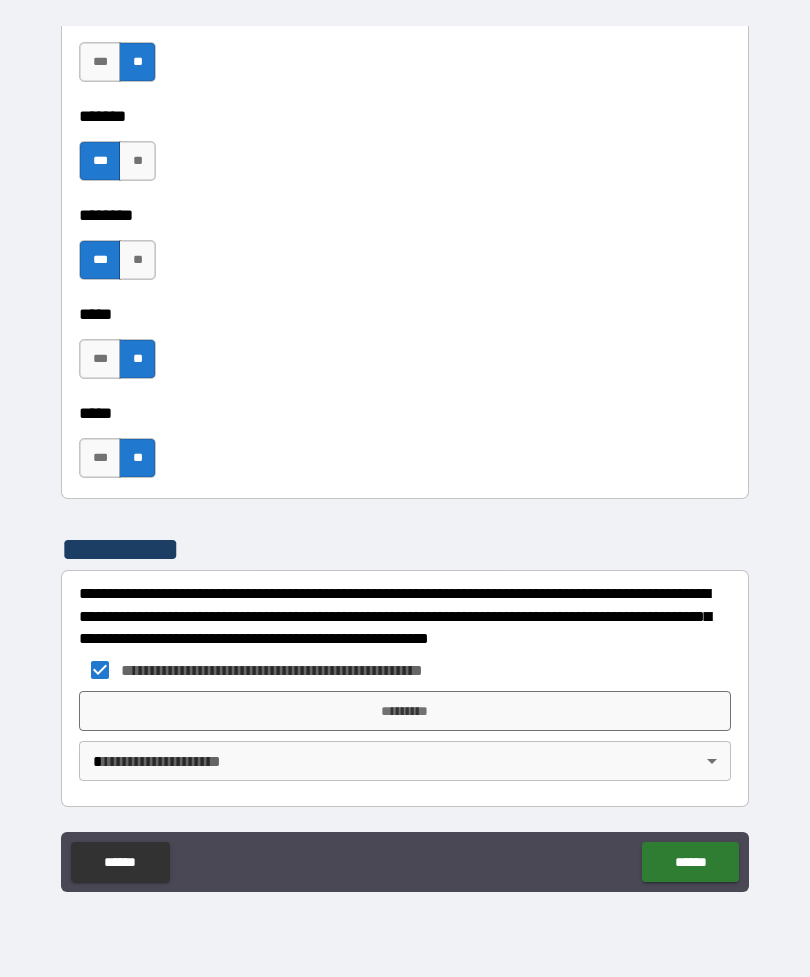 click on "*********" at bounding box center [405, 711] 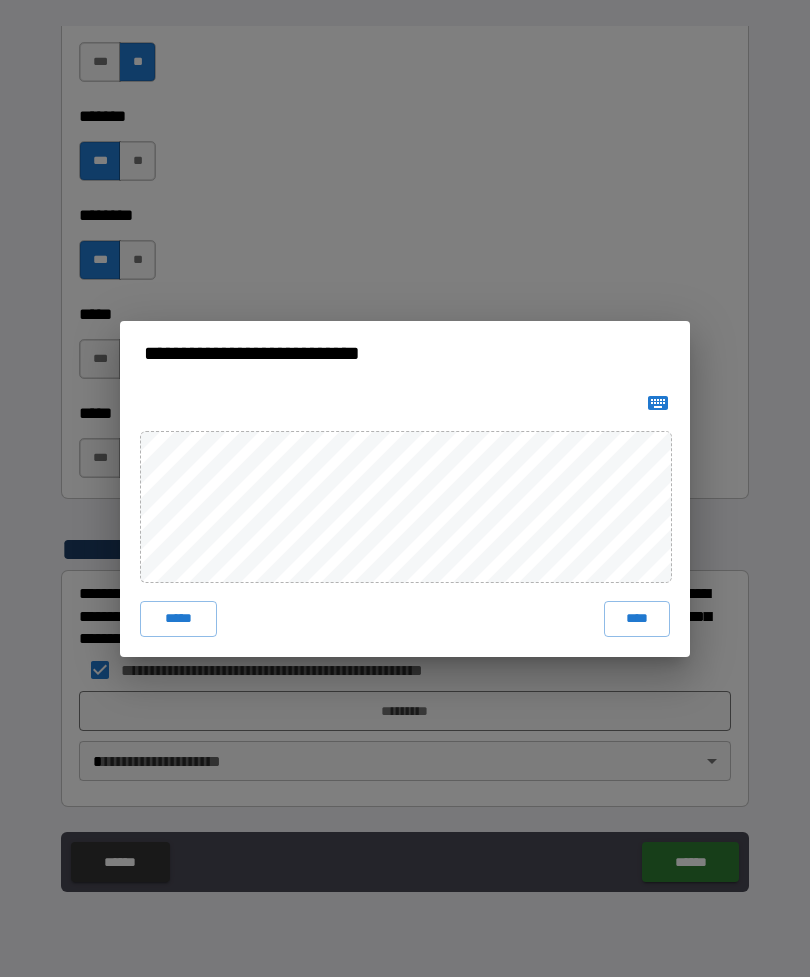 click on "****" at bounding box center [637, 619] 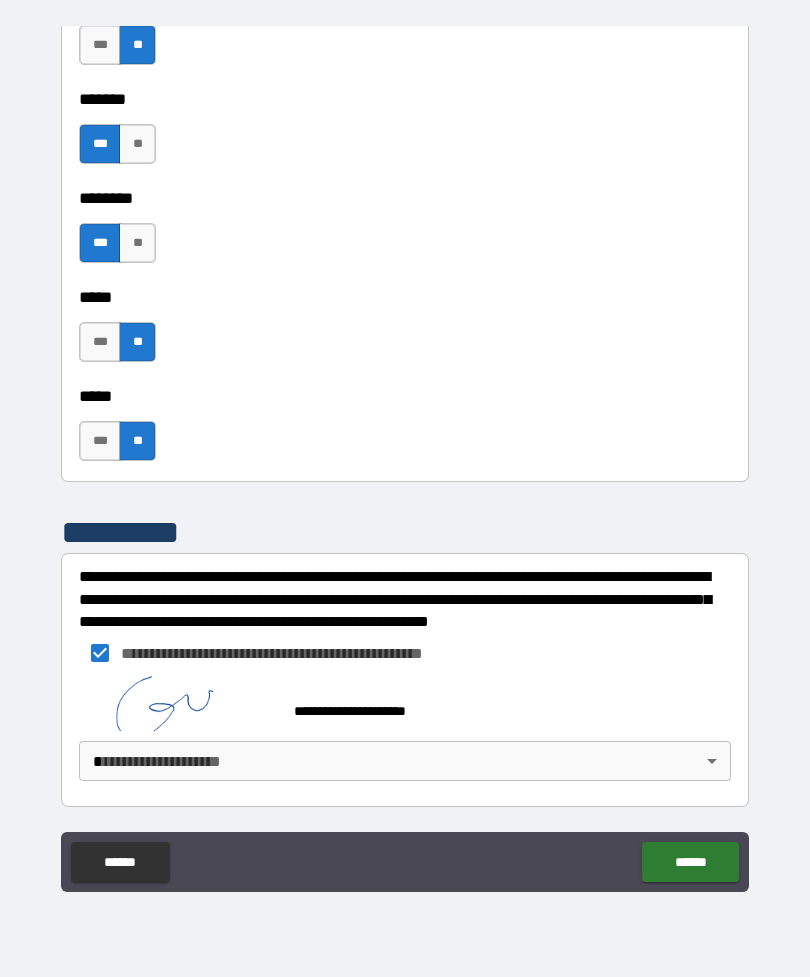 scroll, scrollTop: 1042, scrollLeft: 0, axis: vertical 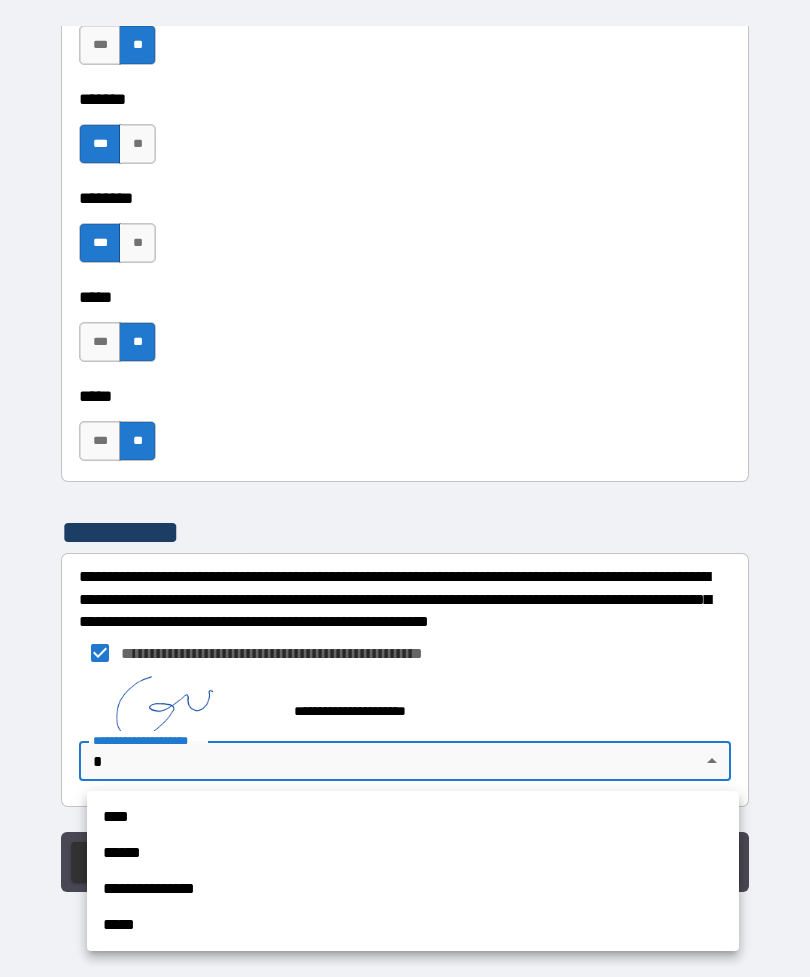 click on "****" at bounding box center (413, 817) 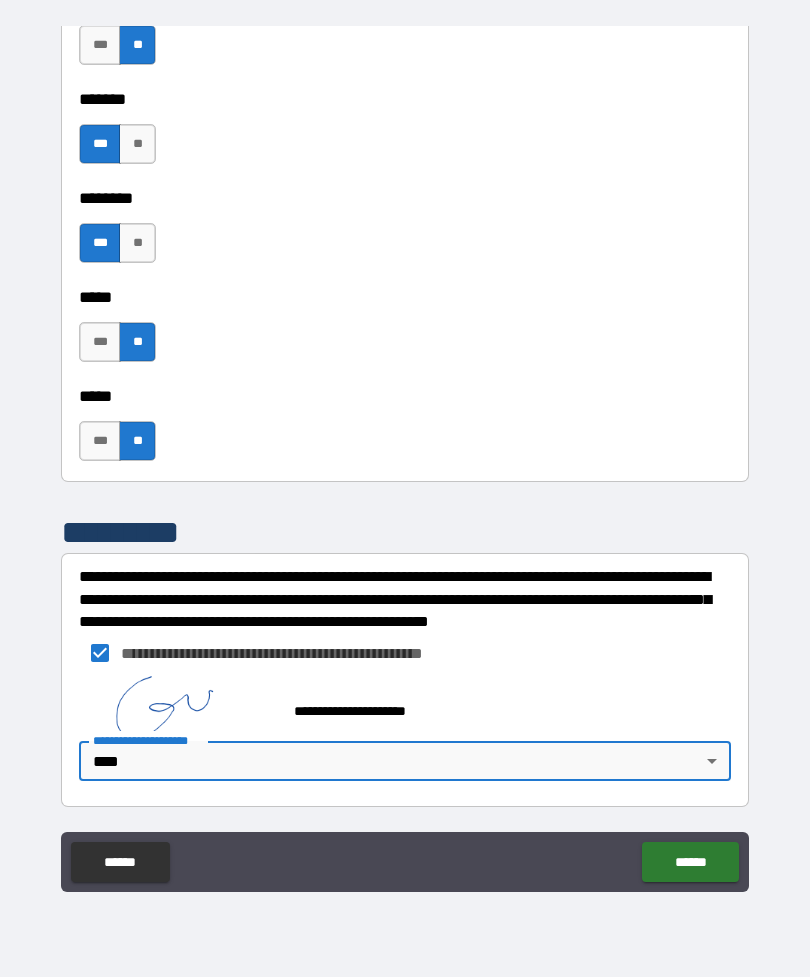 click on "******" at bounding box center (690, 862) 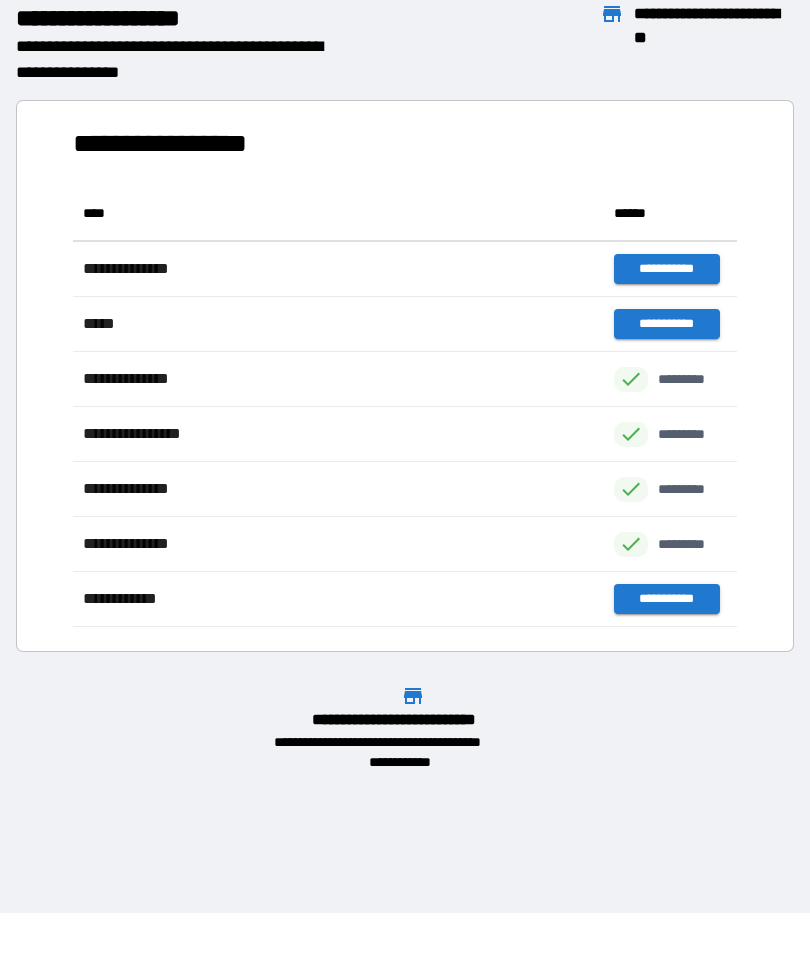 scroll, scrollTop: 441, scrollLeft: 664, axis: both 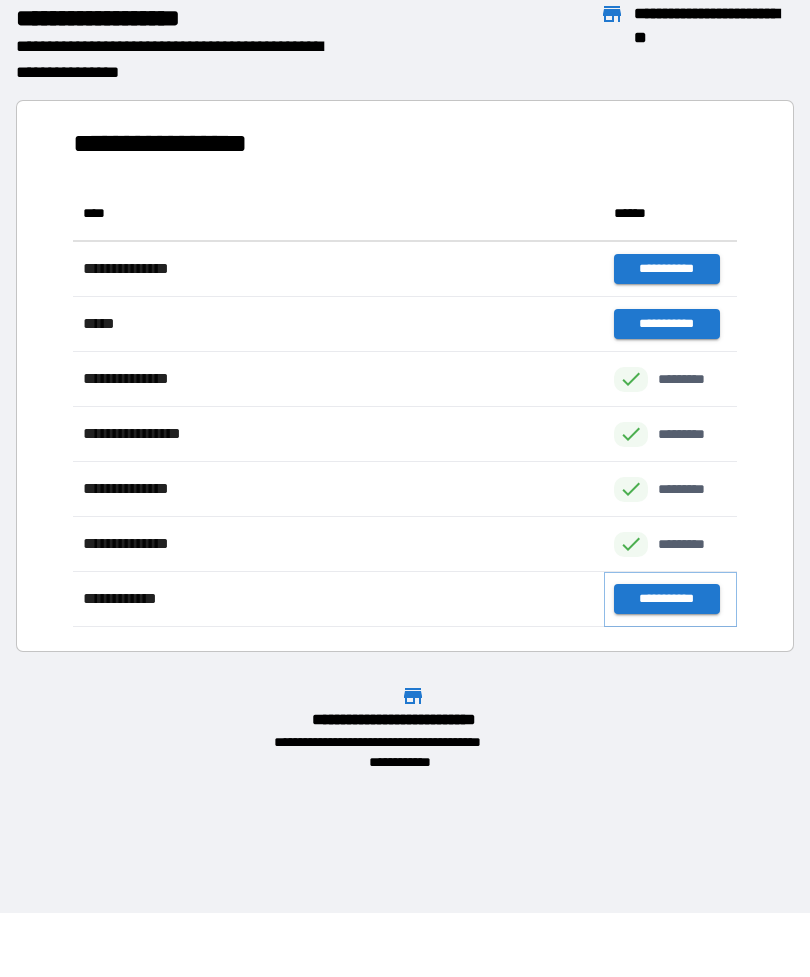 click on "**********" at bounding box center [666, 599] 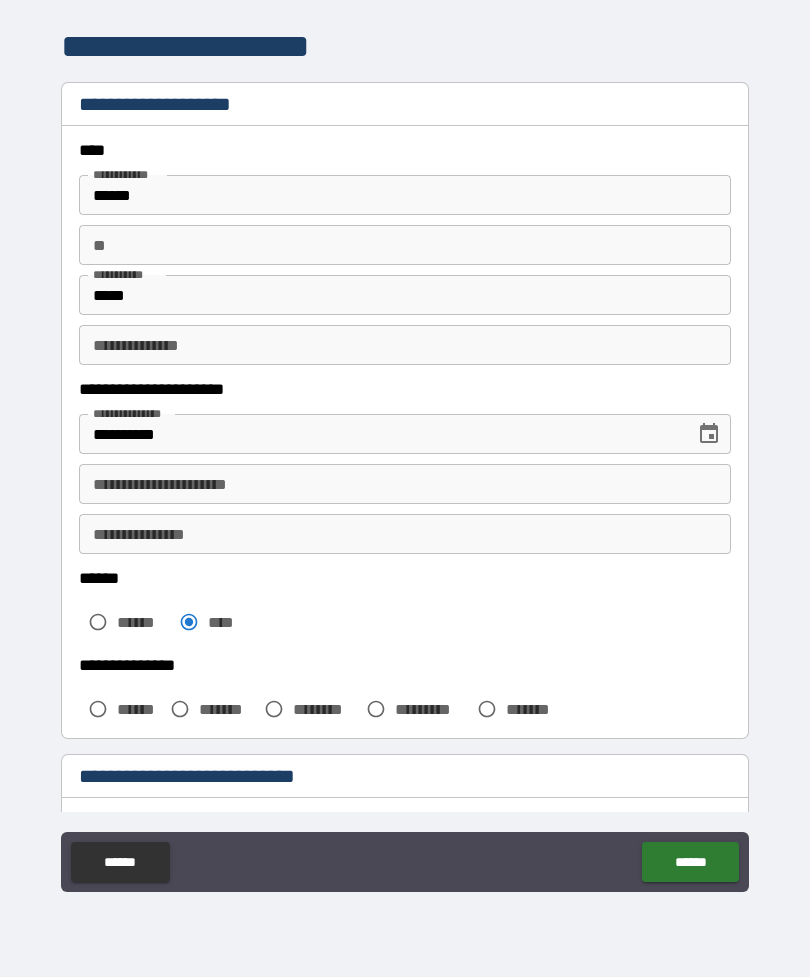 click on "**********" at bounding box center [405, 484] 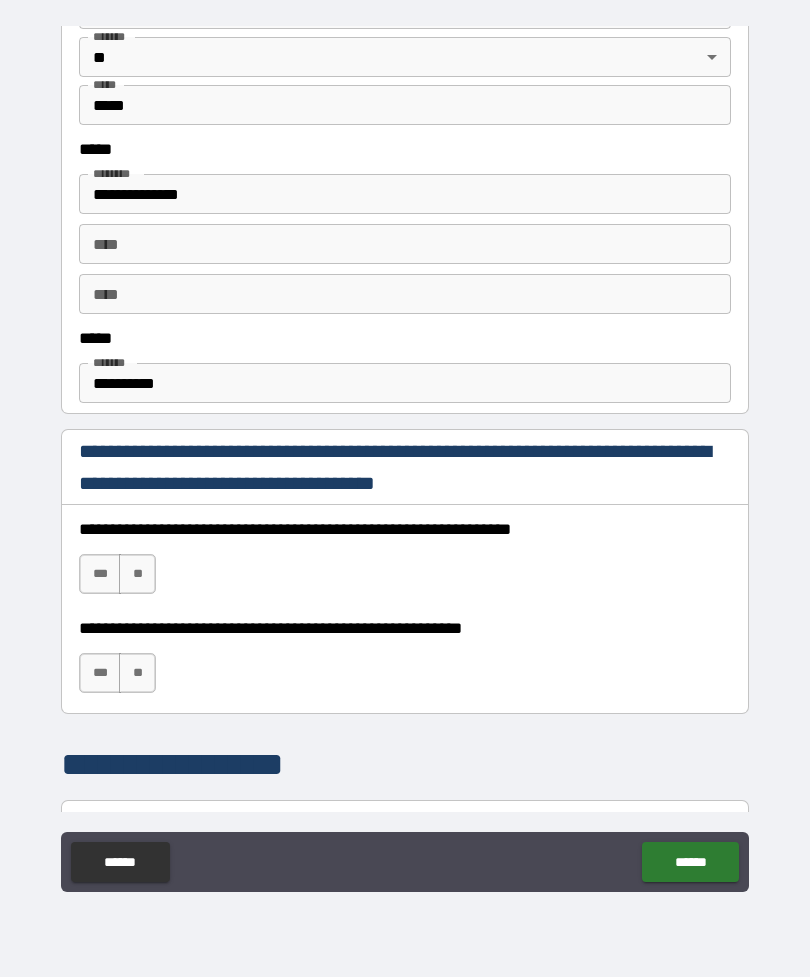 scroll, scrollTop: 961, scrollLeft: 0, axis: vertical 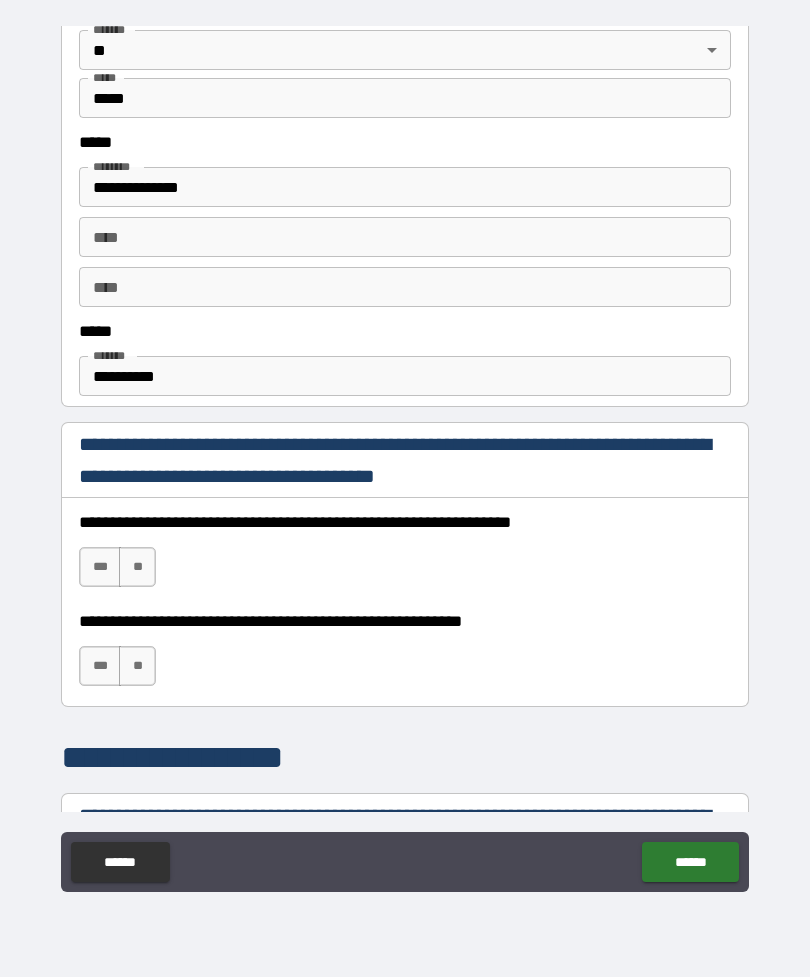click on "***" at bounding box center (100, 567) 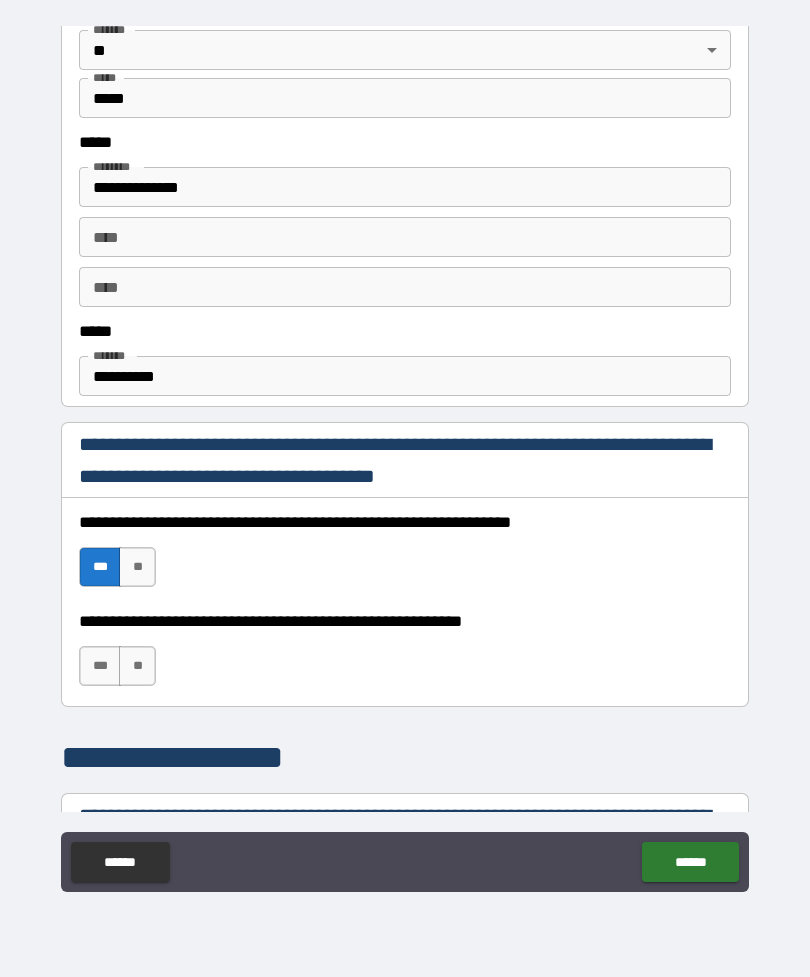 click on "***" at bounding box center [100, 666] 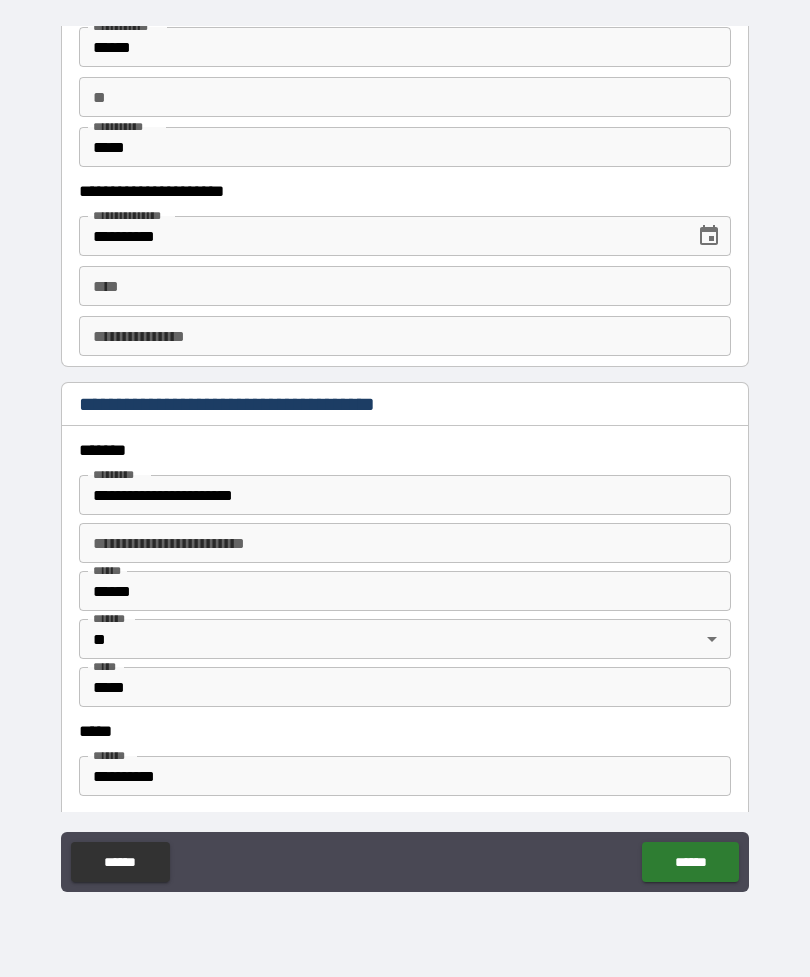 scroll, scrollTop: 2091, scrollLeft: 0, axis: vertical 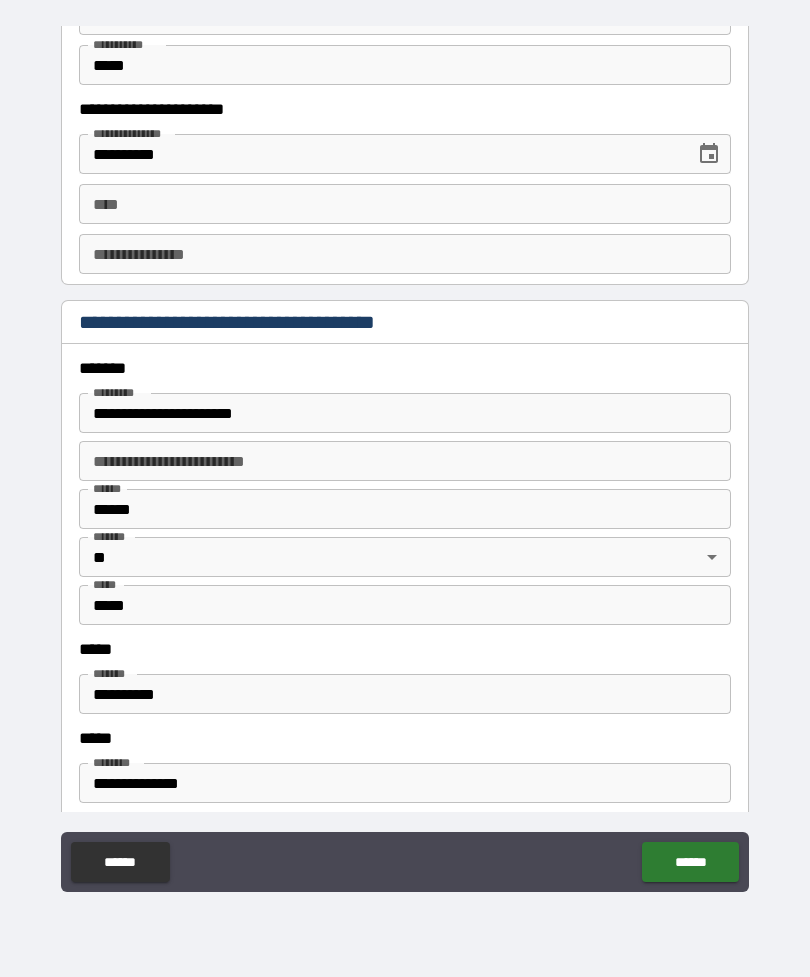 click on "****" at bounding box center (405, 204) 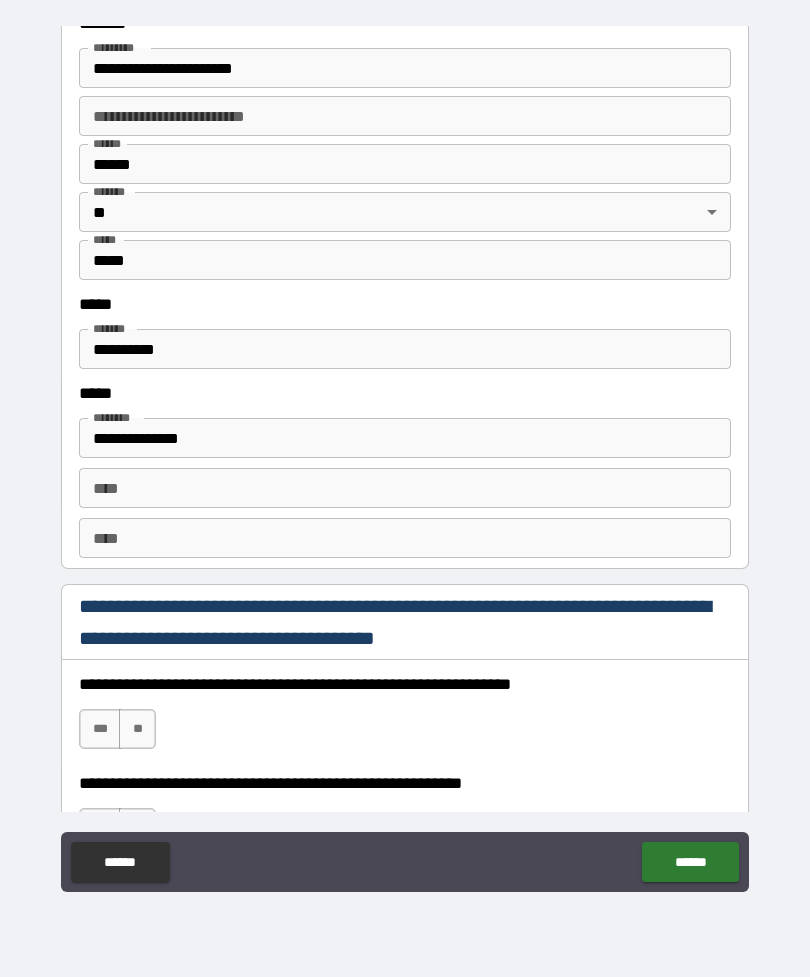 scroll, scrollTop: 2442, scrollLeft: 0, axis: vertical 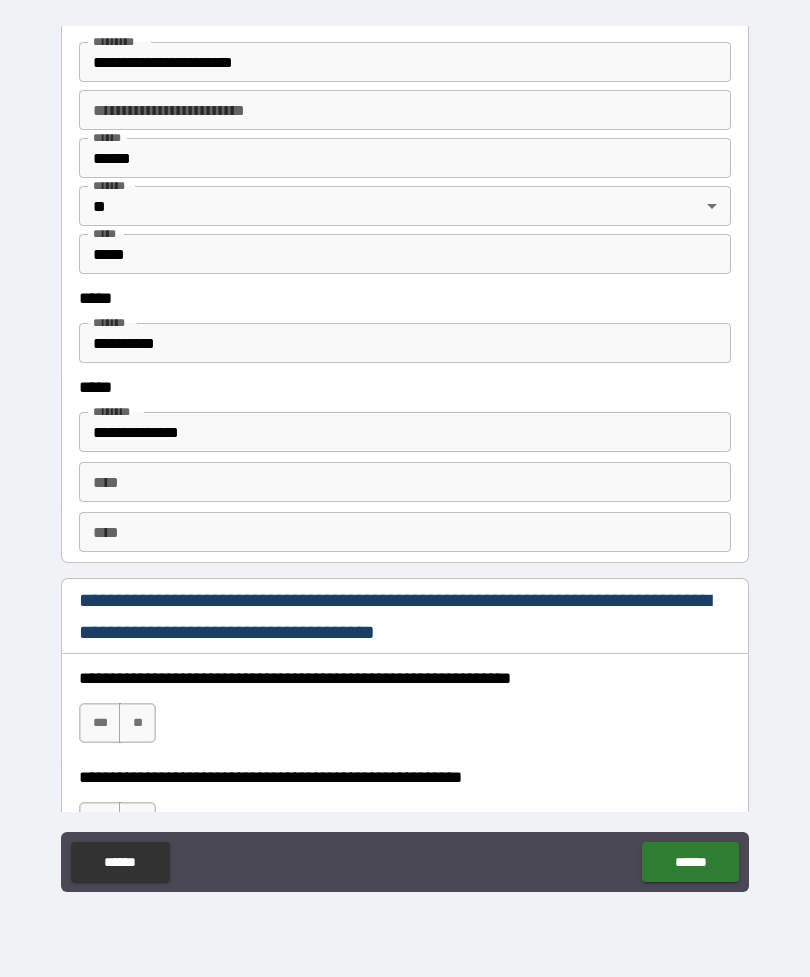 click on "**********" at bounding box center (405, 343) 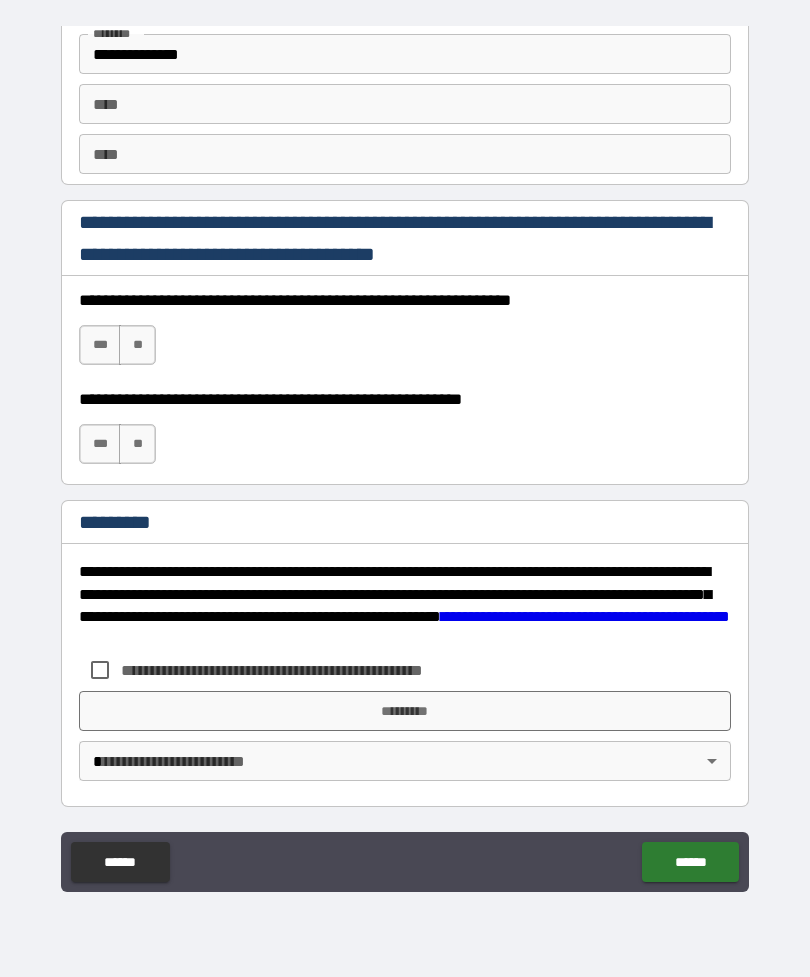 scroll, scrollTop: 2820, scrollLeft: 0, axis: vertical 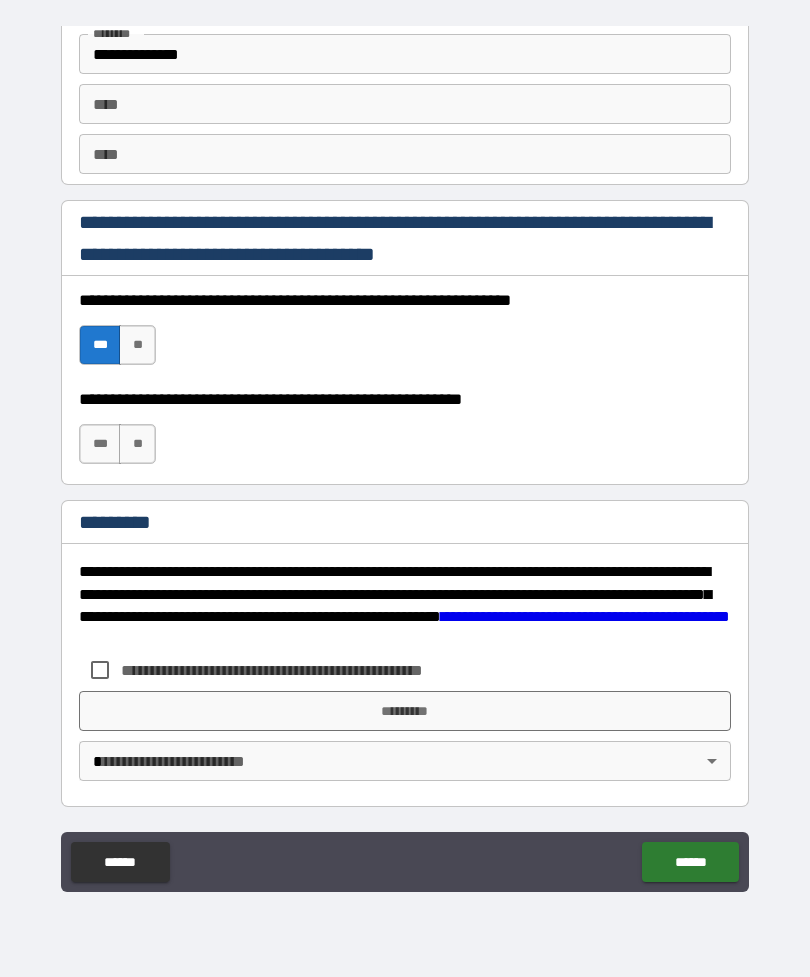 click on "***" at bounding box center (100, 444) 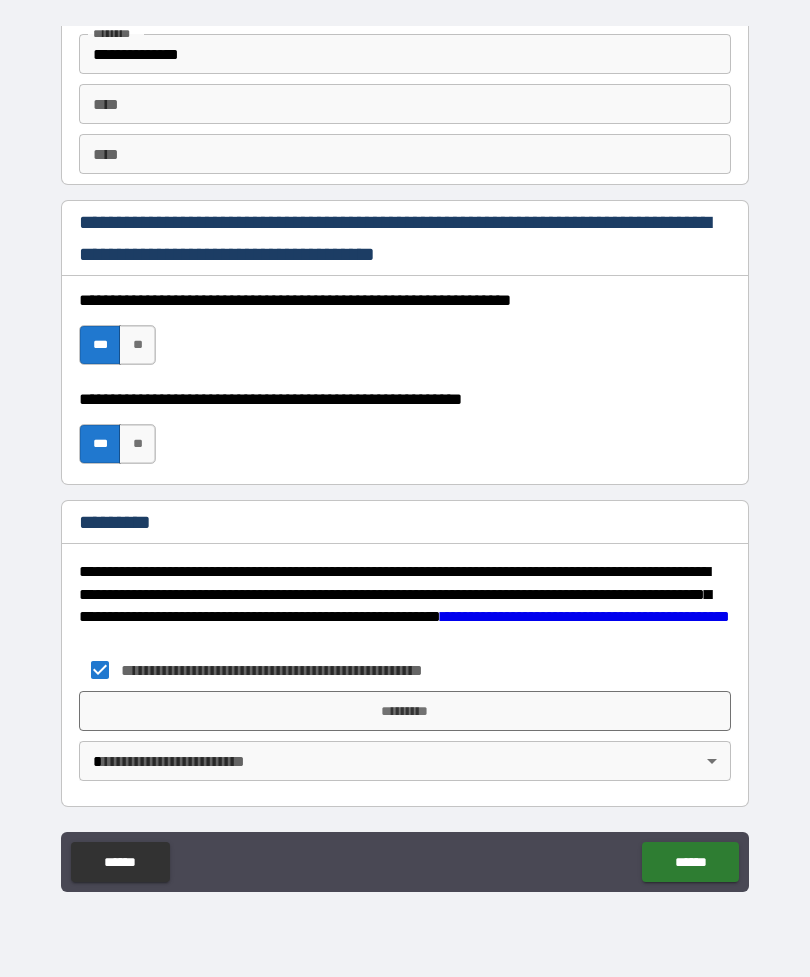 click on "*********" at bounding box center [405, 711] 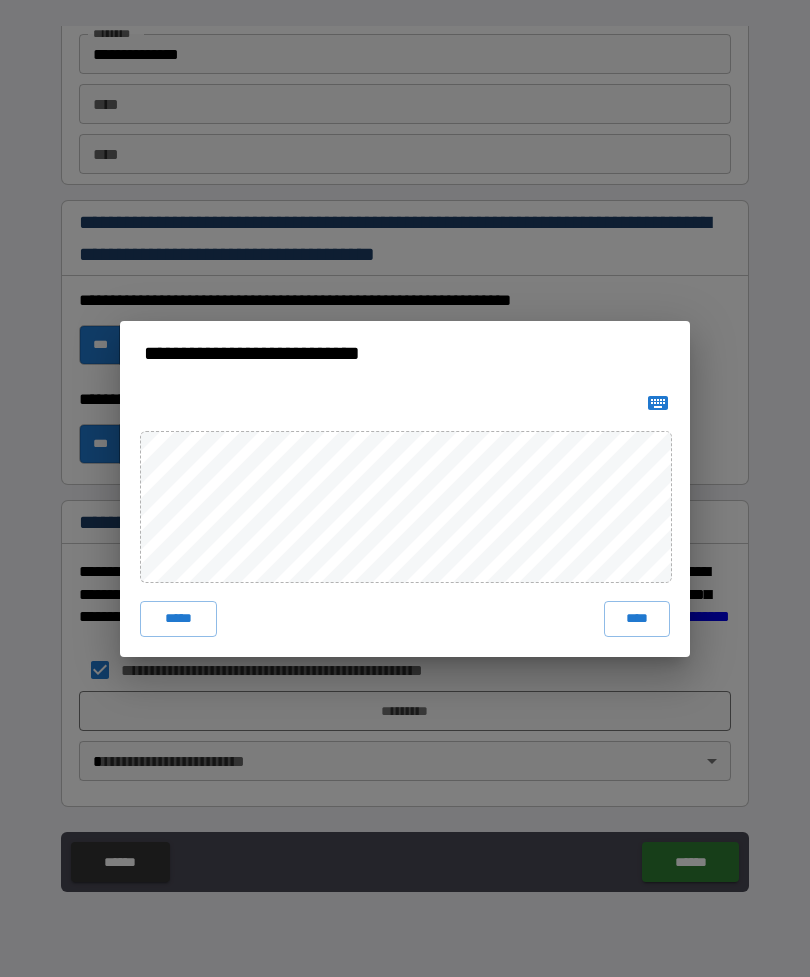 click on "****" at bounding box center (637, 619) 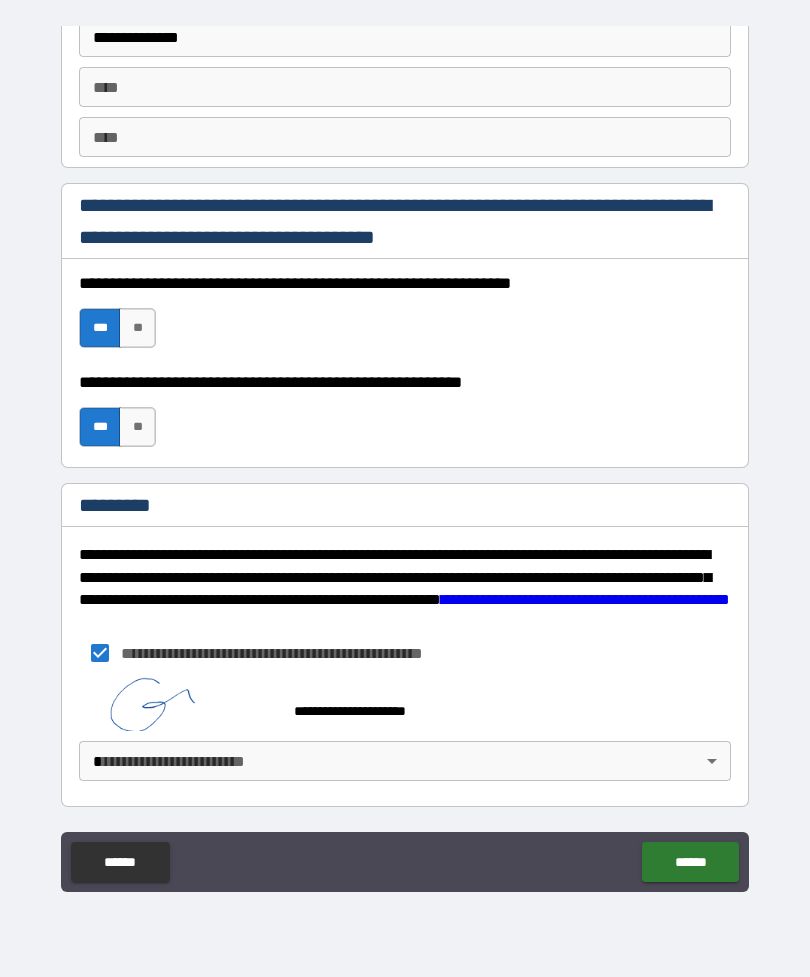 scroll, scrollTop: 2837, scrollLeft: 0, axis: vertical 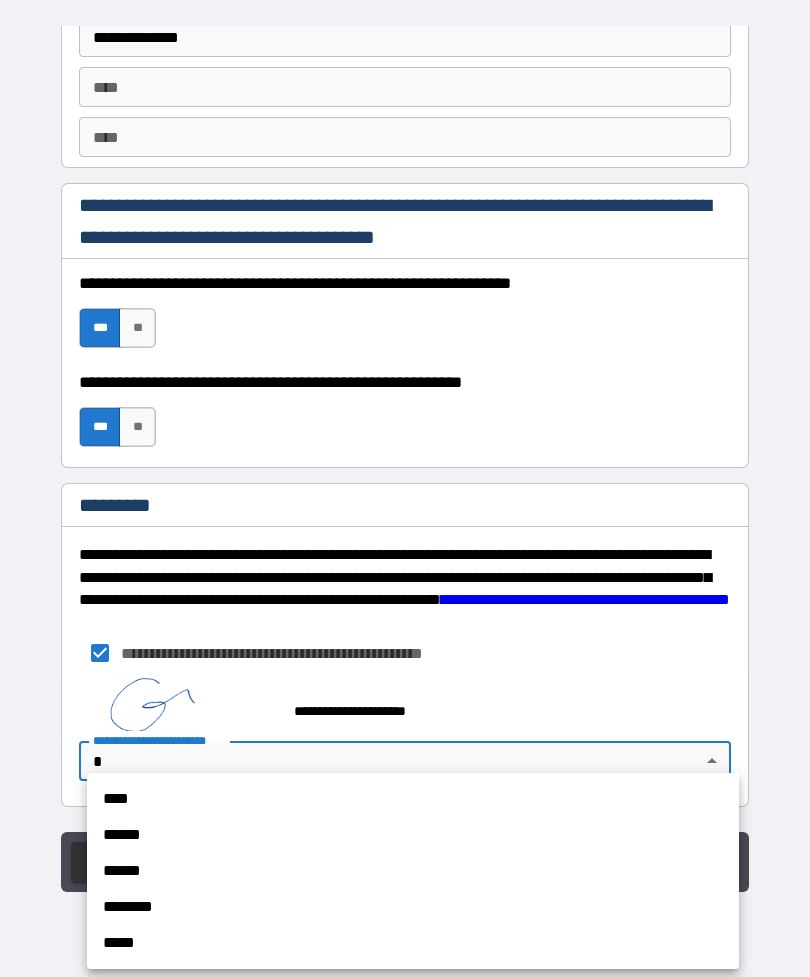 click on "****" at bounding box center (413, 799) 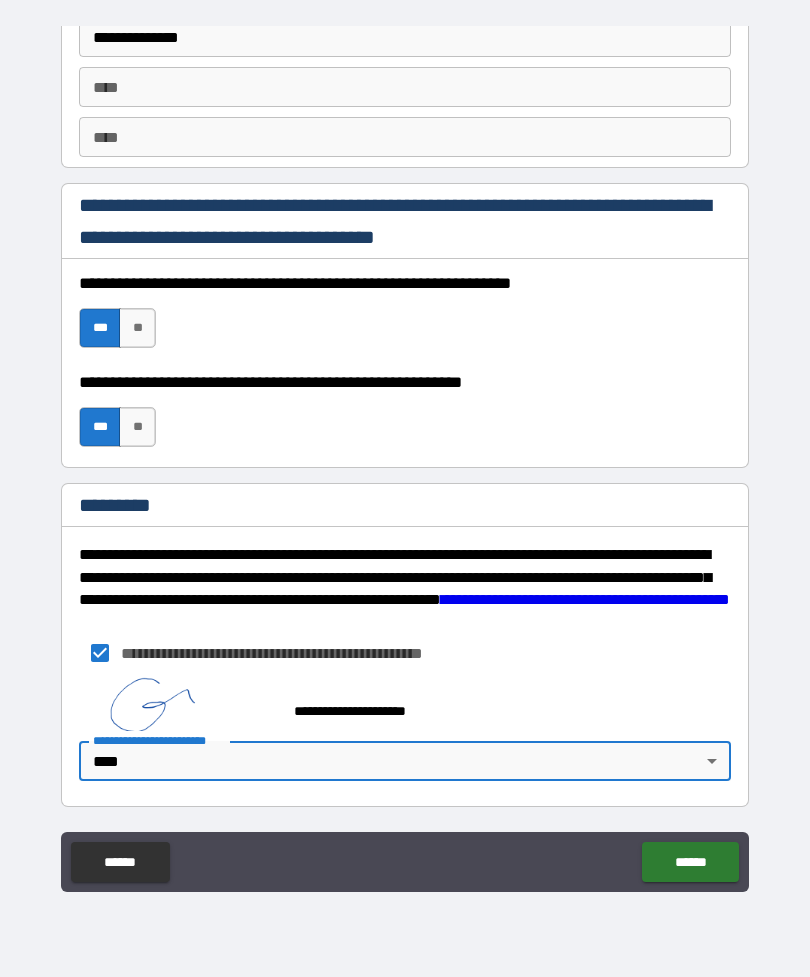 click on "******" at bounding box center (690, 862) 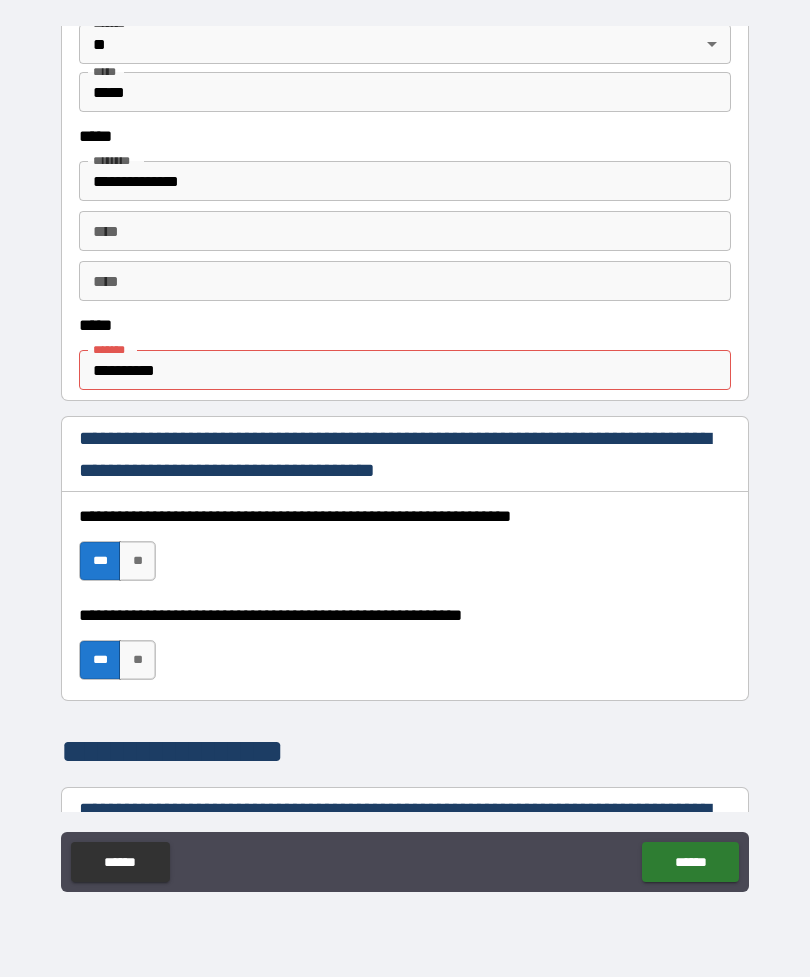 scroll, scrollTop: 963, scrollLeft: 0, axis: vertical 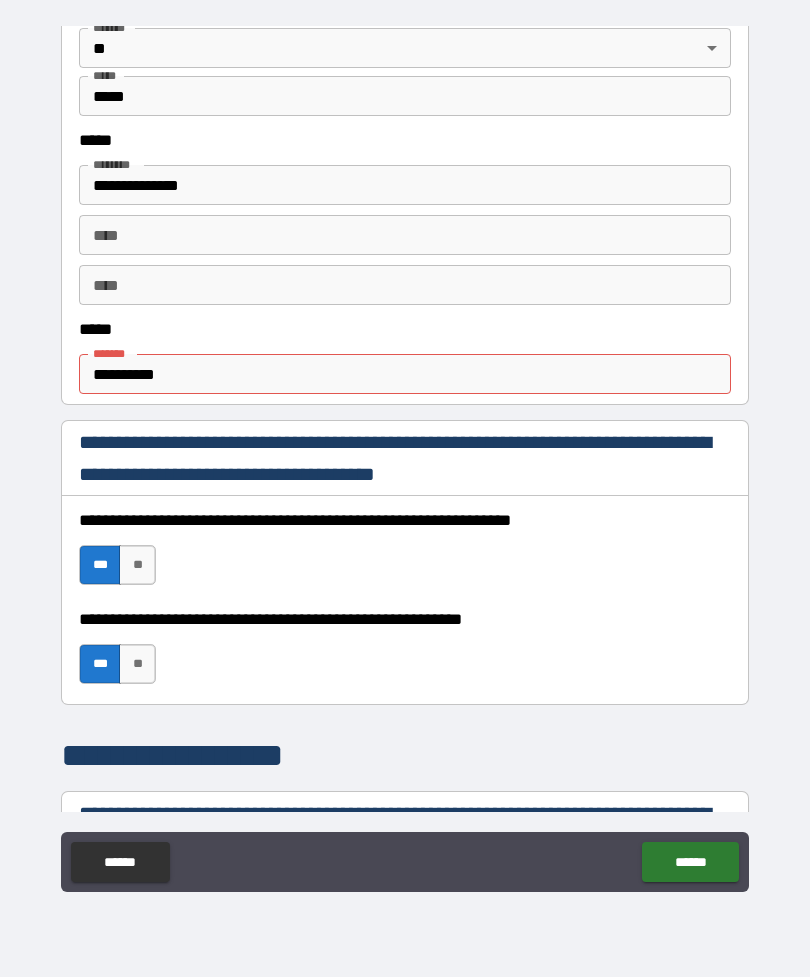 click on "**********" at bounding box center (405, 374) 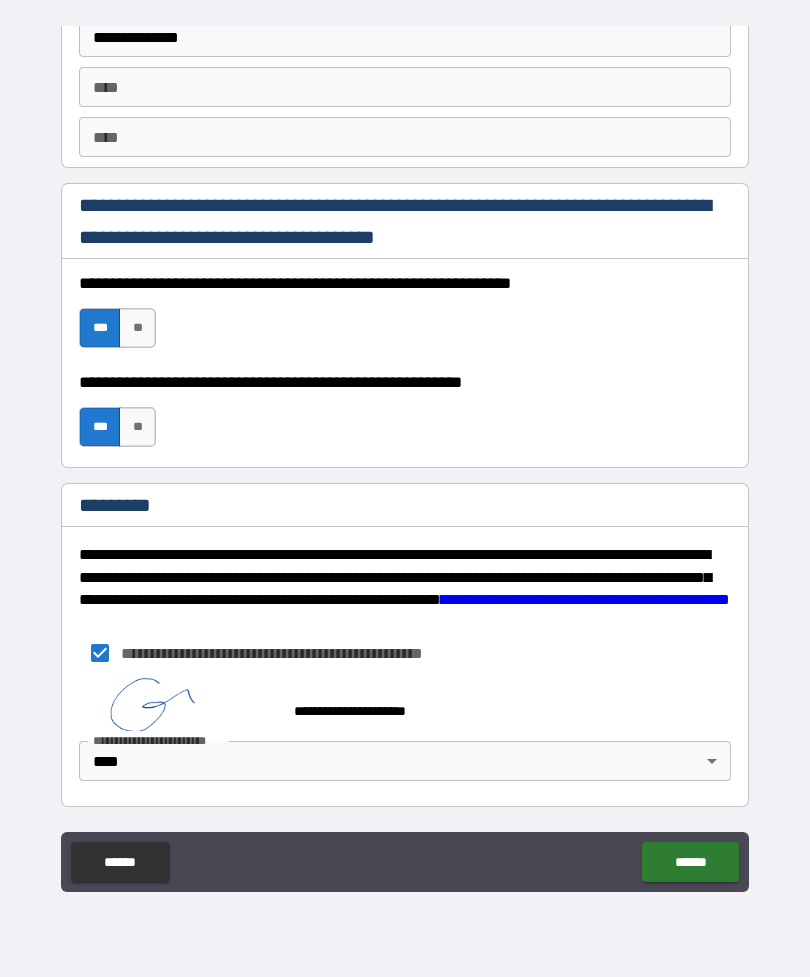 scroll, scrollTop: 2837, scrollLeft: 0, axis: vertical 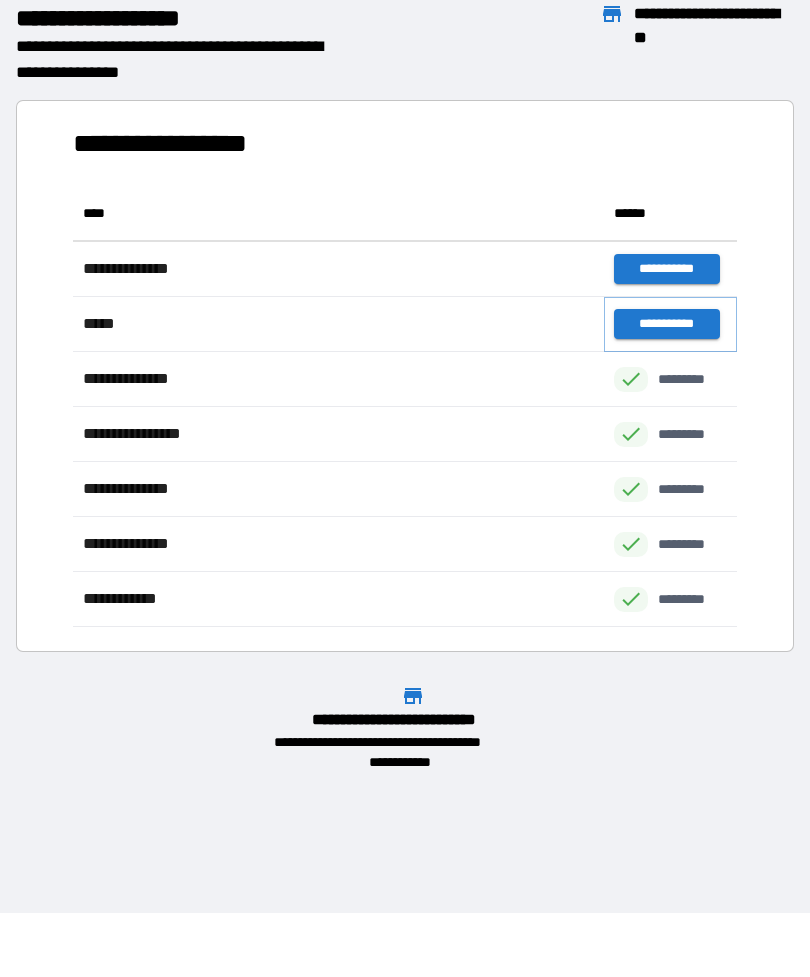 click on "**********" at bounding box center (666, 324) 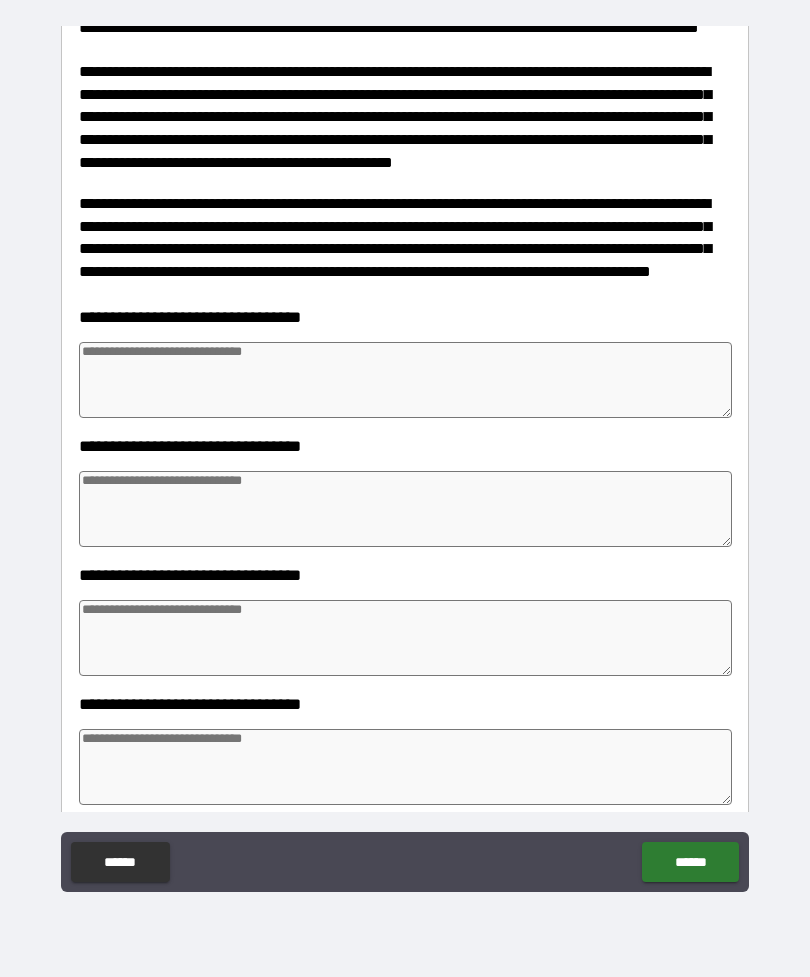 scroll, scrollTop: 329, scrollLeft: 0, axis: vertical 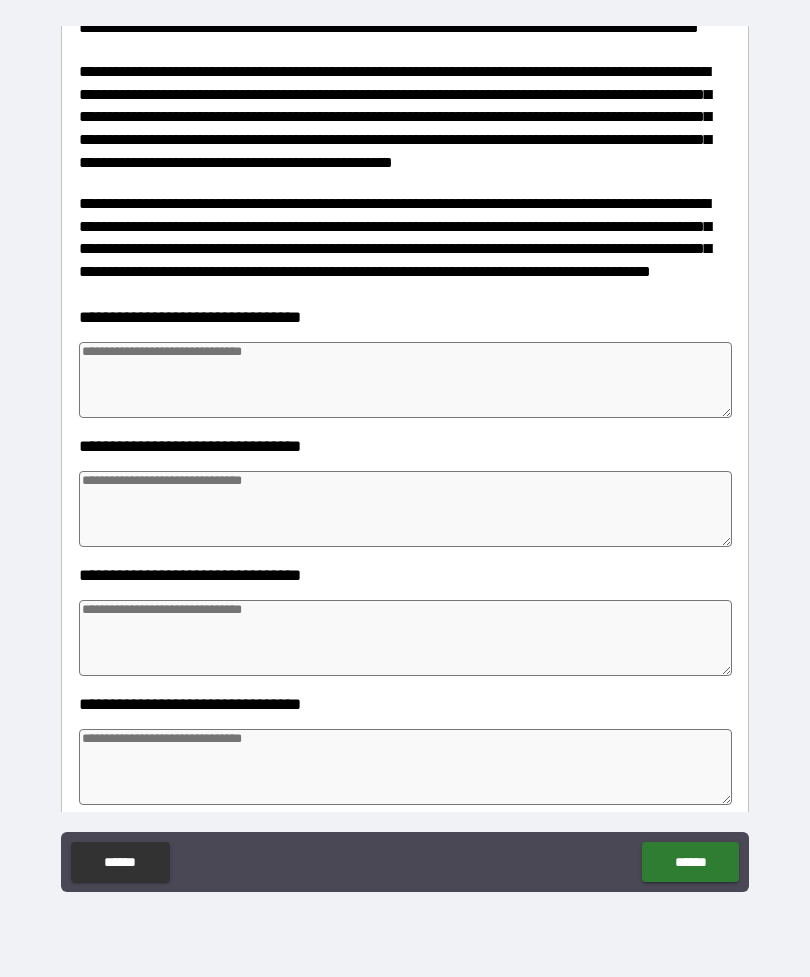 click at bounding box center [405, 380] 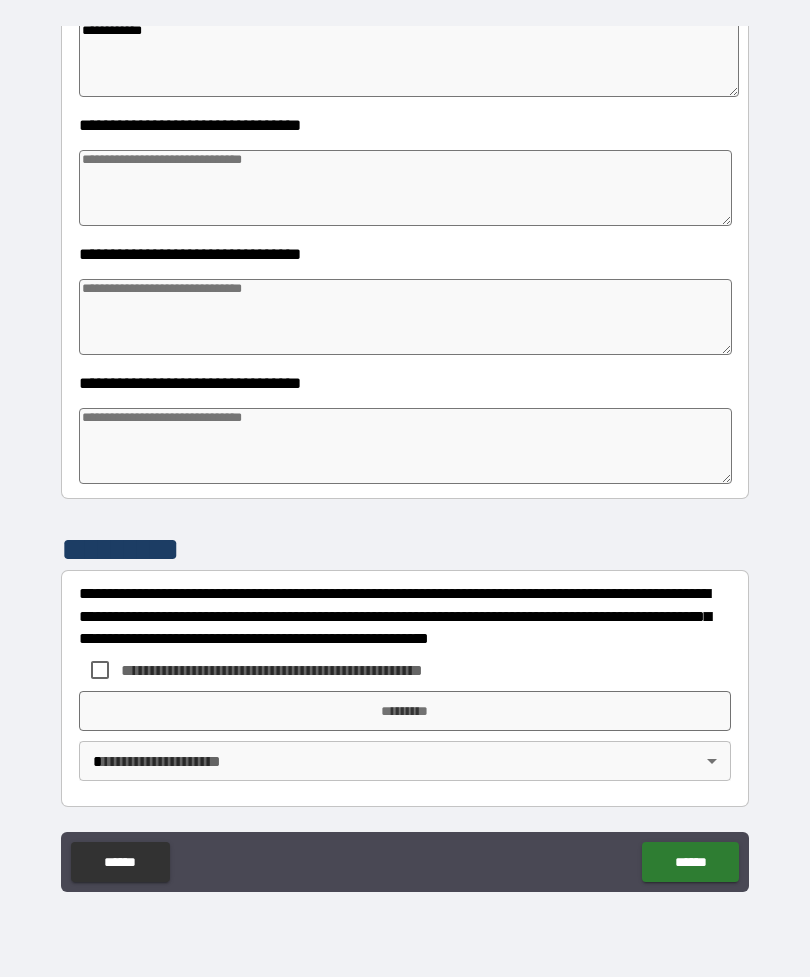 scroll, scrollTop: 650, scrollLeft: 0, axis: vertical 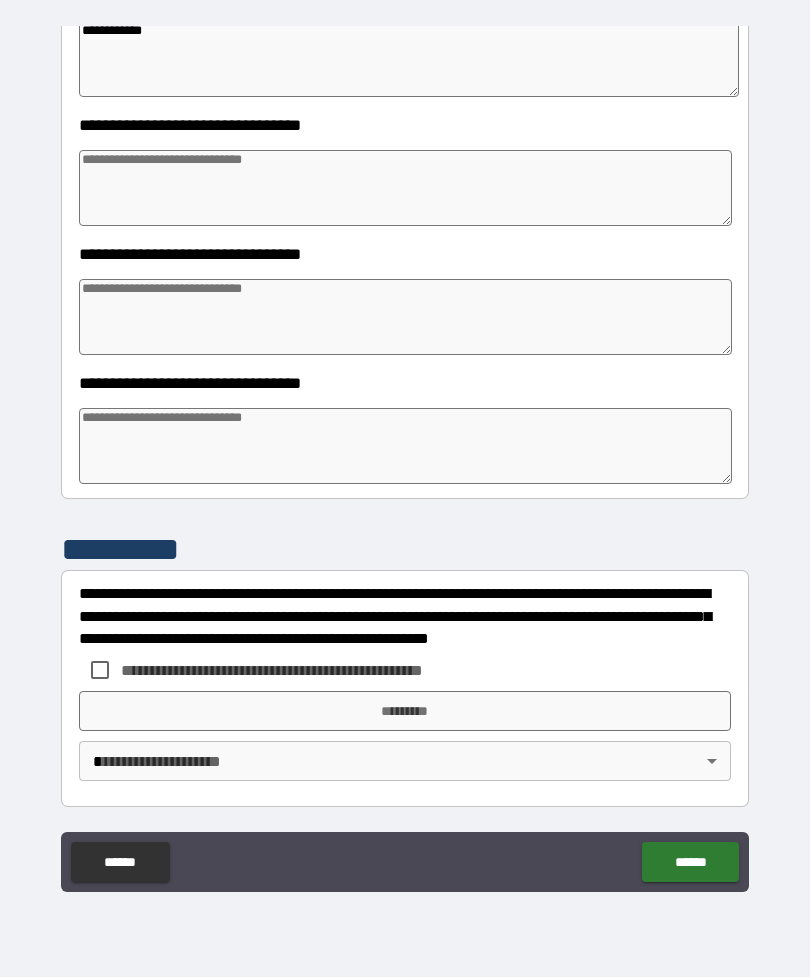 click on "**********" at bounding box center (405, 459) 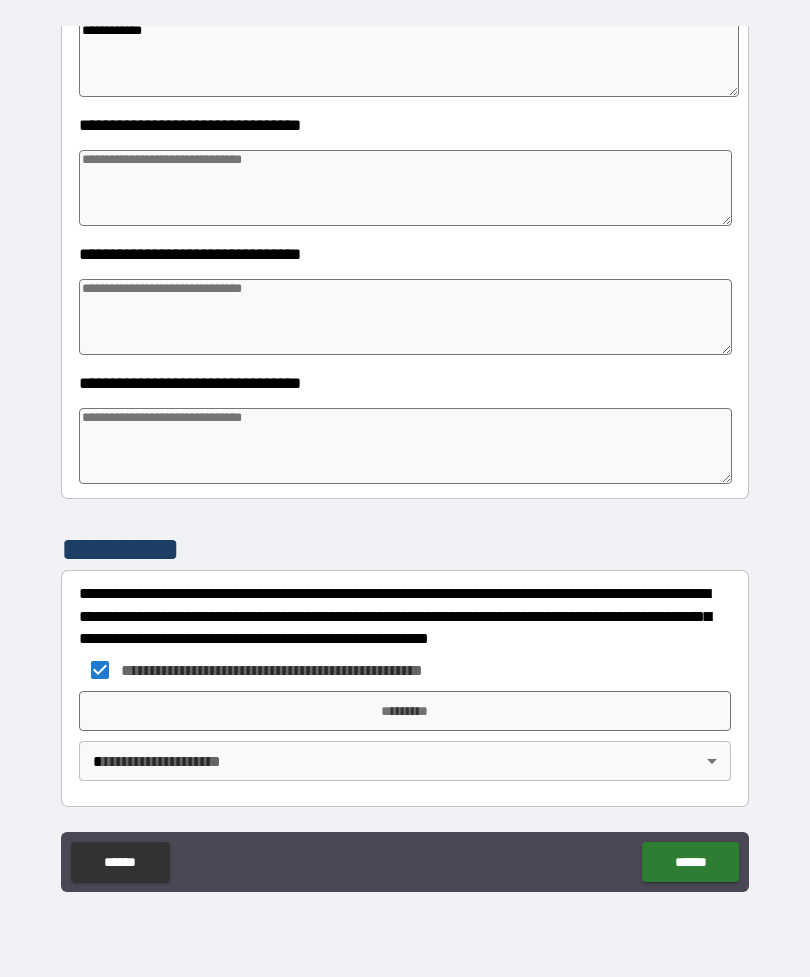 click on "*********" at bounding box center [405, 711] 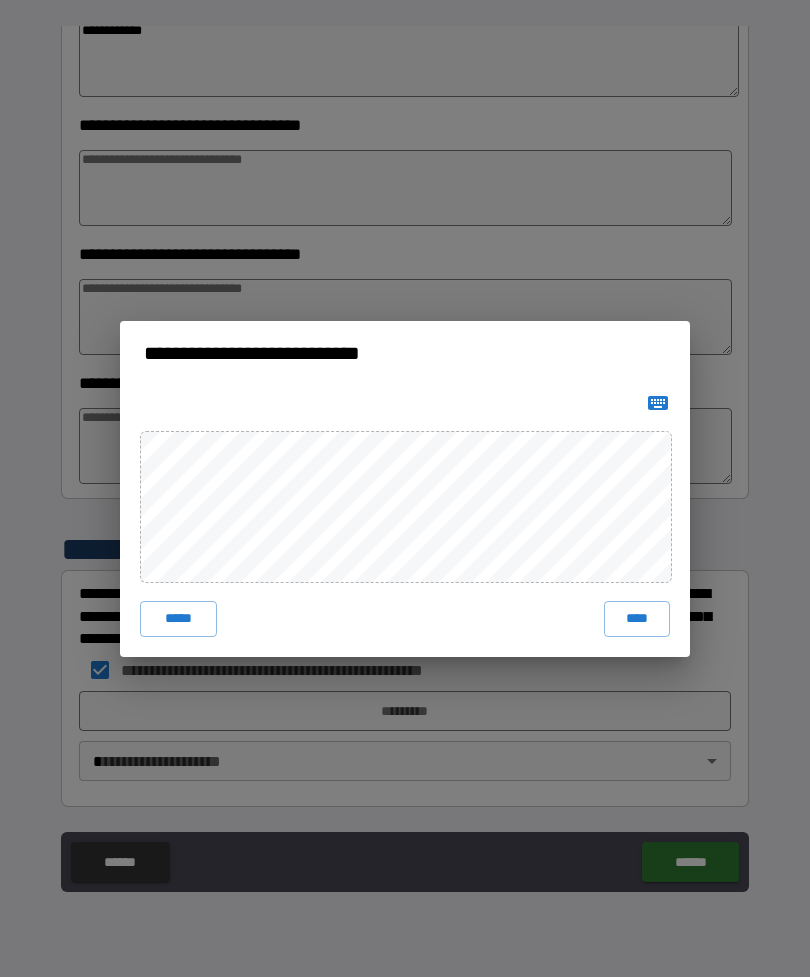 click on "****" at bounding box center (637, 619) 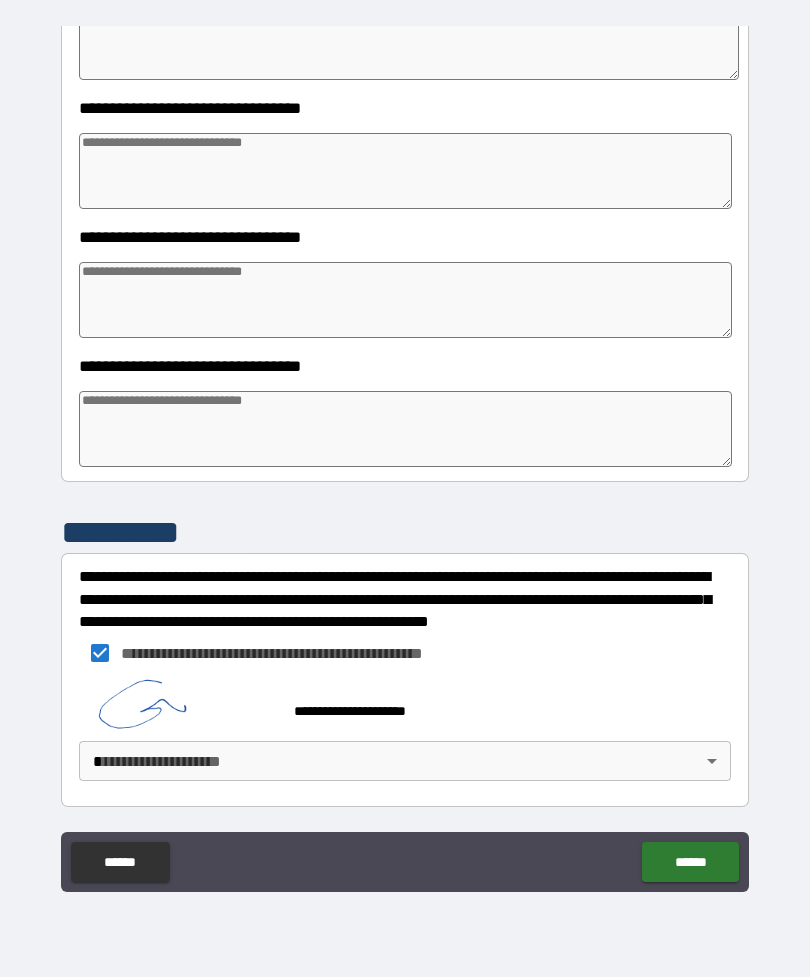 scroll, scrollTop: 667, scrollLeft: 0, axis: vertical 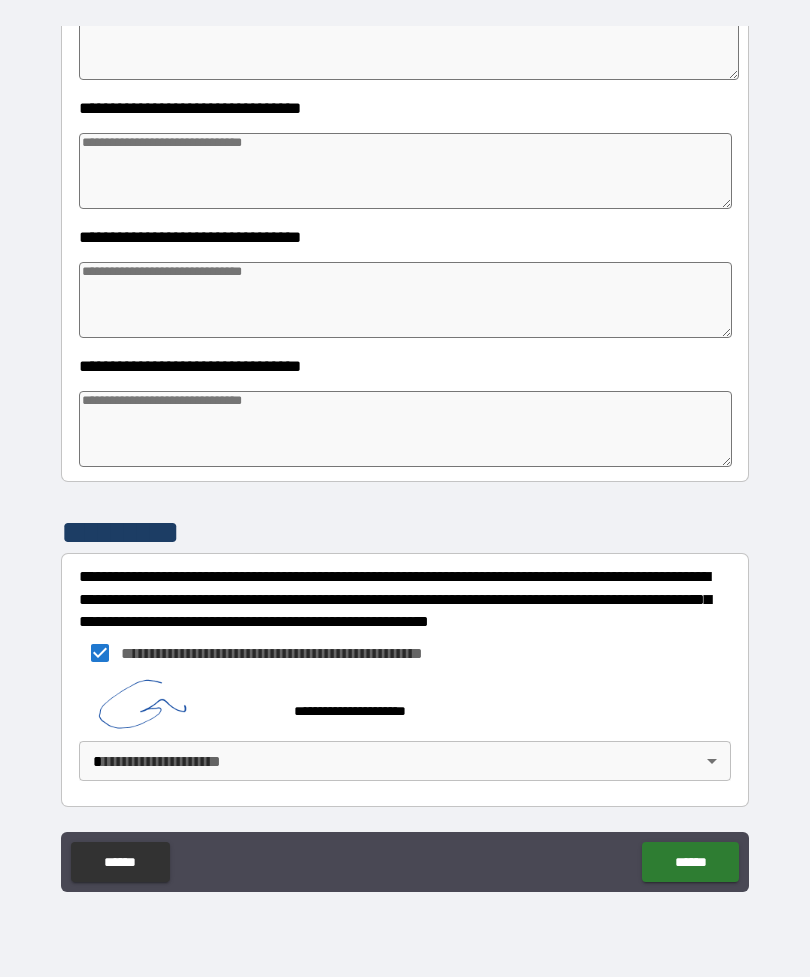 click on "**********" at bounding box center [405, 456] 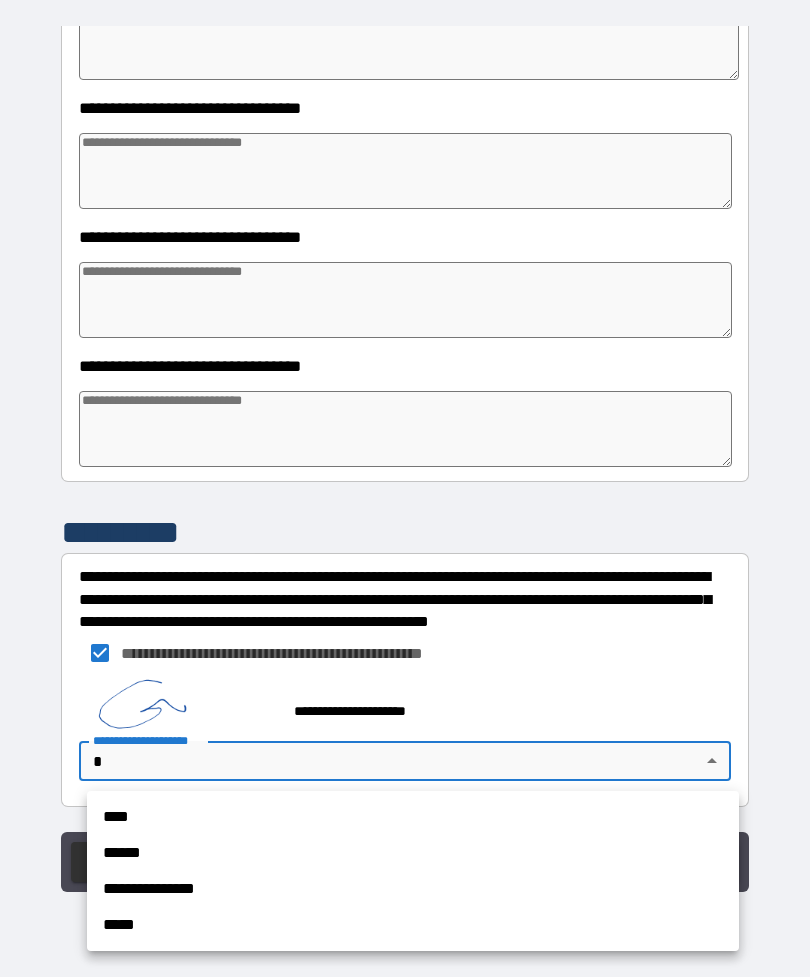 click on "****" at bounding box center (413, 817) 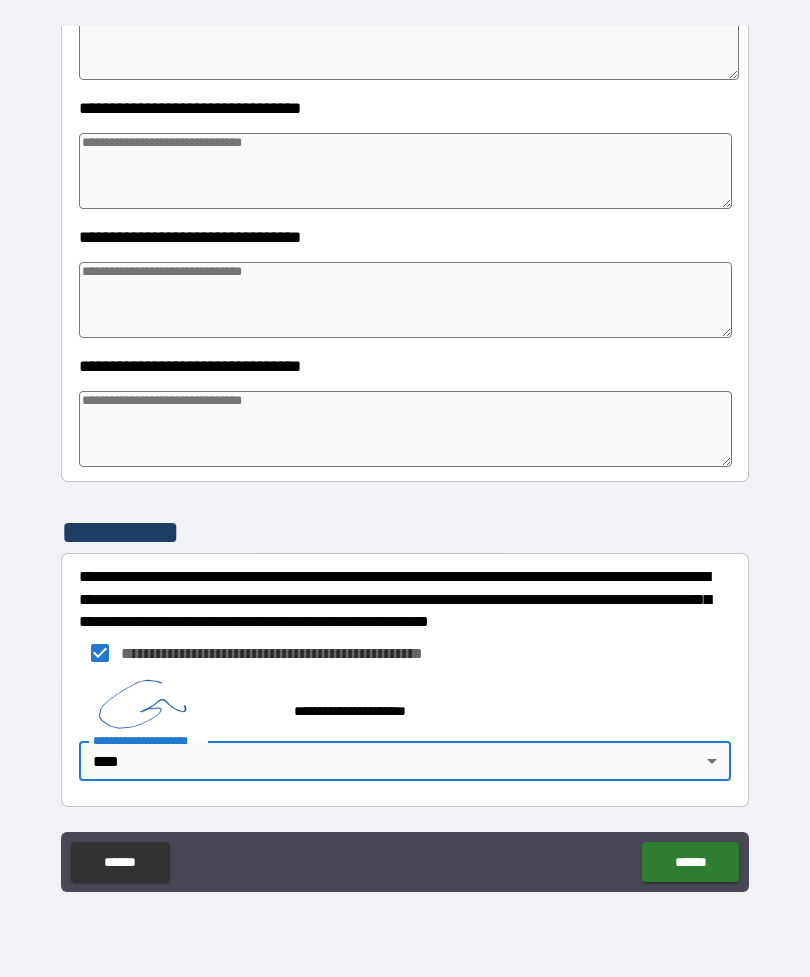 click on "******" at bounding box center (690, 862) 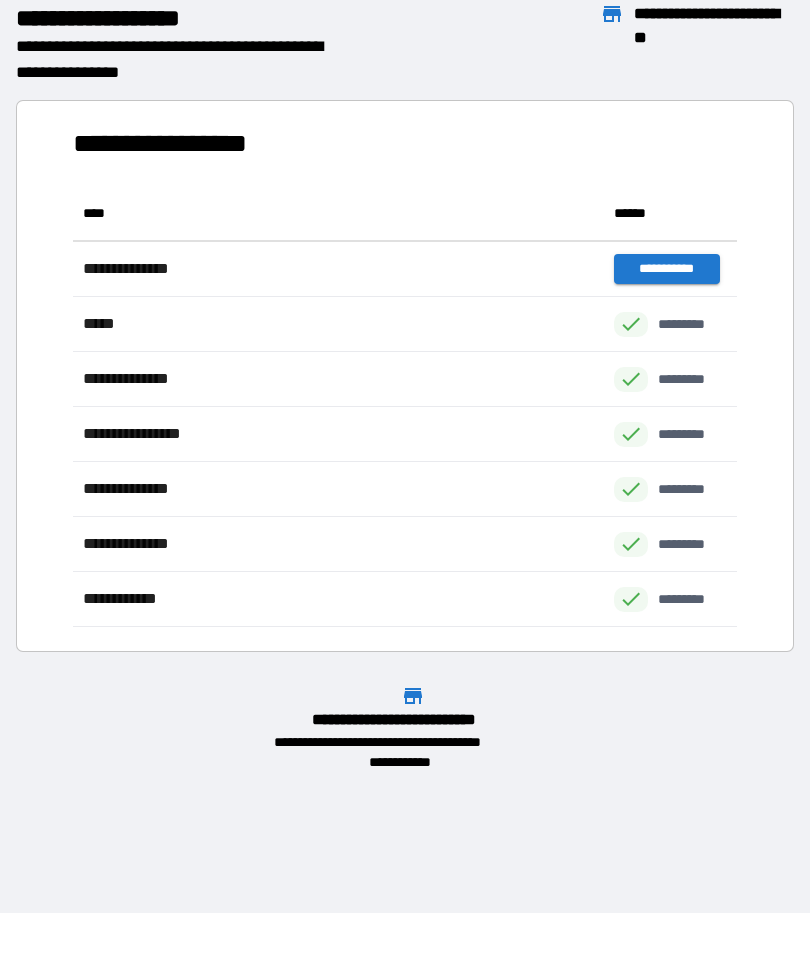 scroll, scrollTop: 1, scrollLeft: 1, axis: both 